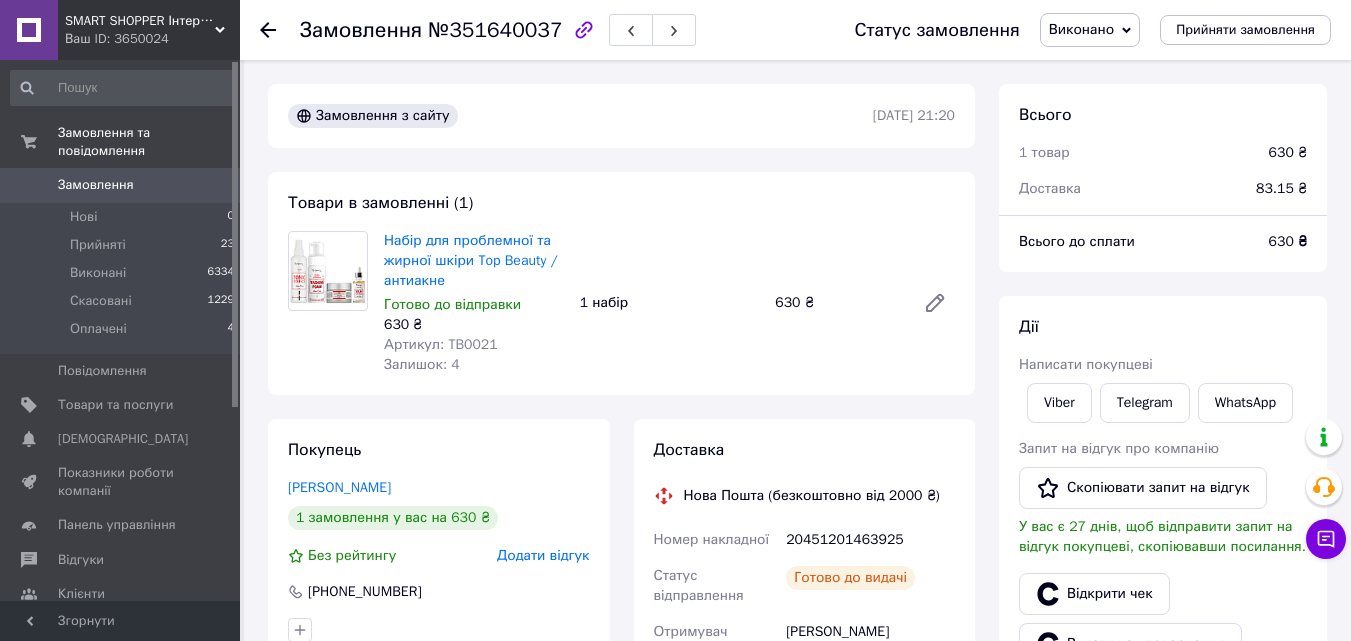 scroll, scrollTop: 216, scrollLeft: 0, axis: vertical 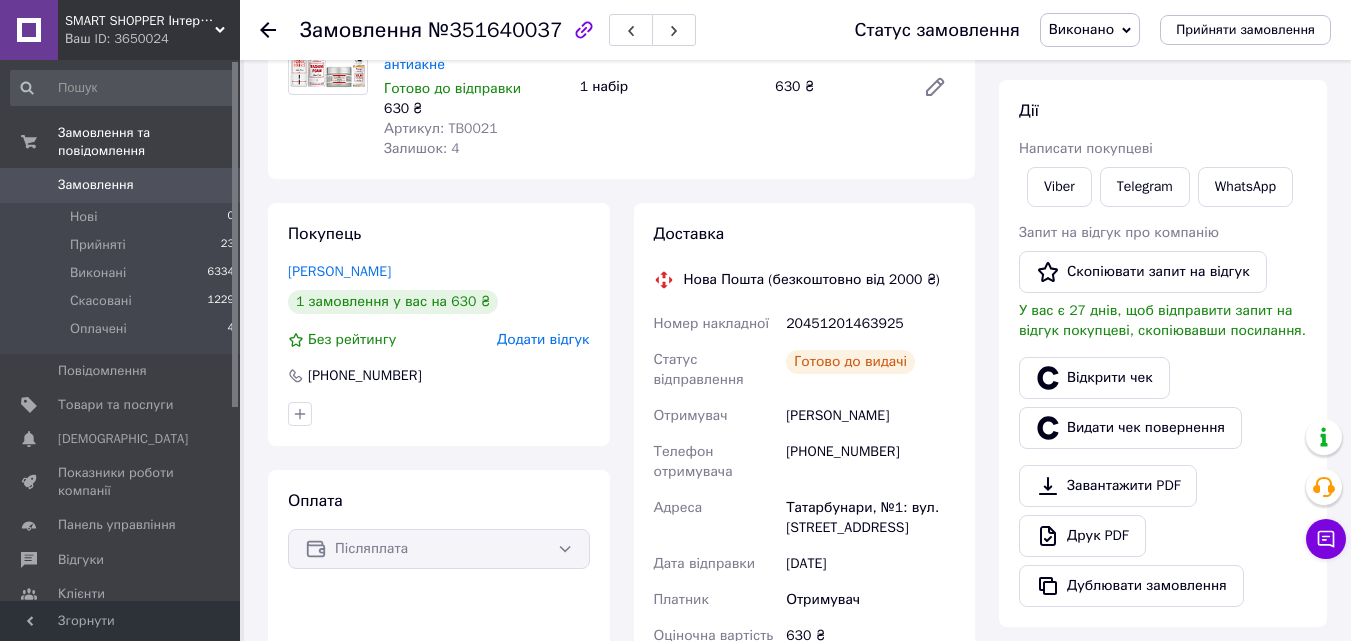 click on "Замовлення" at bounding box center (96, 185) 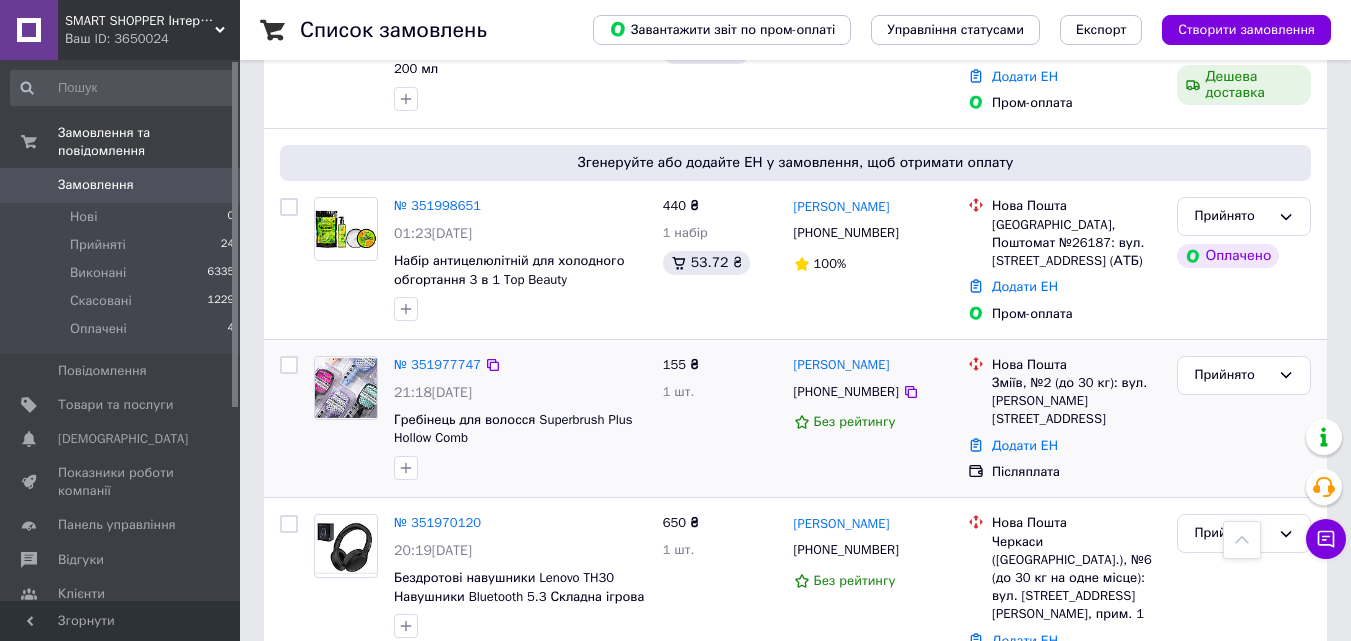 scroll, scrollTop: 1300, scrollLeft: 0, axis: vertical 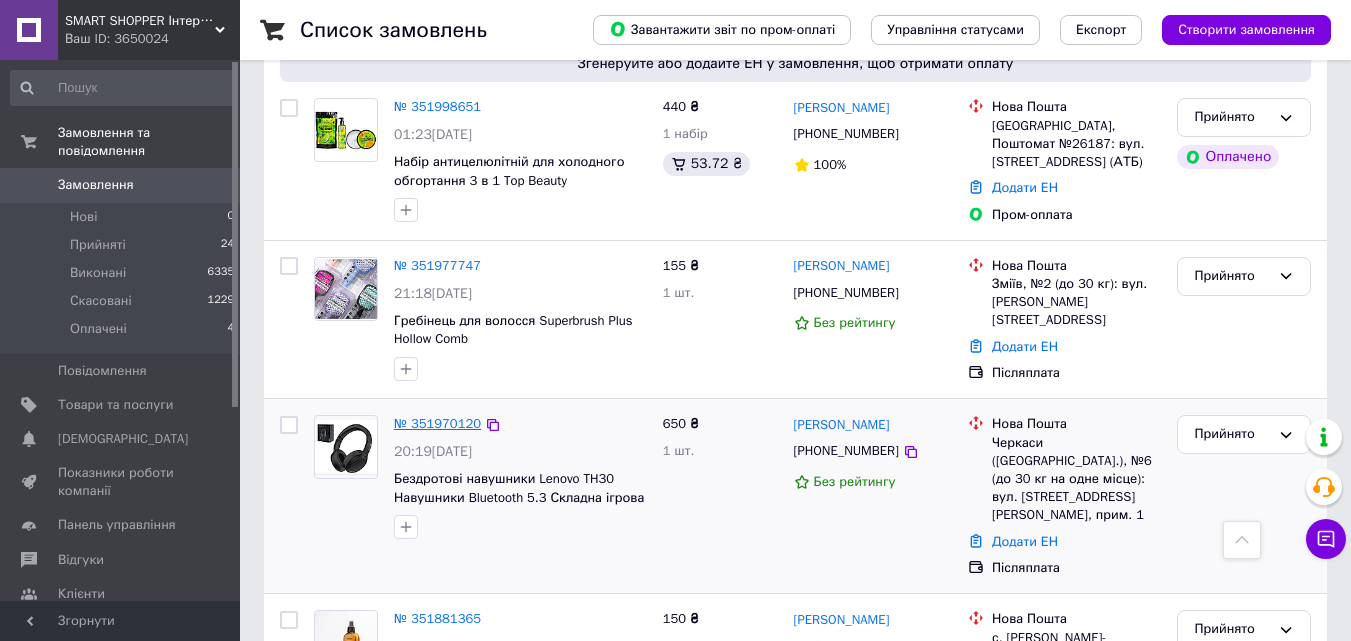 click on "№ 351970120" at bounding box center [437, 423] 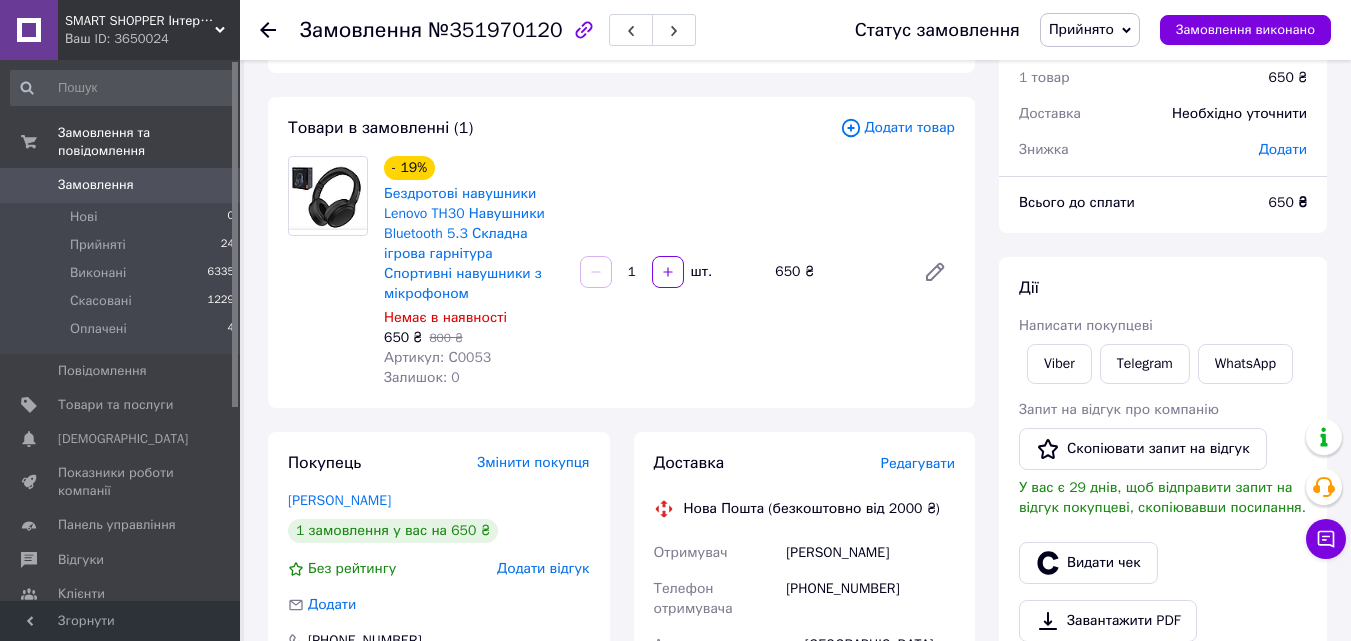 scroll, scrollTop: 100, scrollLeft: 0, axis: vertical 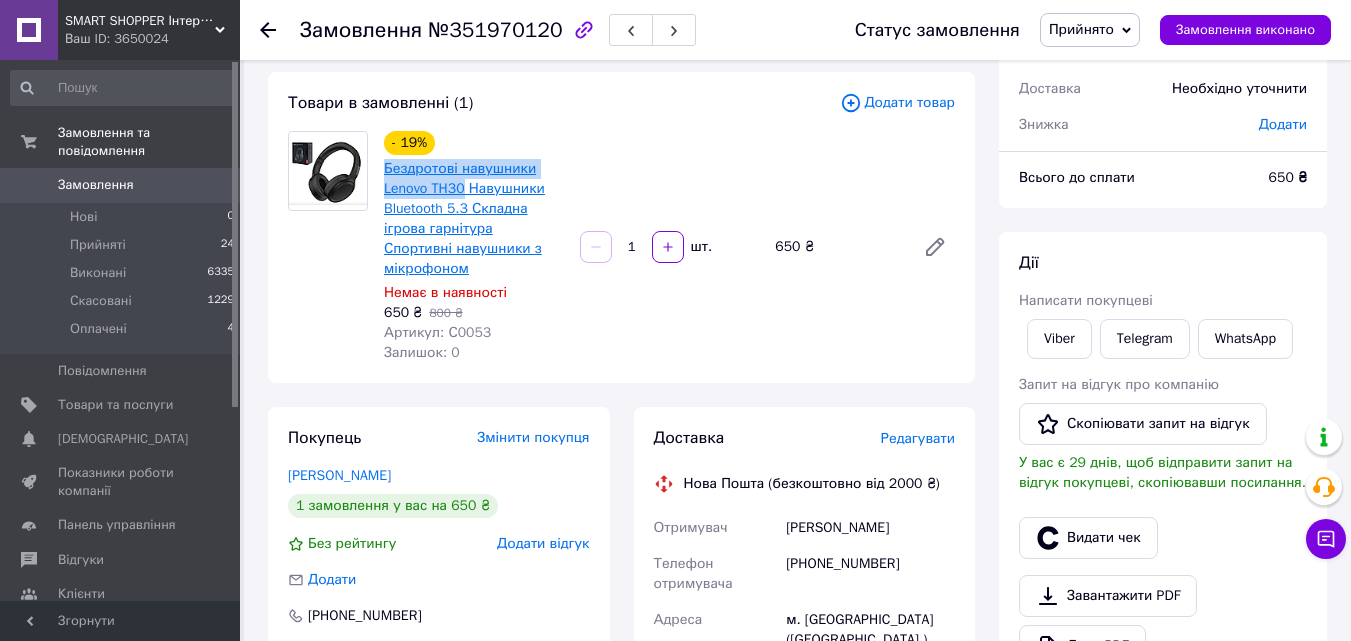 drag, startPoint x: 377, startPoint y: 166, endPoint x: 463, endPoint y: 192, distance: 89.84431 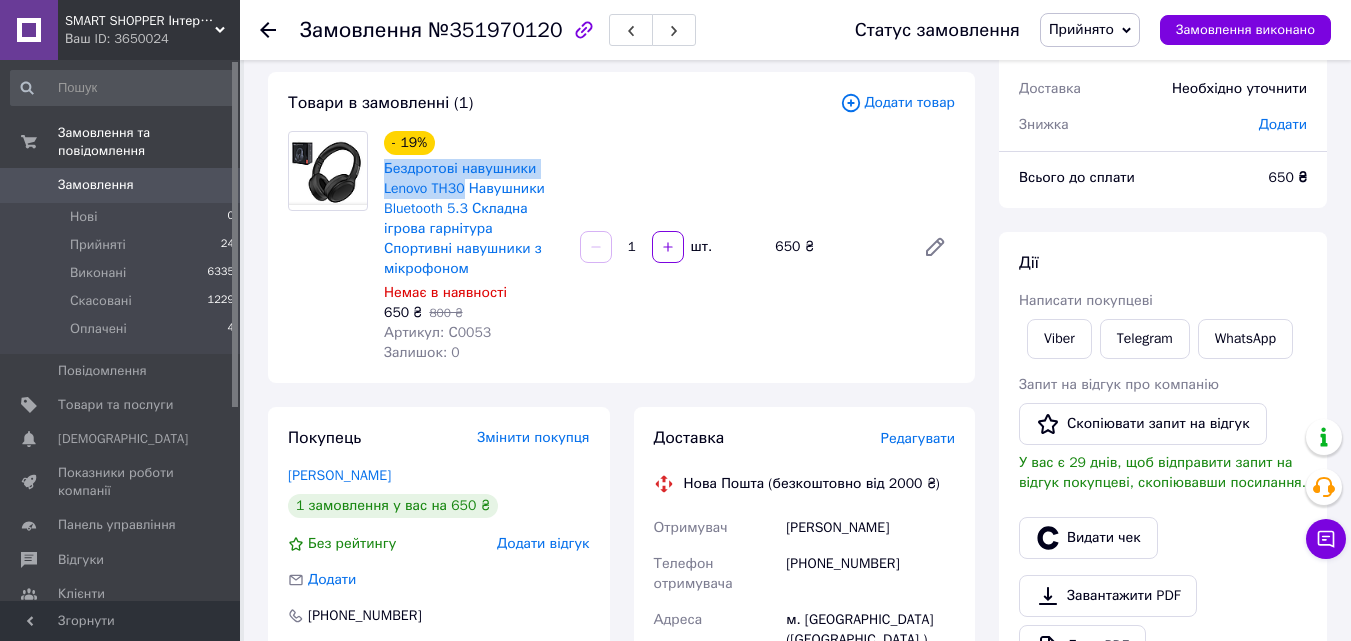 click on "- 19% Бездротові навушники Lenovo TH30 Навушники Bluetooth 5.3 Складна ігрова гарнітура Спортивні навушники з мікрофоном Немає в наявності 650 ₴   800 ₴ Артикул: С0053 Залишок: 0" at bounding box center (474, 247) 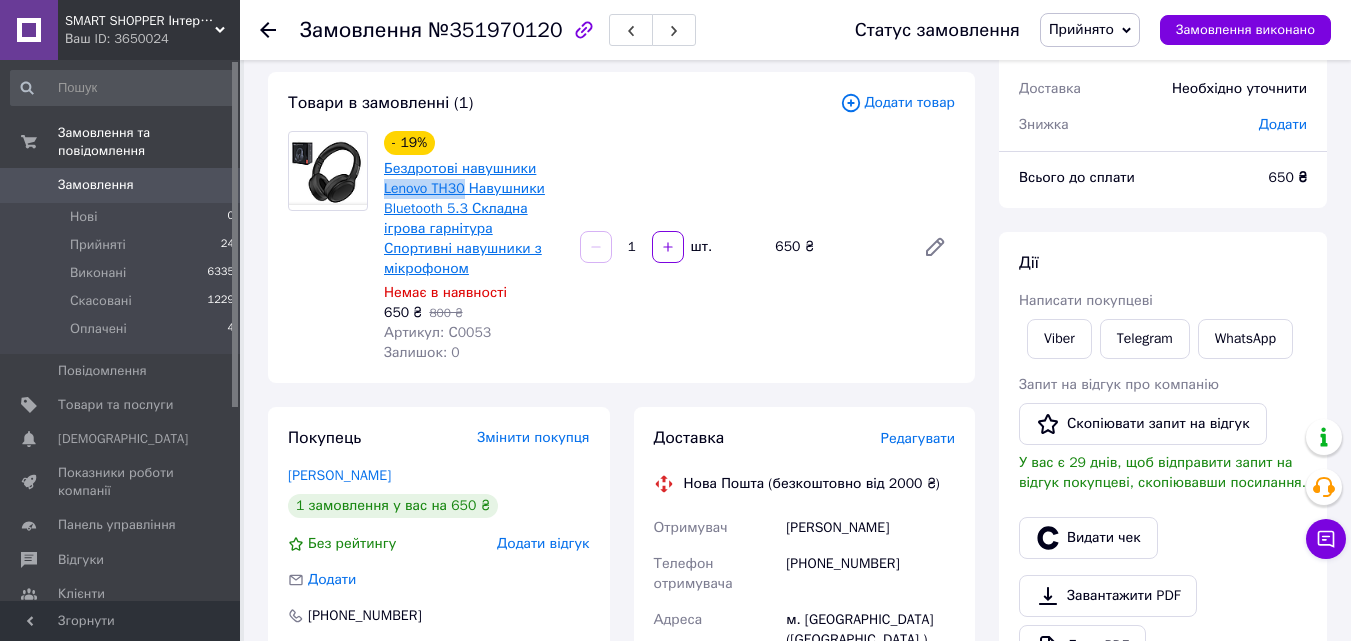 drag, startPoint x: 380, startPoint y: 190, endPoint x: 463, endPoint y: 190, distance: 83 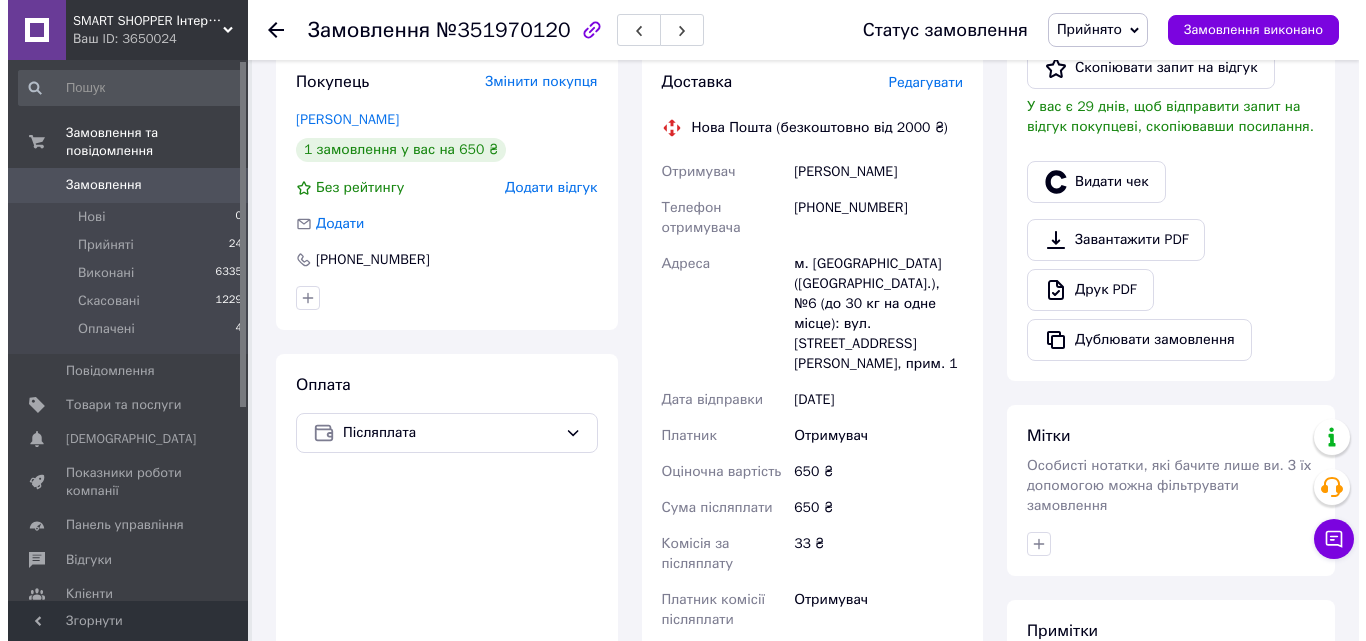 scroll, scrollTop: 400, scrollLeft: 0, axis: vertical 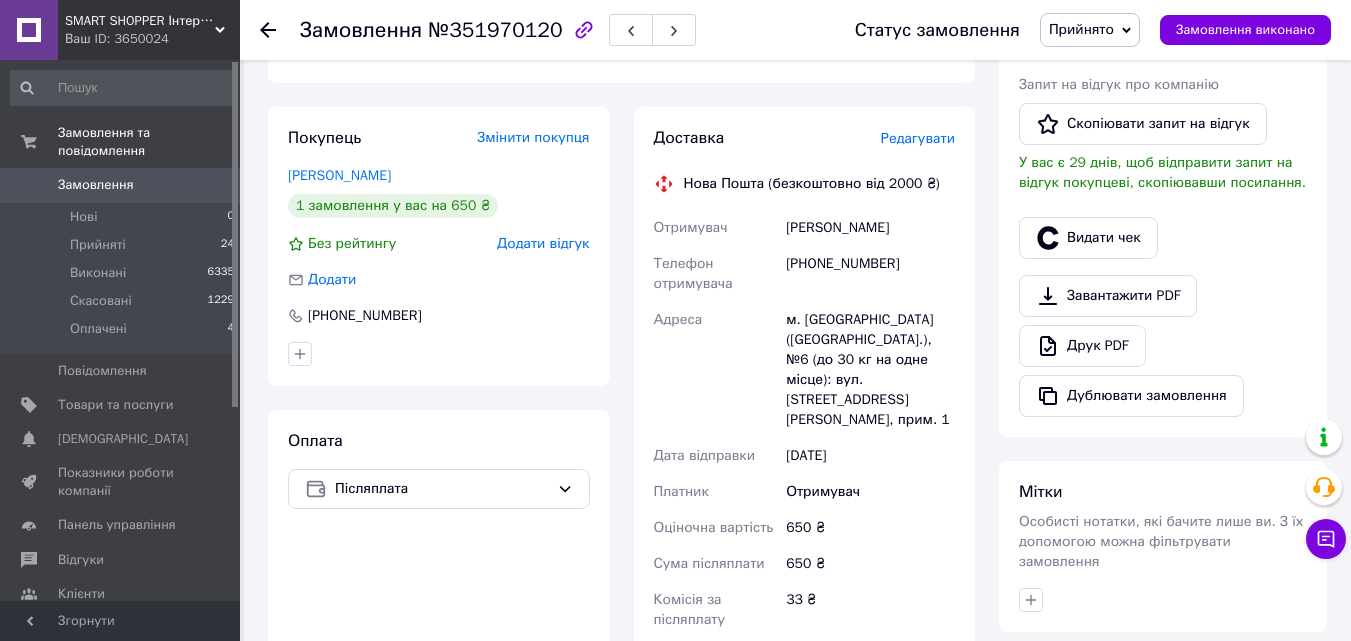 click on "Редагувати" at bounding box center (918, 138) 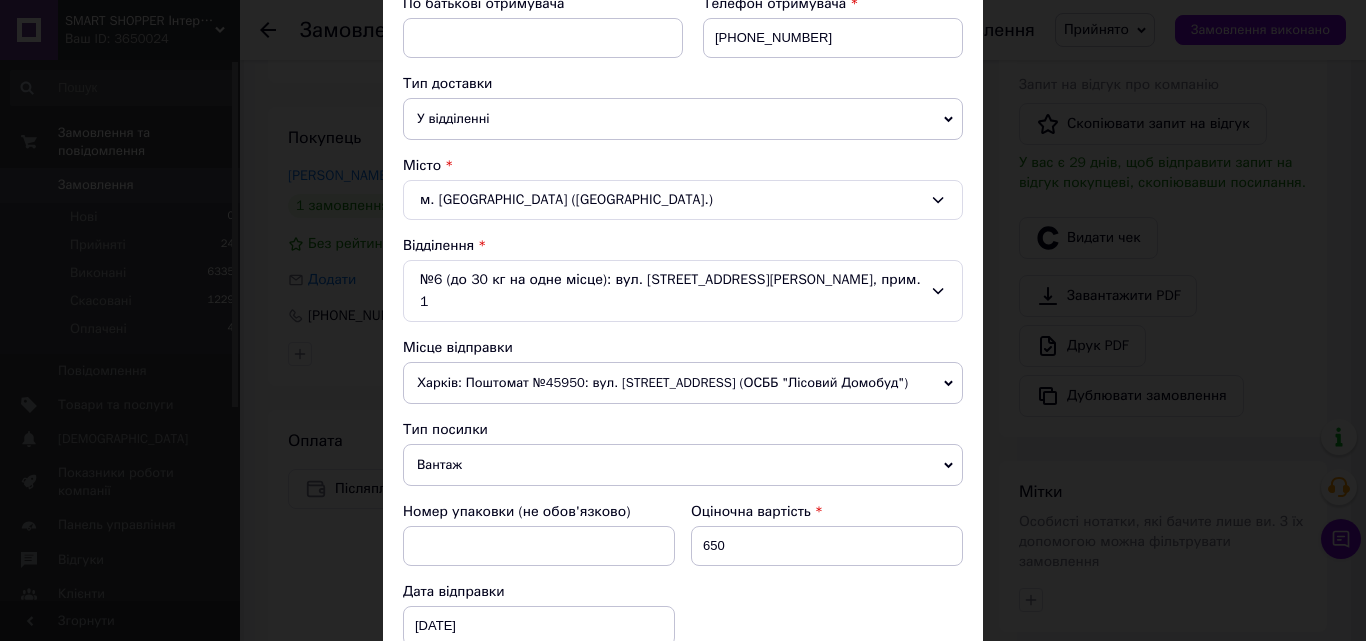 scroll, scrollTop: 885, scrollLeft: 0, axis: vertical 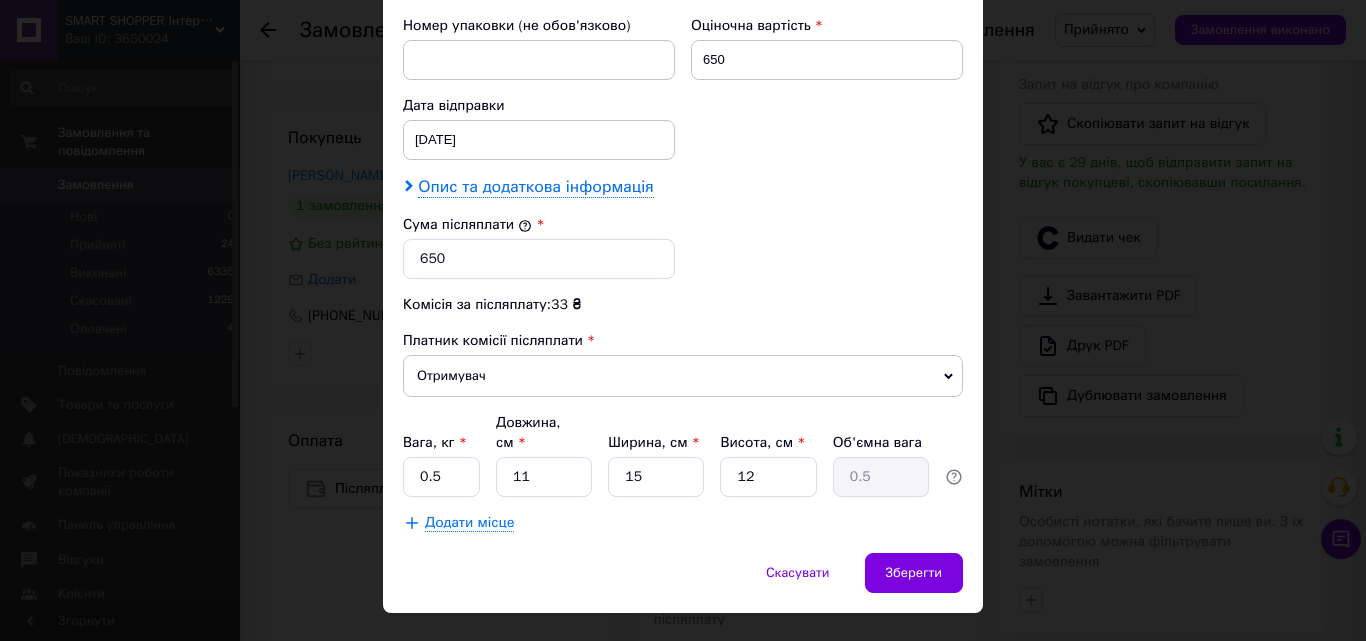 click 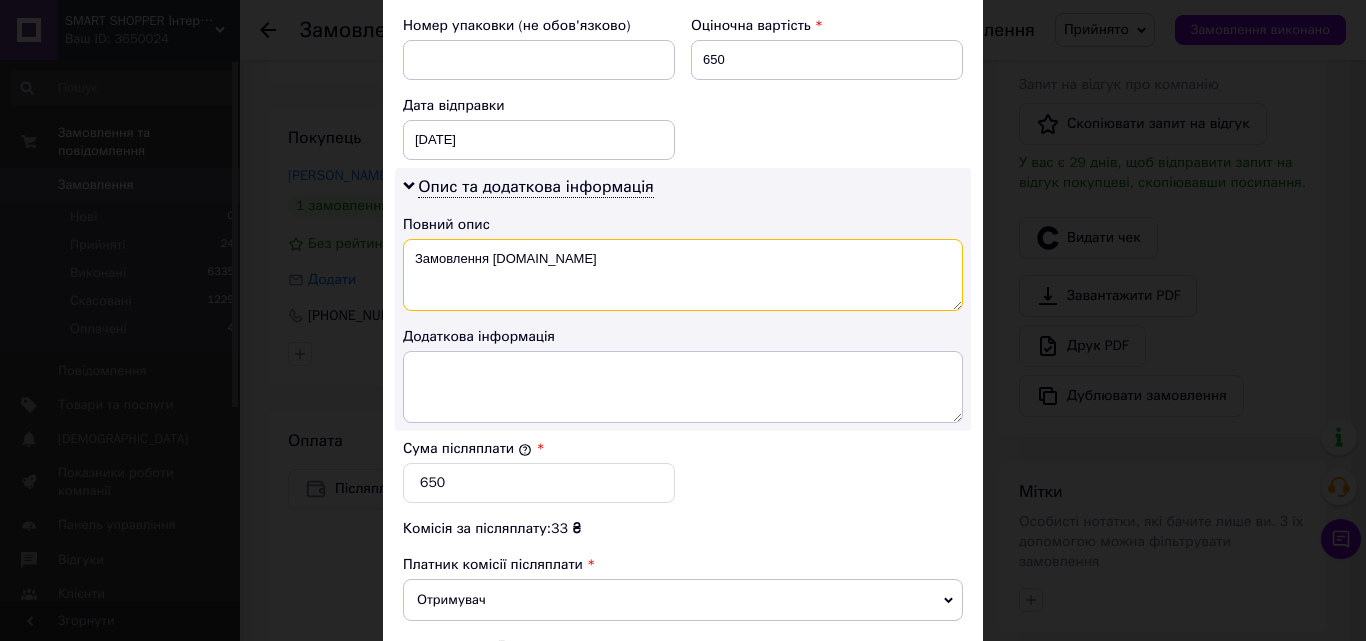 click on "Замовлення [DOMAIN_NAME]" at bounding box center [683, 275] 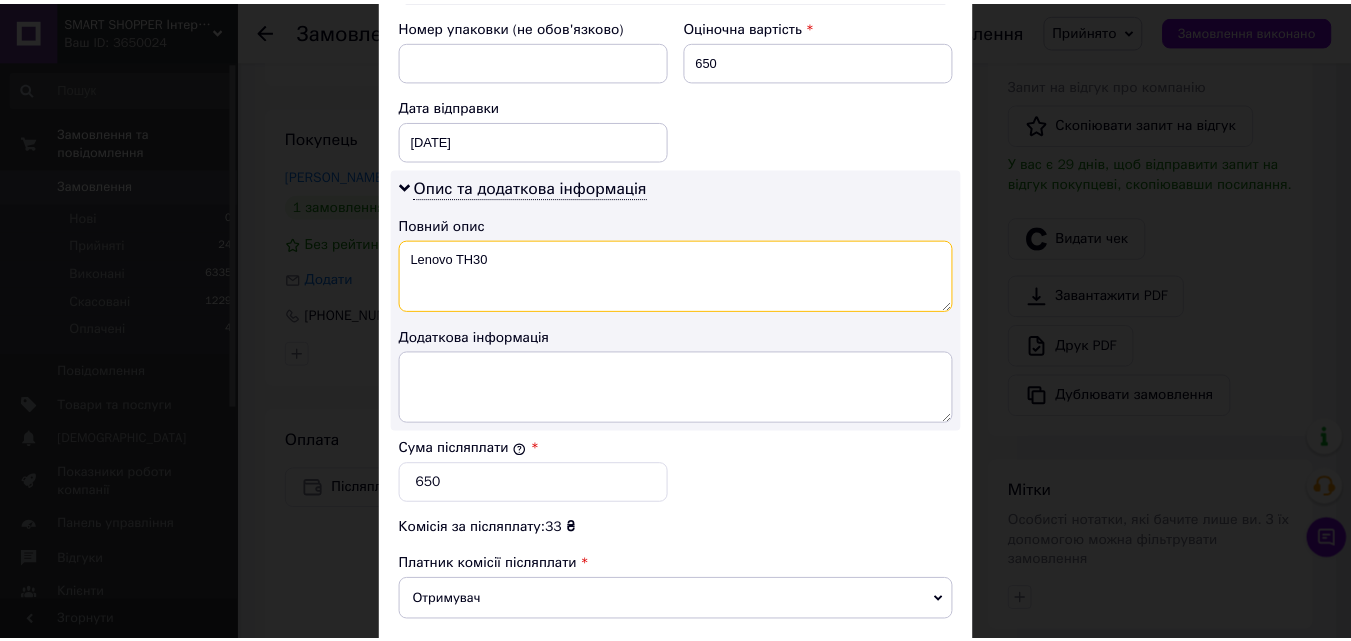 scroll, scrollTop: 1109, scrollLeft: 0, axis: vertical 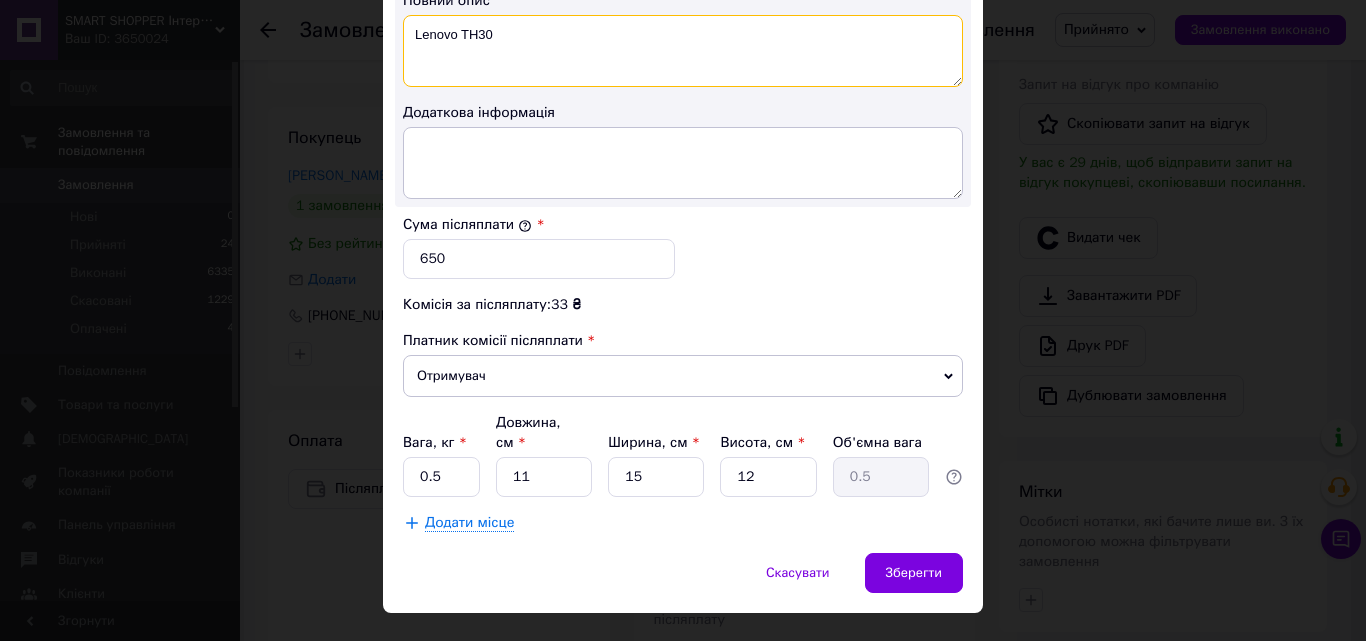 type on "Lenovo TH30" 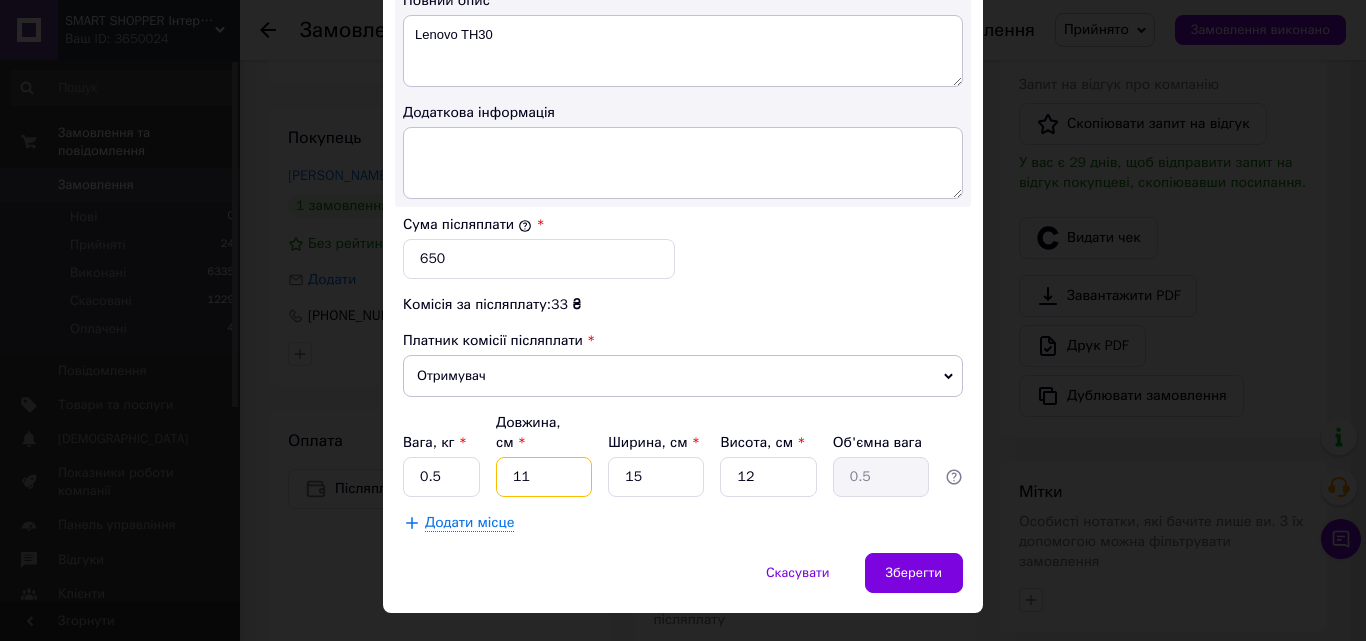 click on "11" at bounding box center [544, 477] 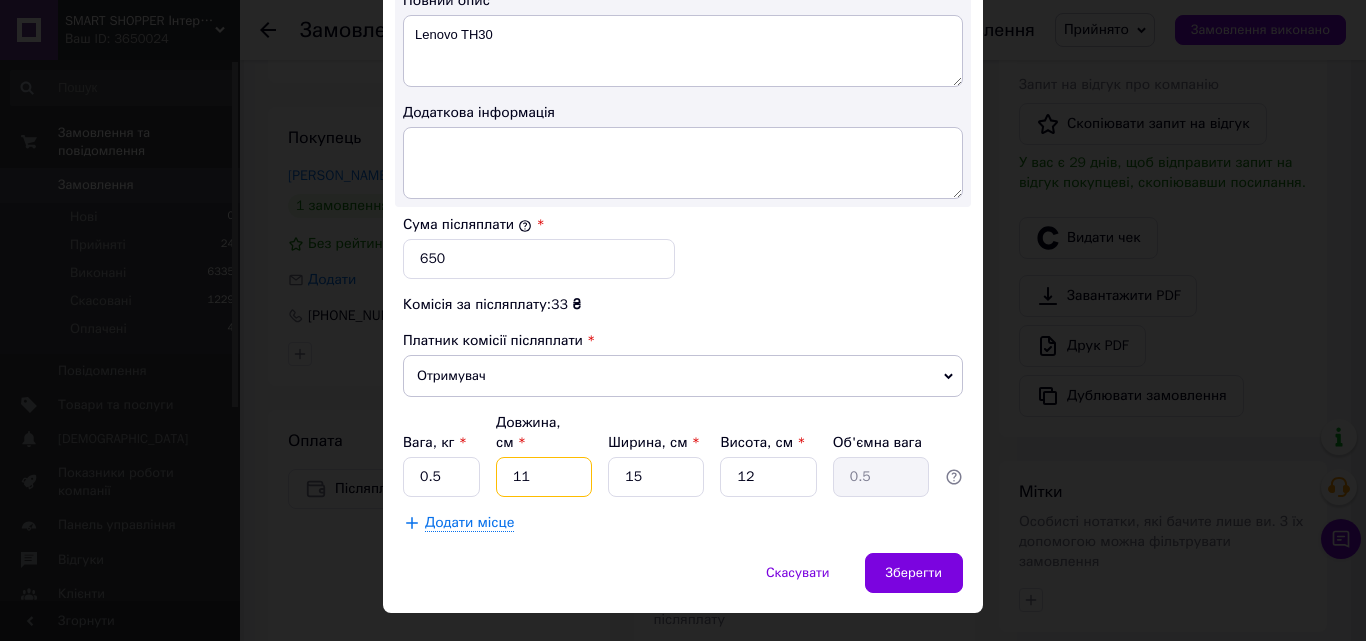 type 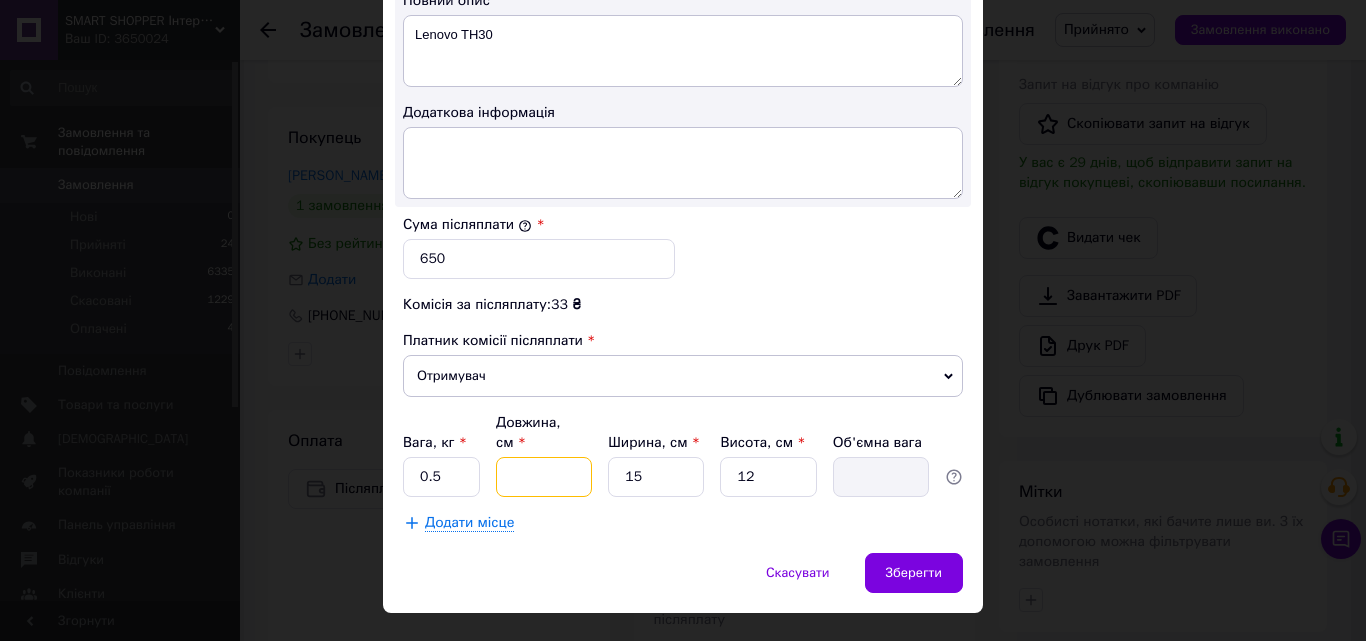 type on "2" 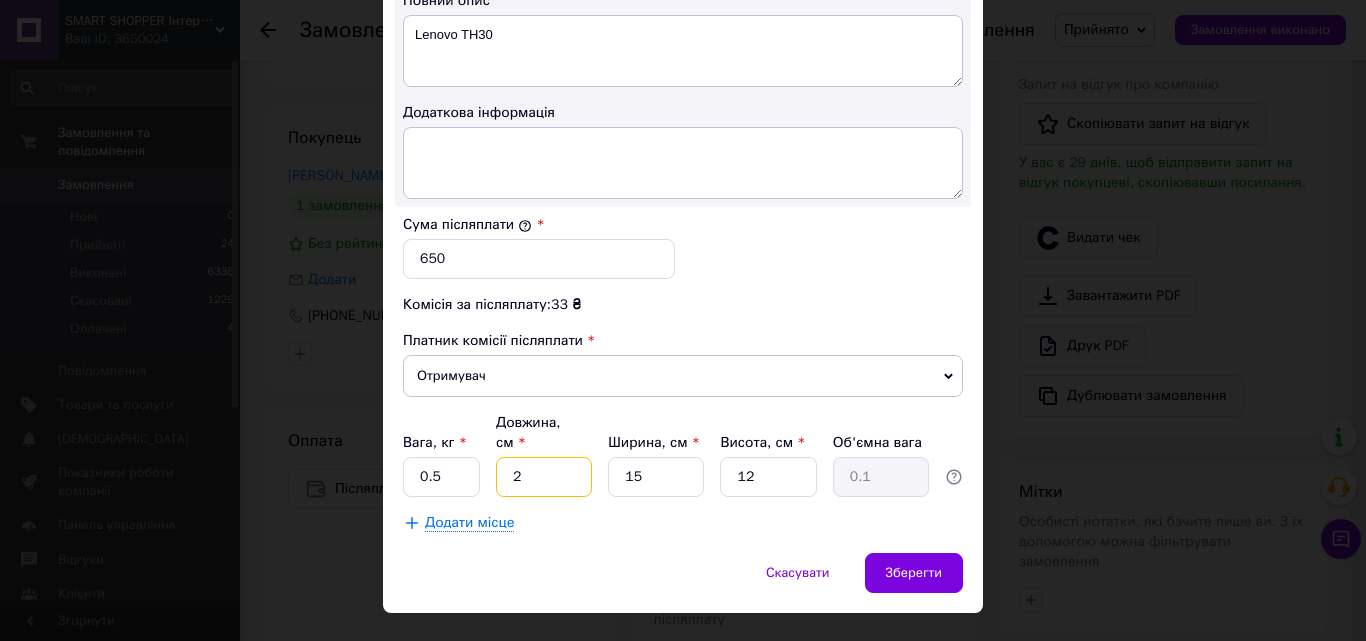 type on "20" 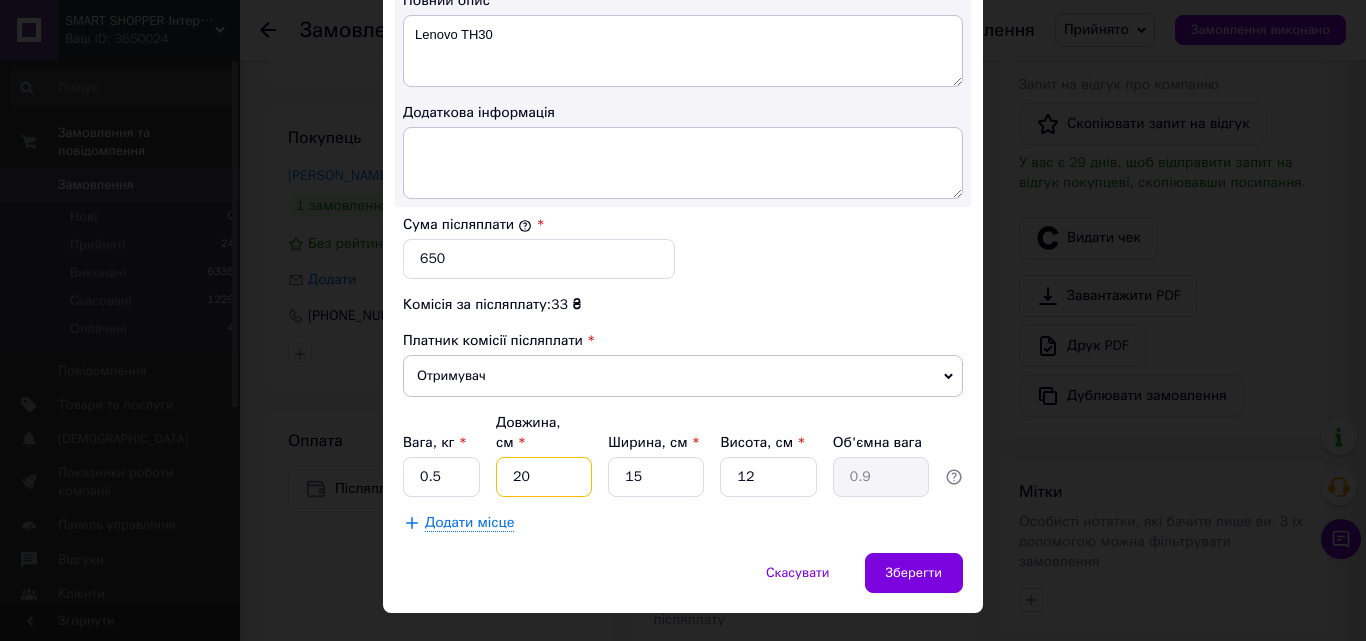 type on "20" 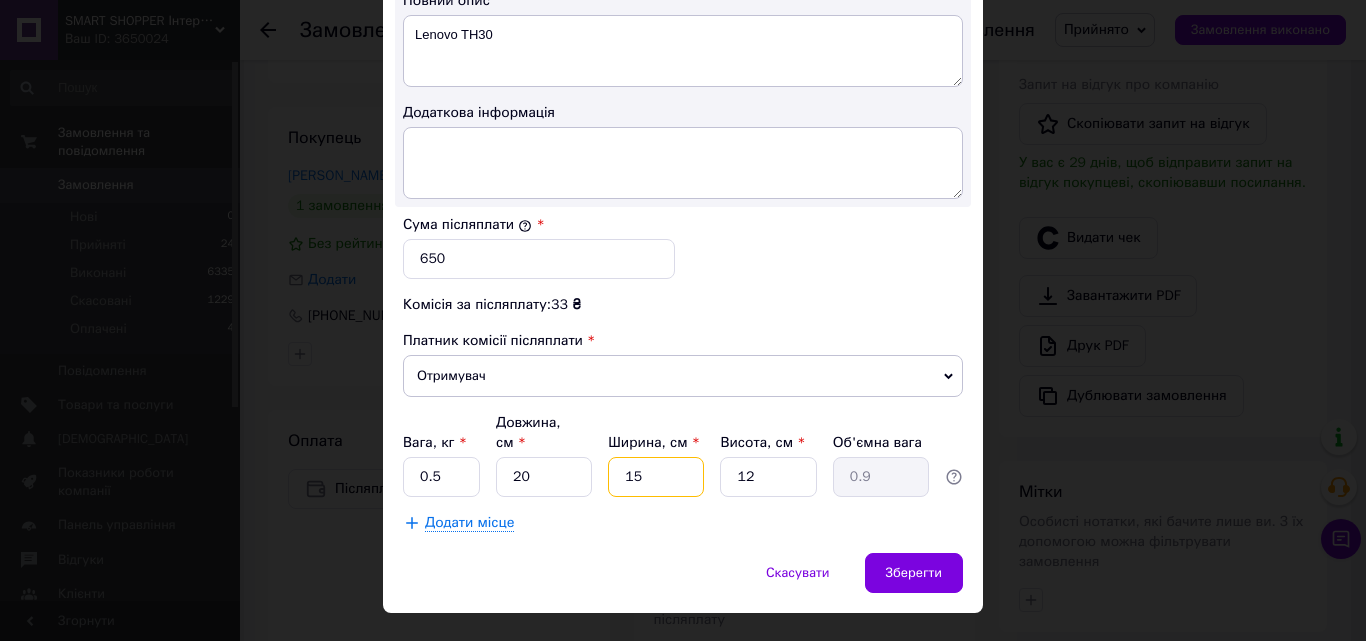 click on "15" at bounding box center (656, 477) 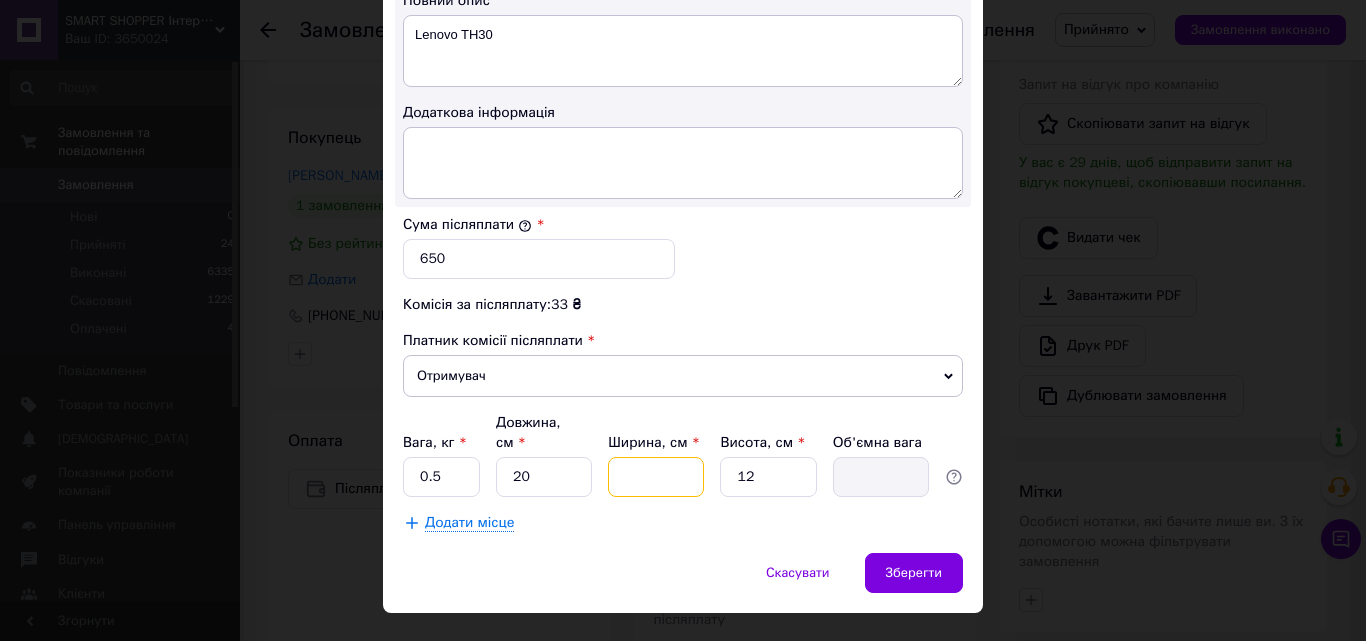 type on "2" 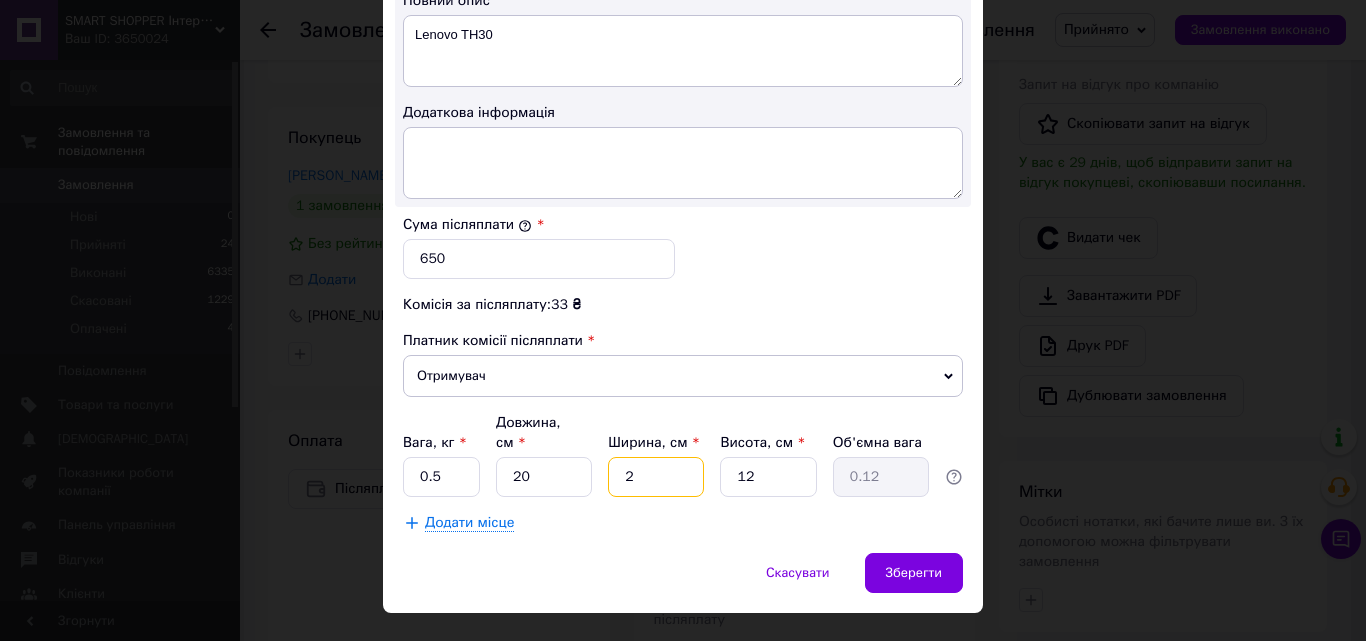 type on "20" 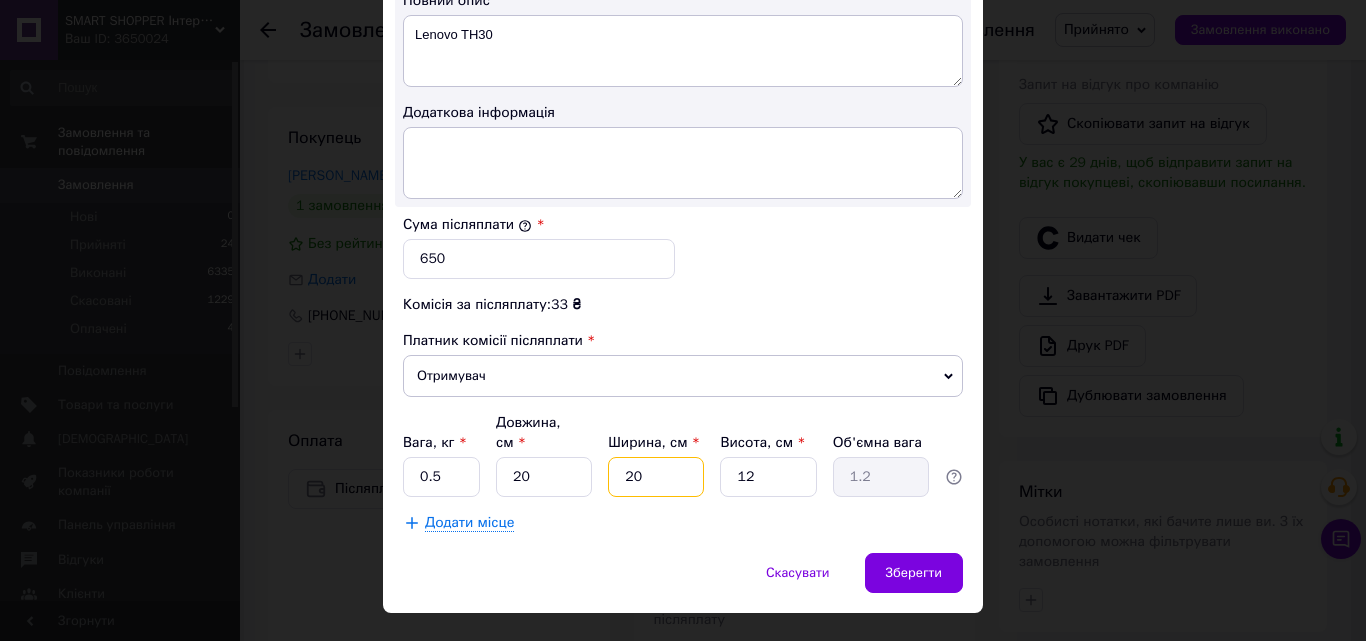 type on "20" 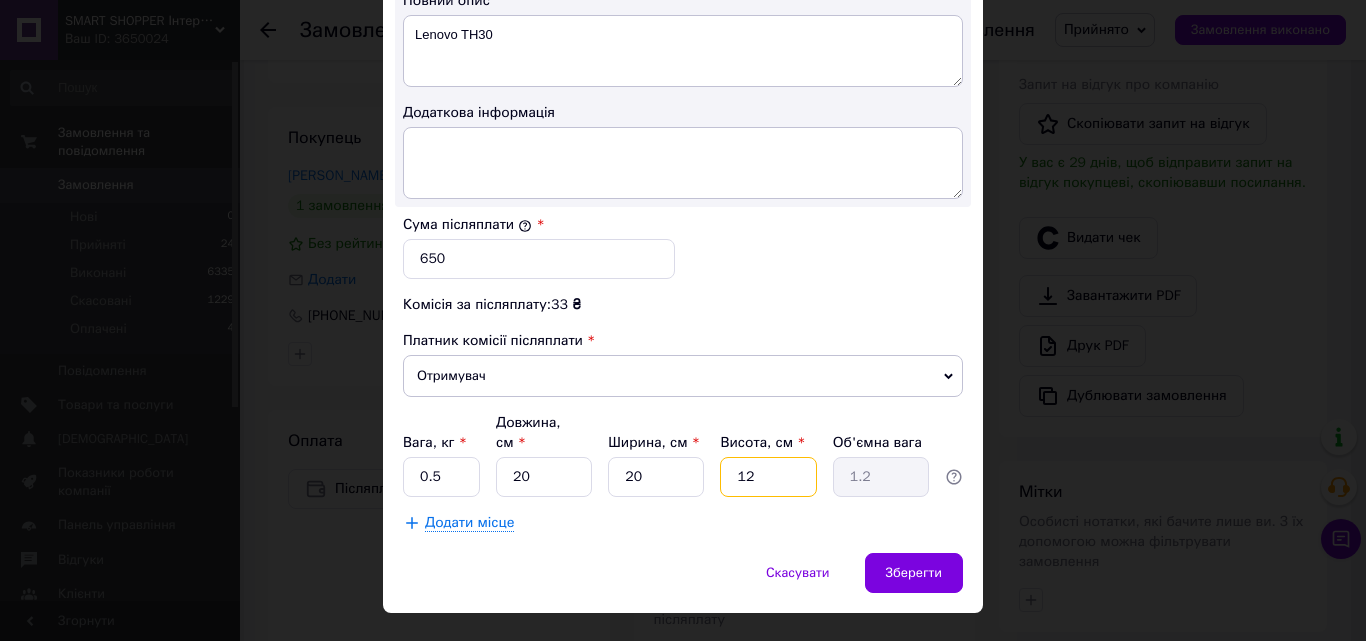 click on "12" at bounding box center [768, 477] 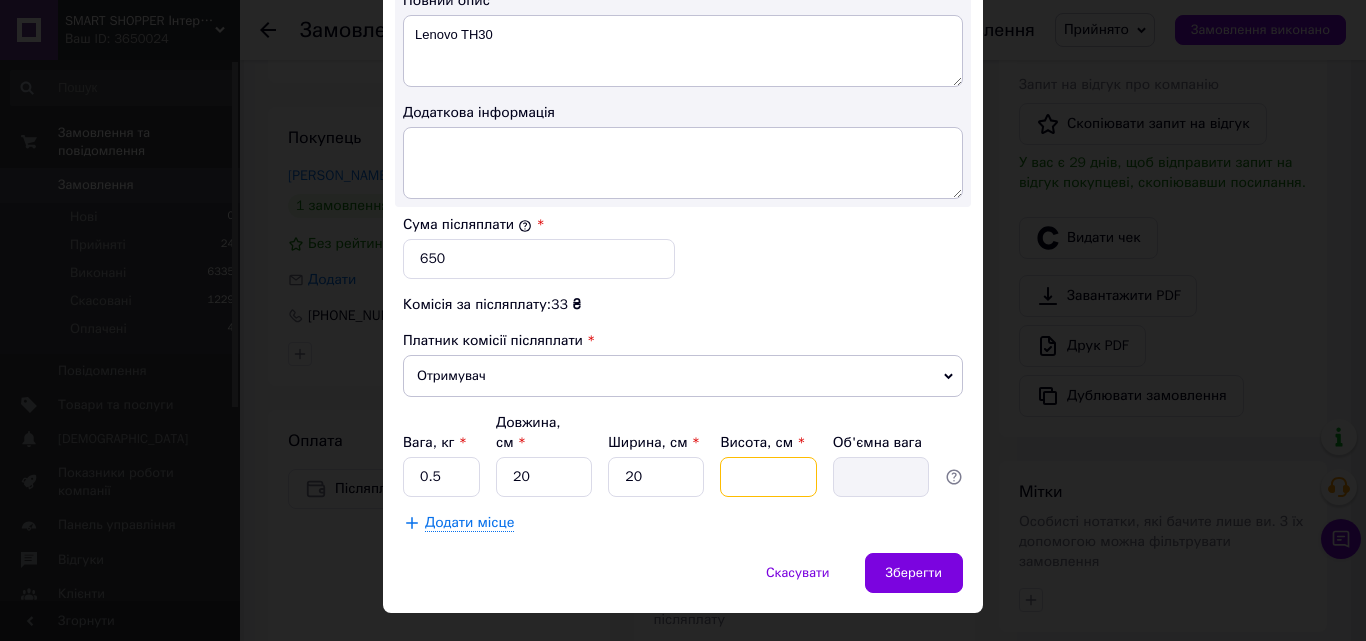 type on "2" 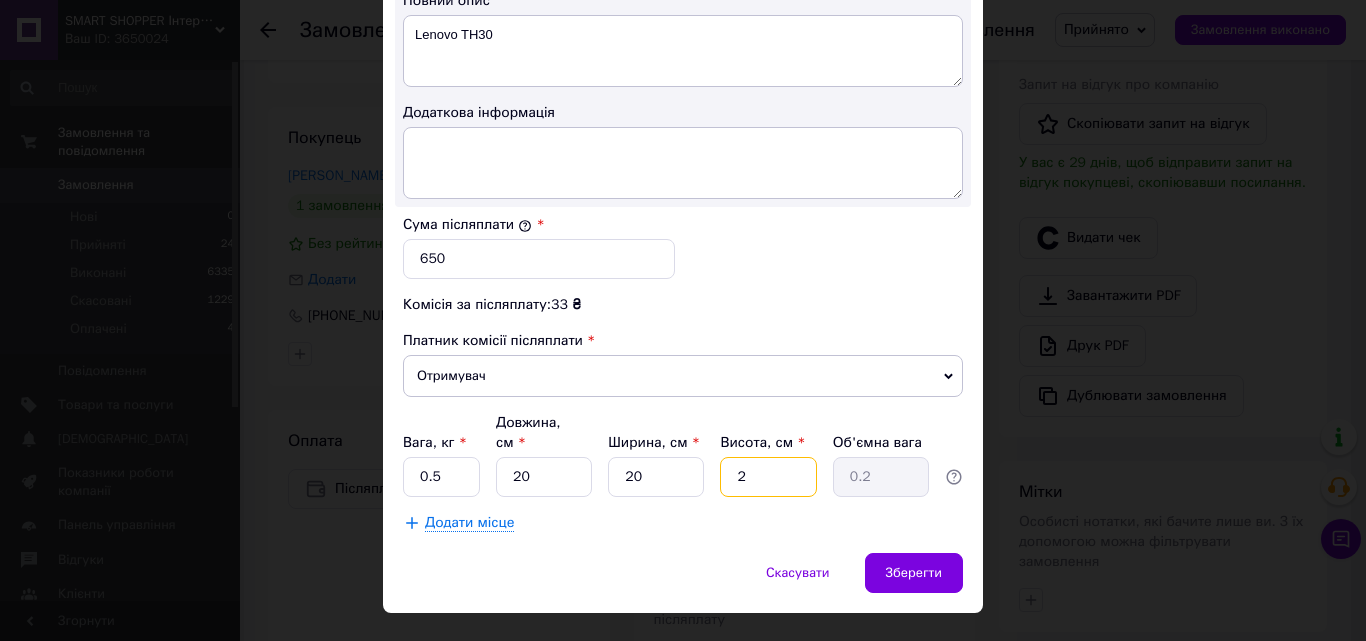 type on "20" 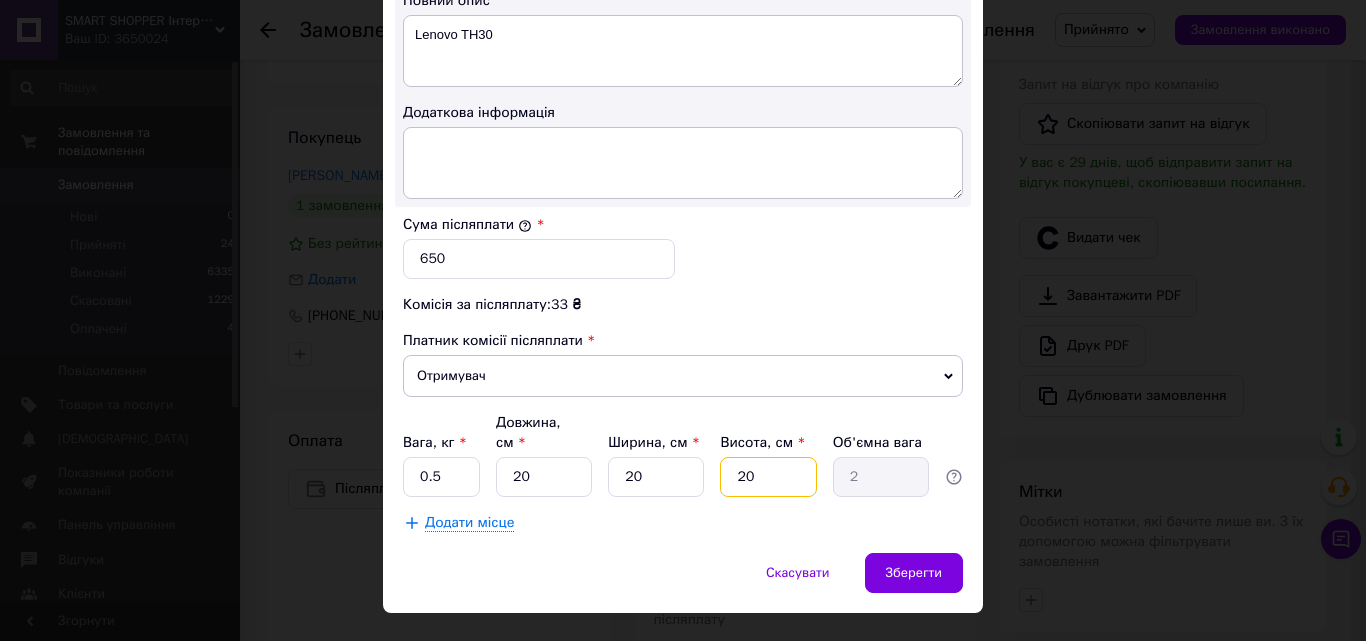 type on "20" 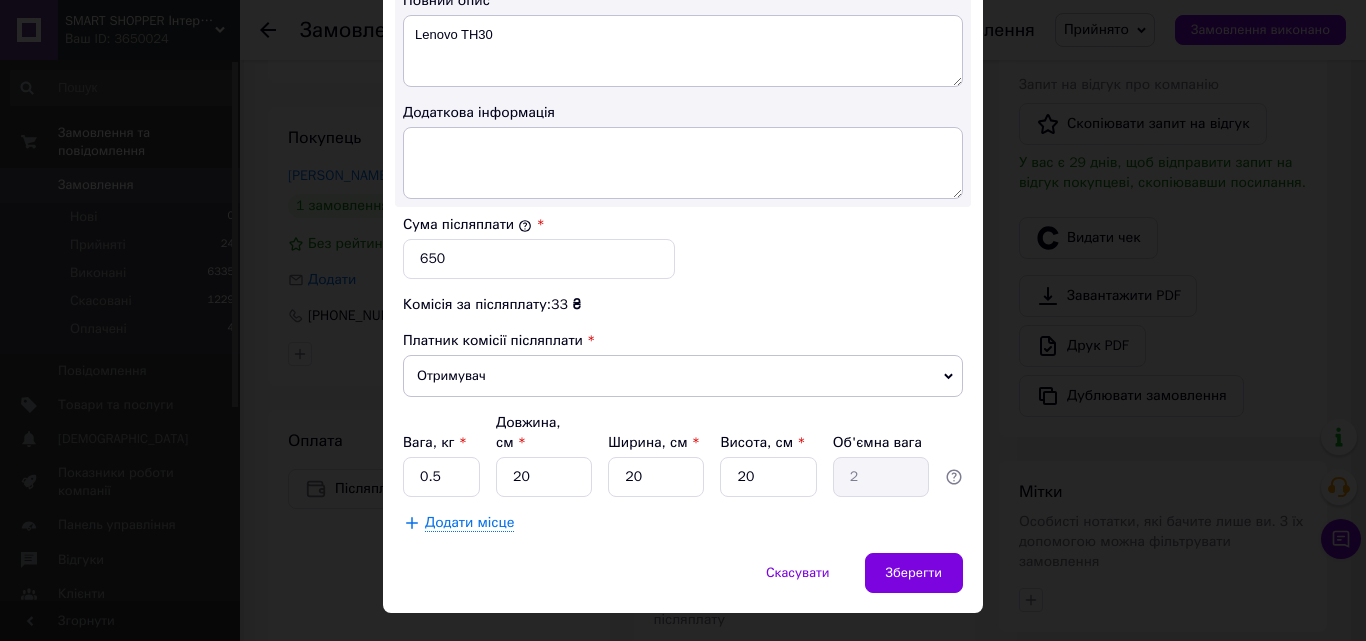 click on "Додати місце" at bounding box center [683, 523] 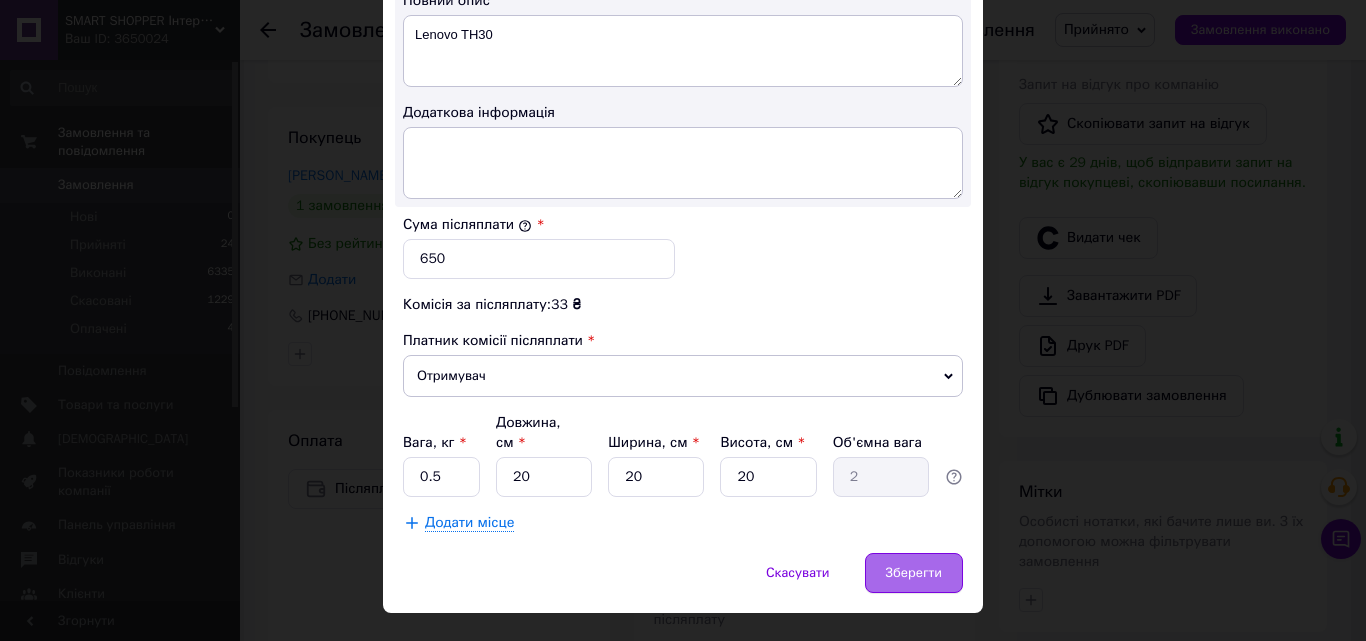 click on "Зберегти" at bounding box center (914, 573) 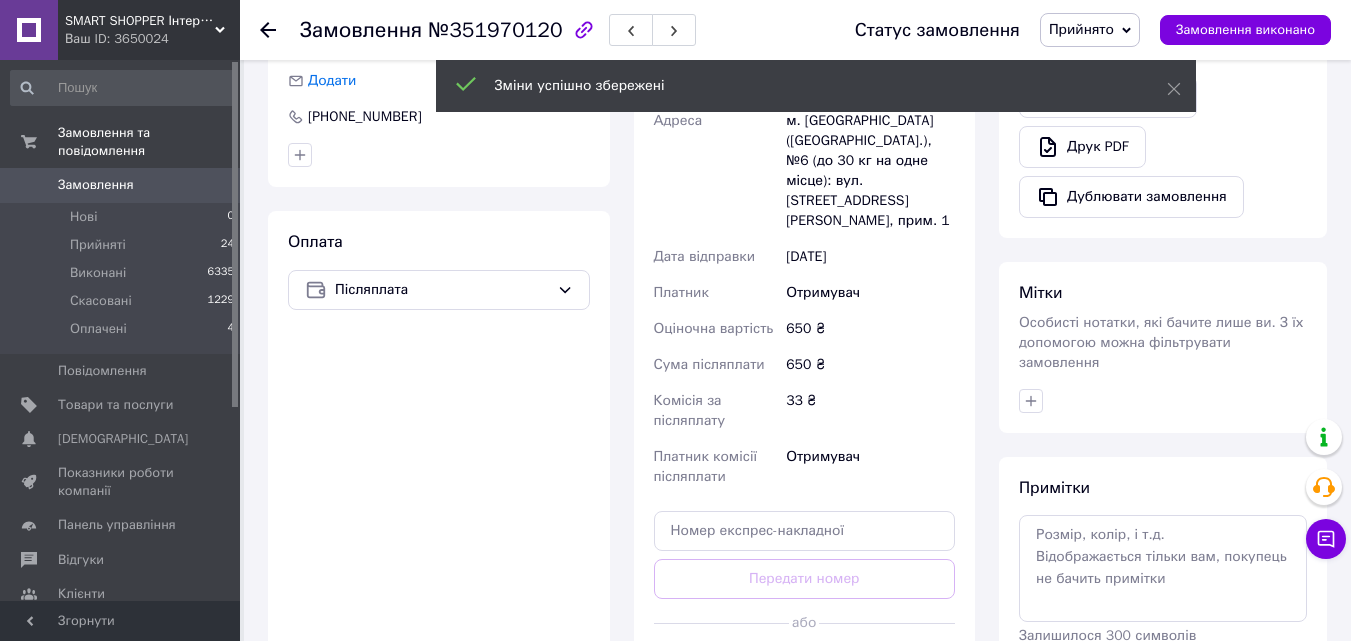 scroll, scrollTop: 600, scrollLeft: 0, axis: vertical 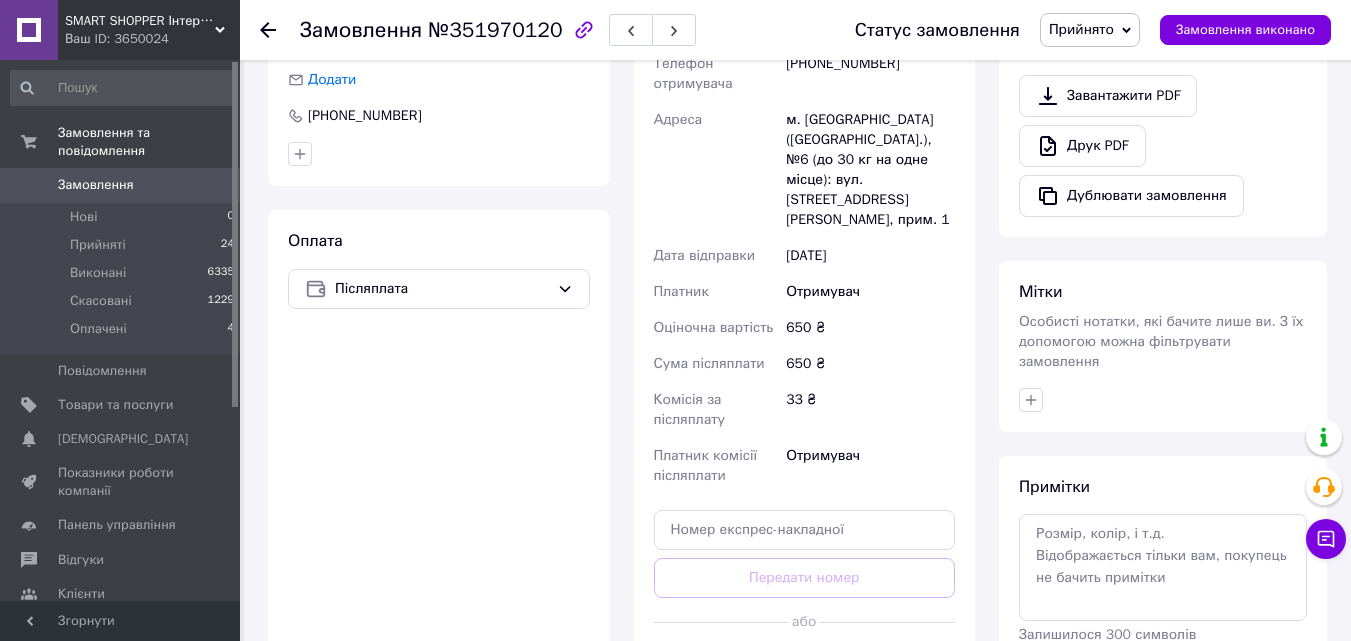 click on "Згенерувати ЕН" at bounding box center [805, 667] 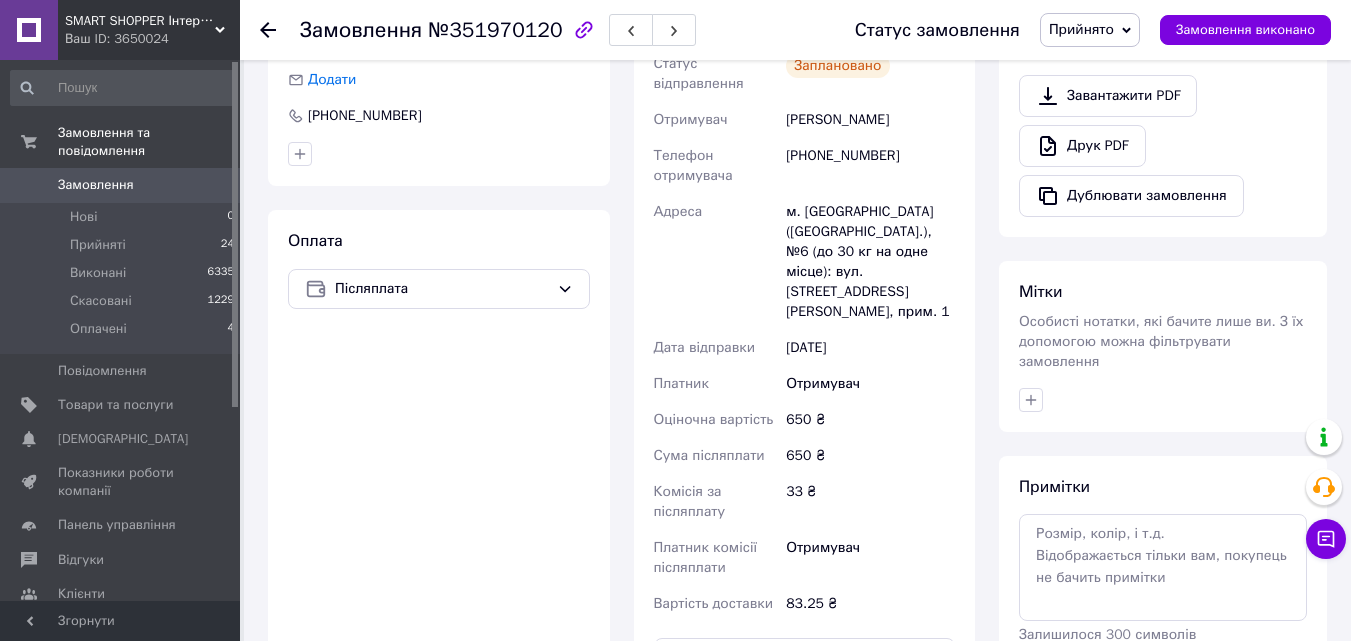 click 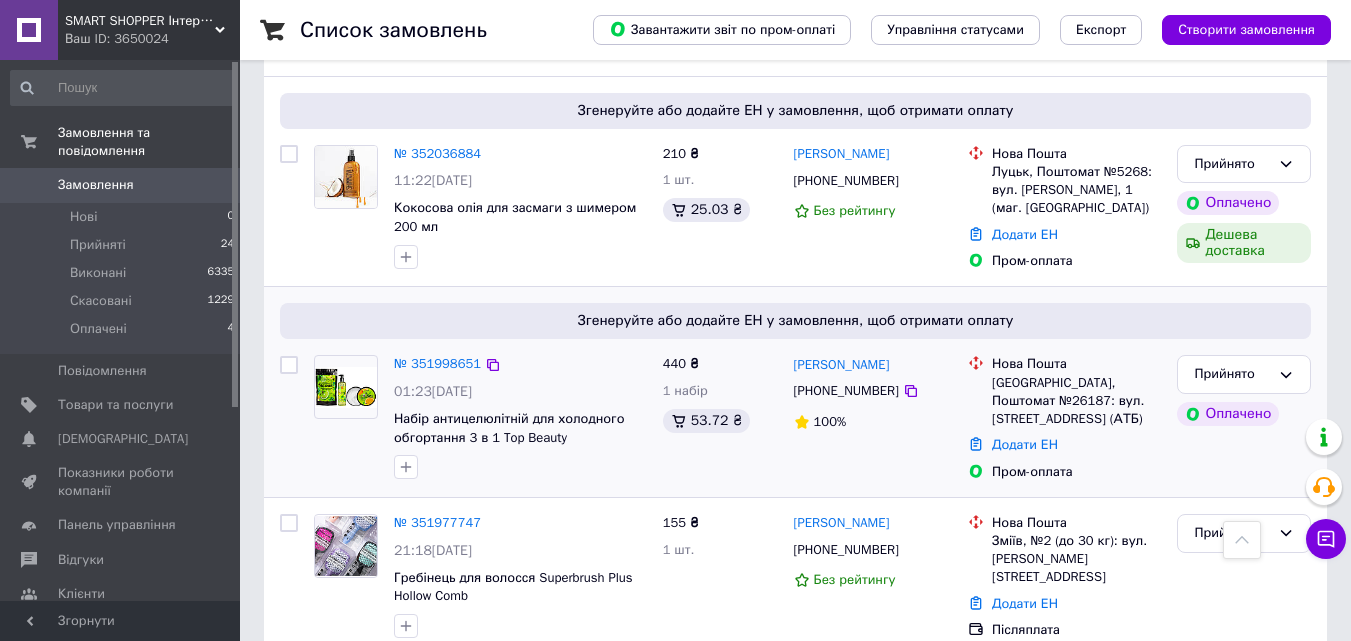 scroll, scrollTop: 1100, scrollLeft: 0, axis: vertical 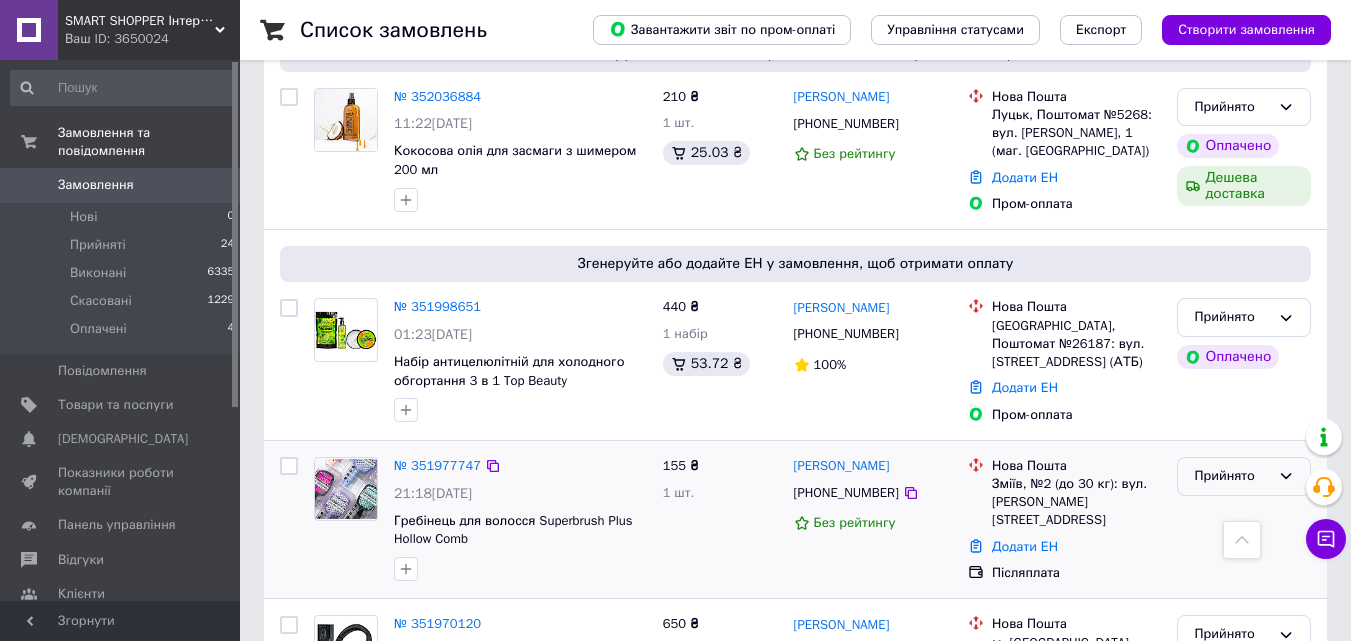 click on "Прийнято" at bounding box center [1244, 476] 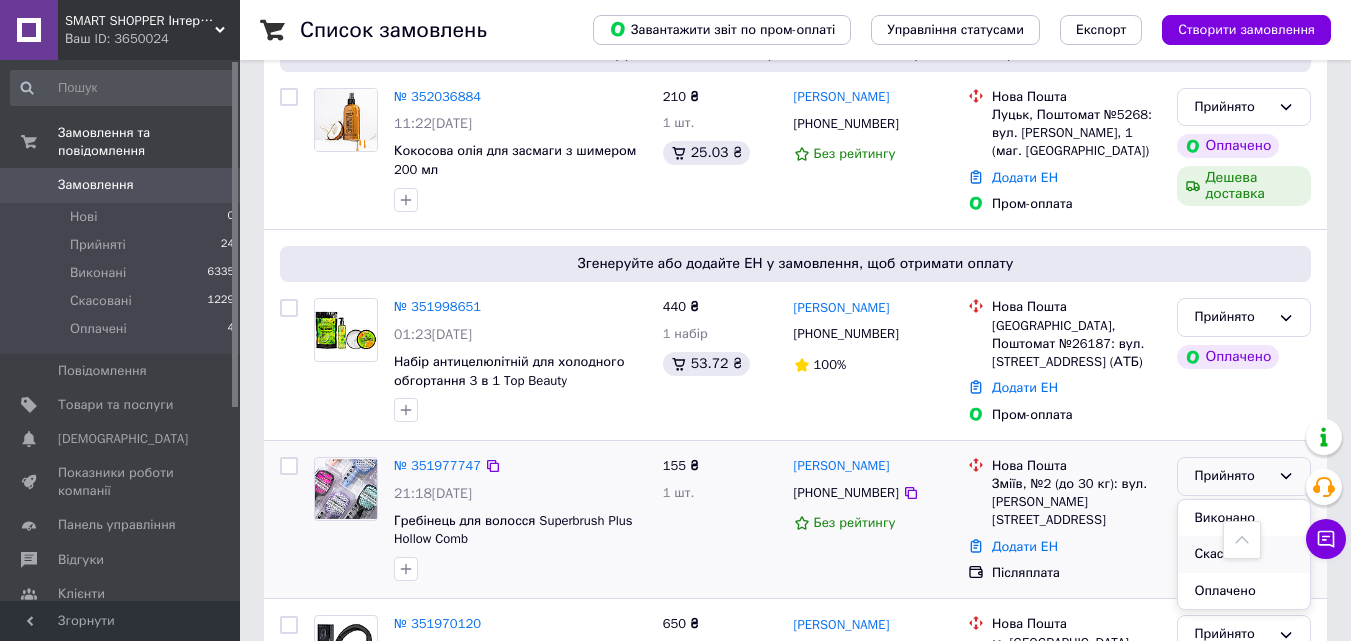 click on "Скасовано" at bounding box center [1244, 554] 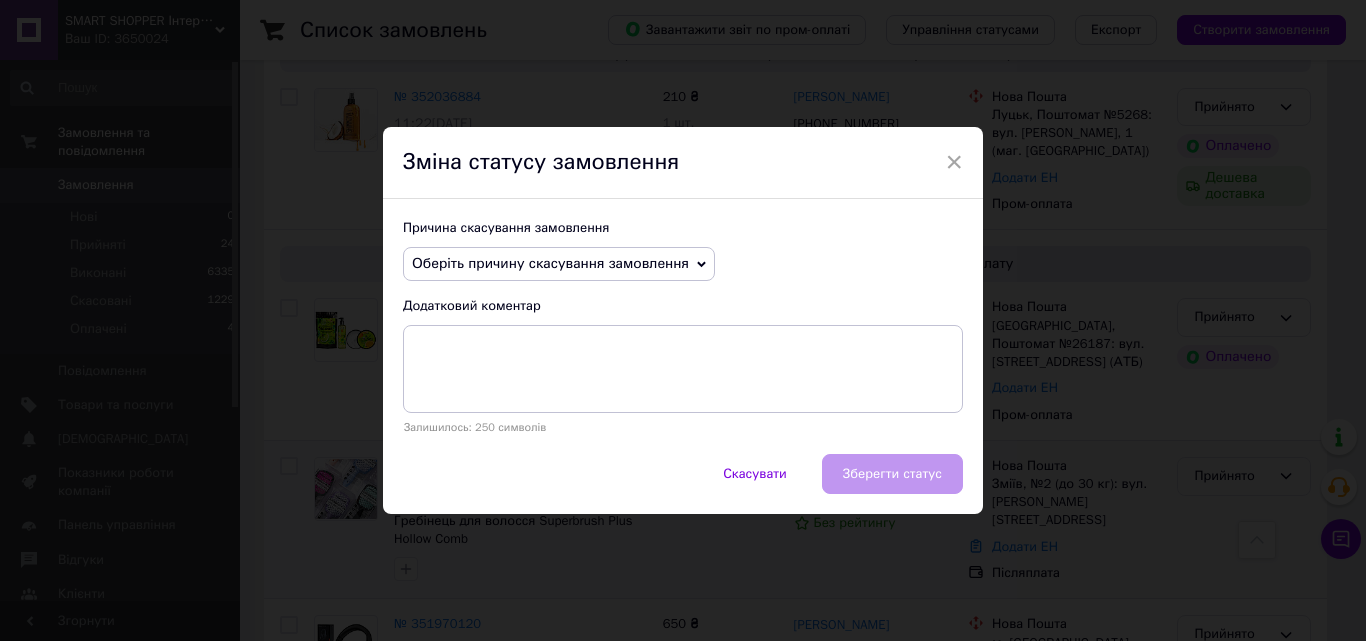 click 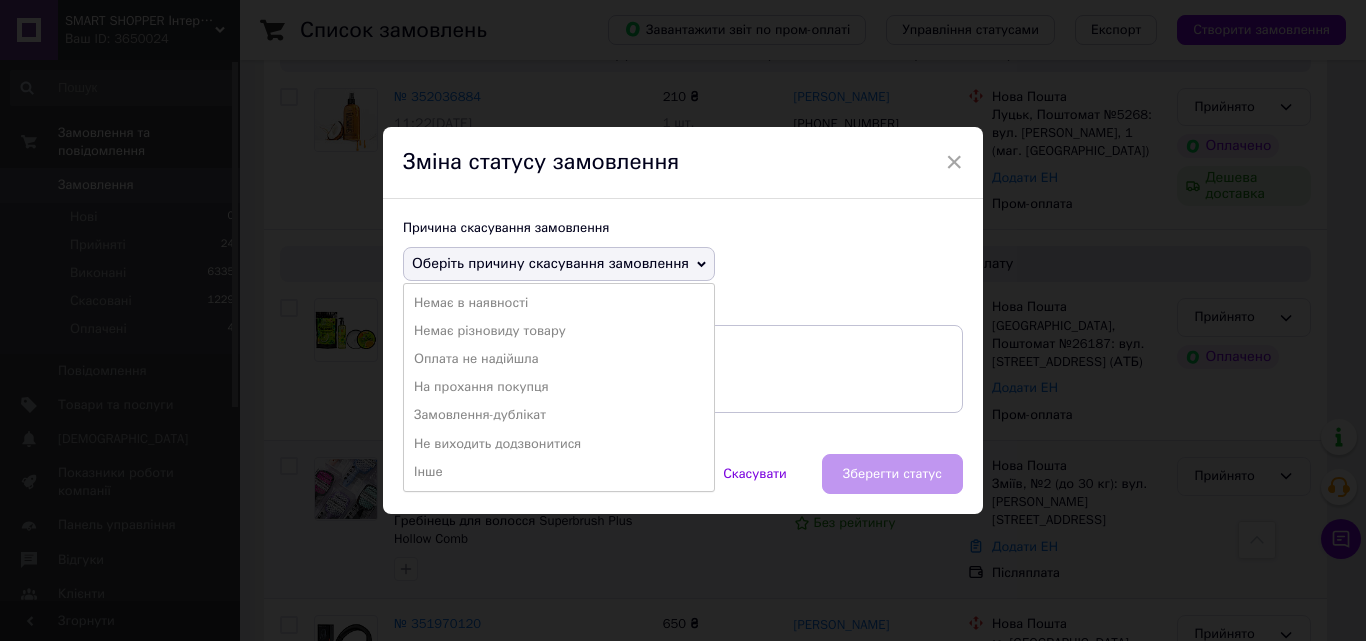 click on "Не виходить додзвонитися" at bounding box center (559, 444) 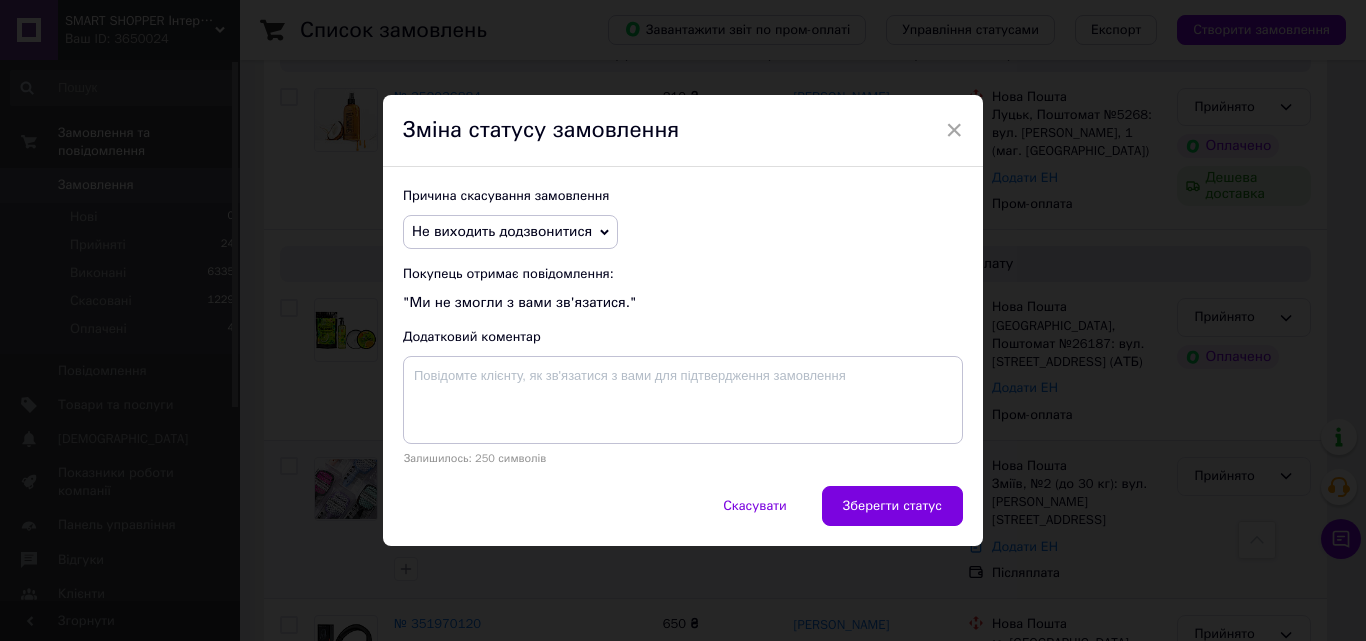 click on "Зберегти статус" at bounding box center (892, 506) 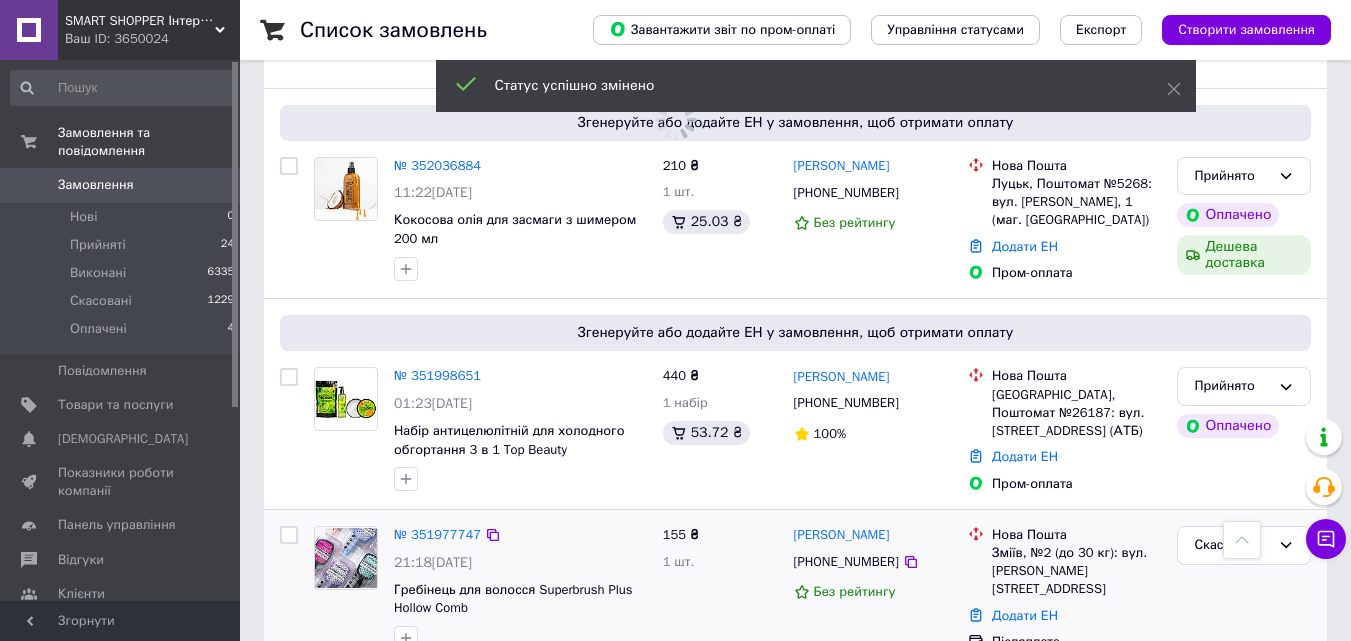 scroll, scrollTop: 1000, scrollLeft: 0, axis: vertical 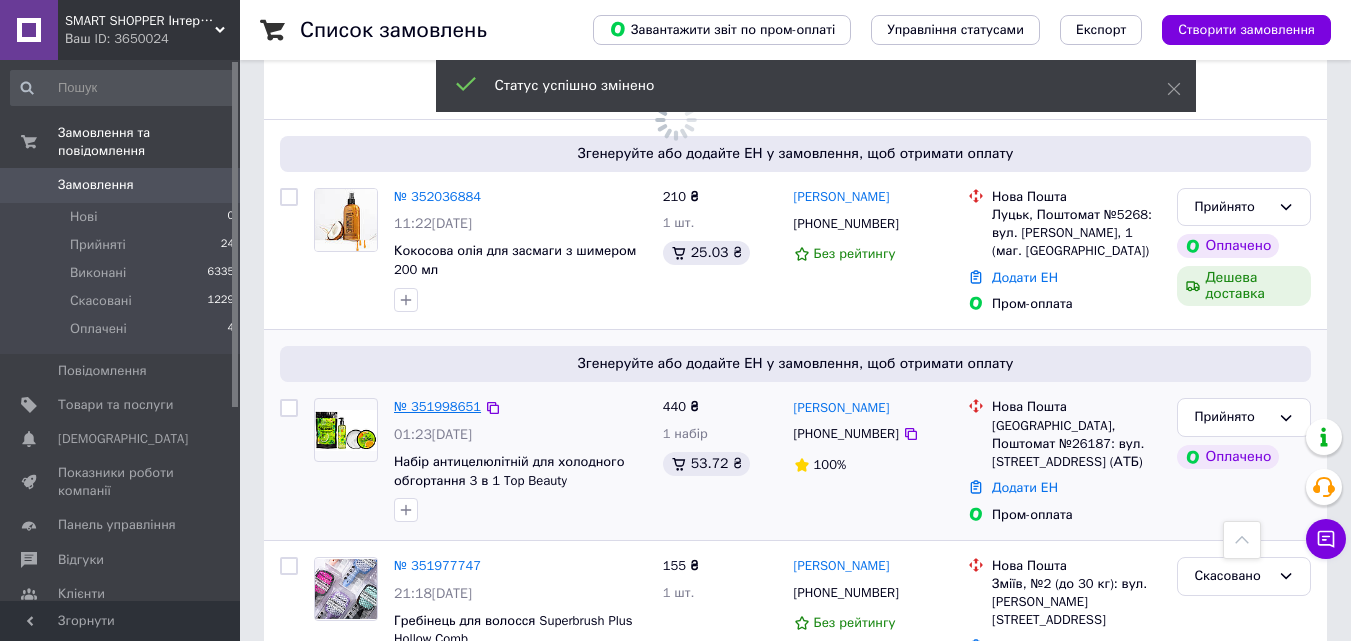 click on "№ 351998651" at bounding box center (437, 406) 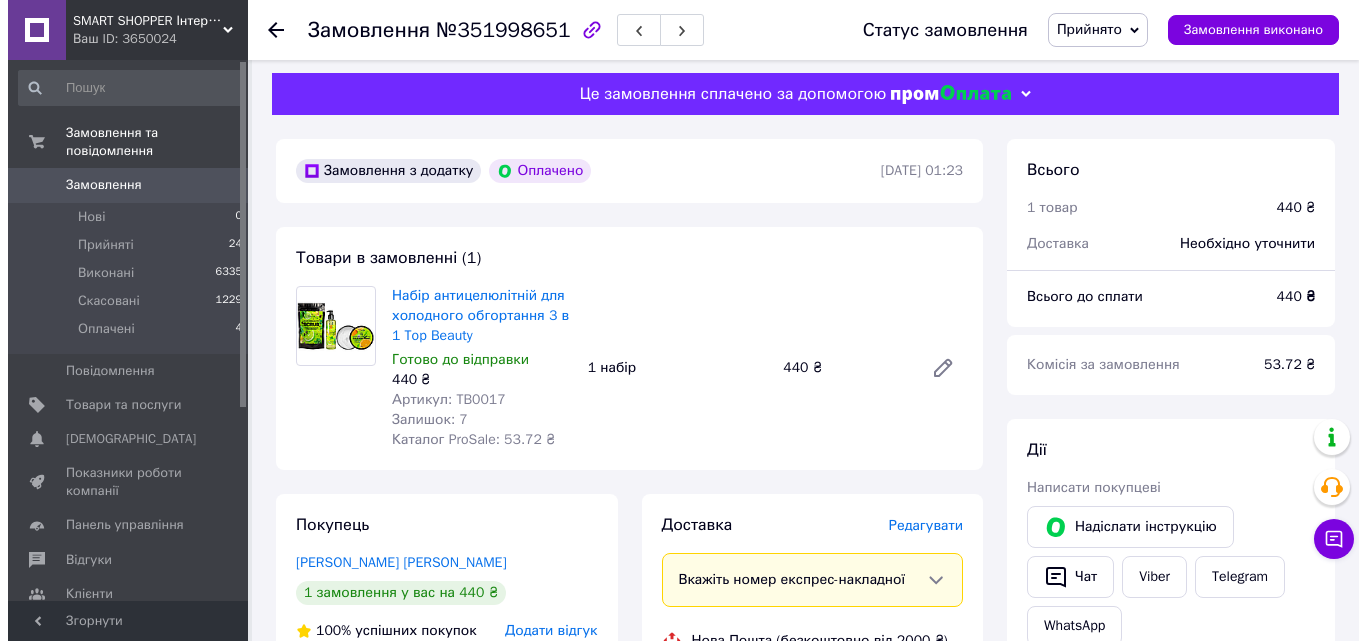 scroll, scrollTop: 0, scrollLeft: 0, axis: both 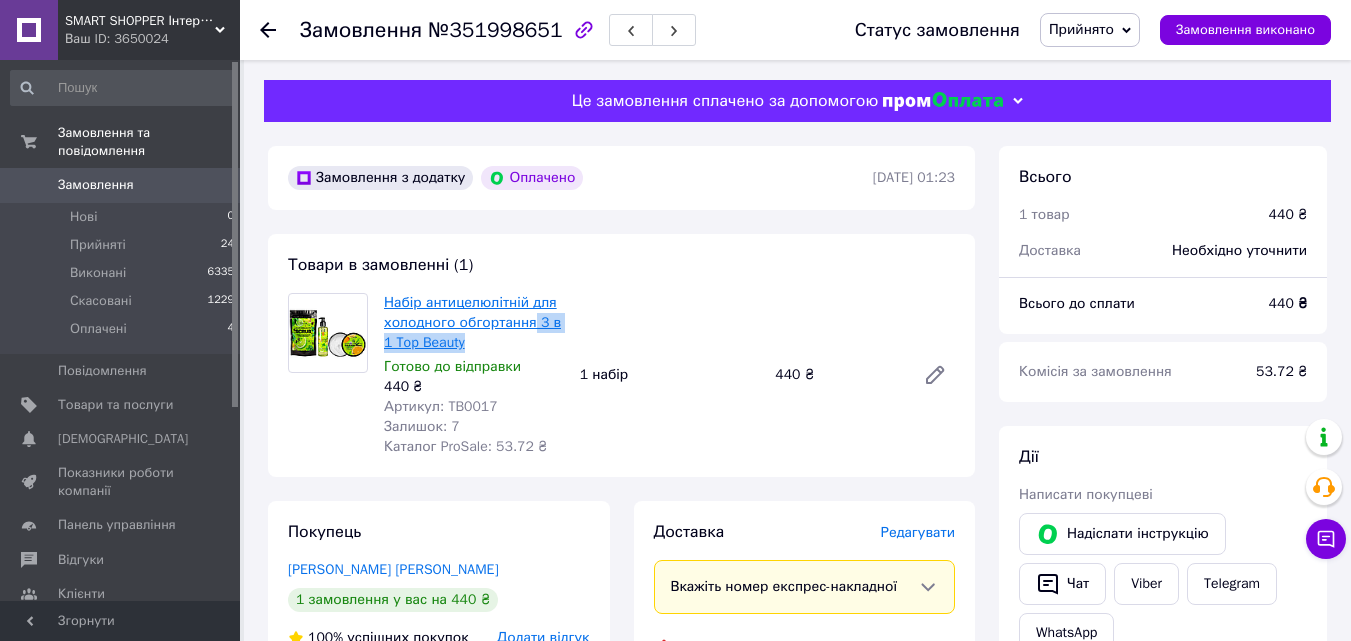 drag, startPoint x: 471, startPoint y: 345, endPoint x: 528, endPoint y: 330, distance: 58.940647 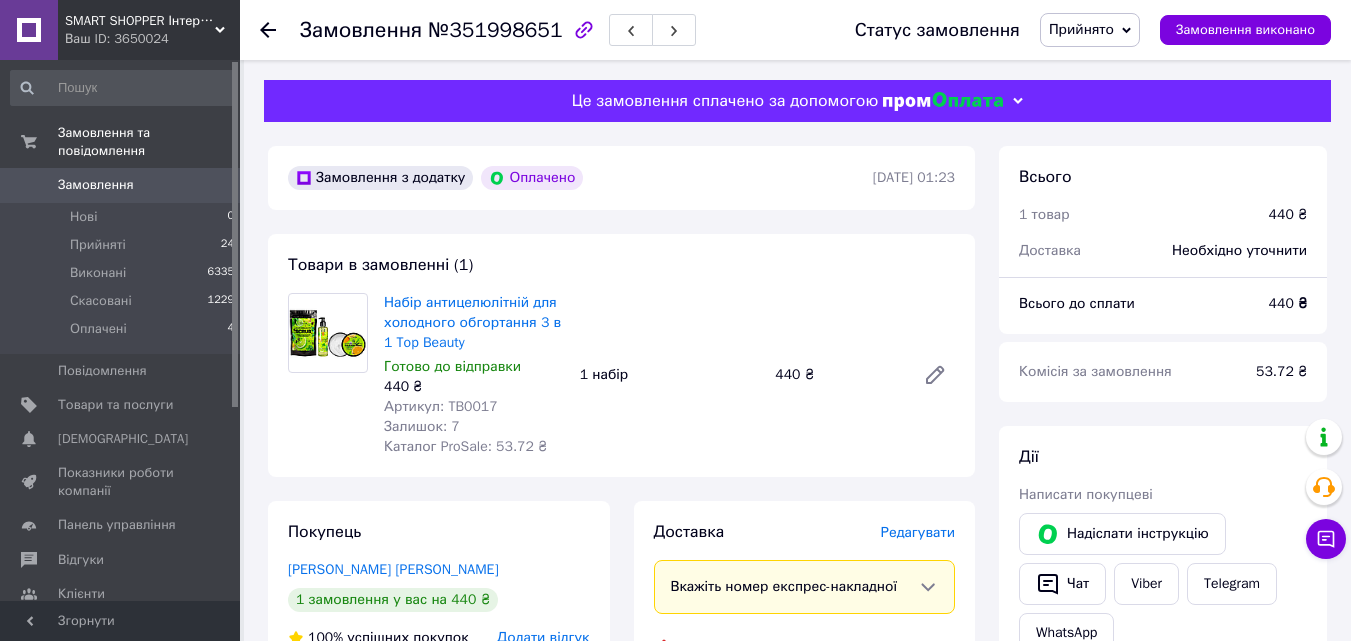 click on "Доставка Редагувати" at bounding box center (805, 532) 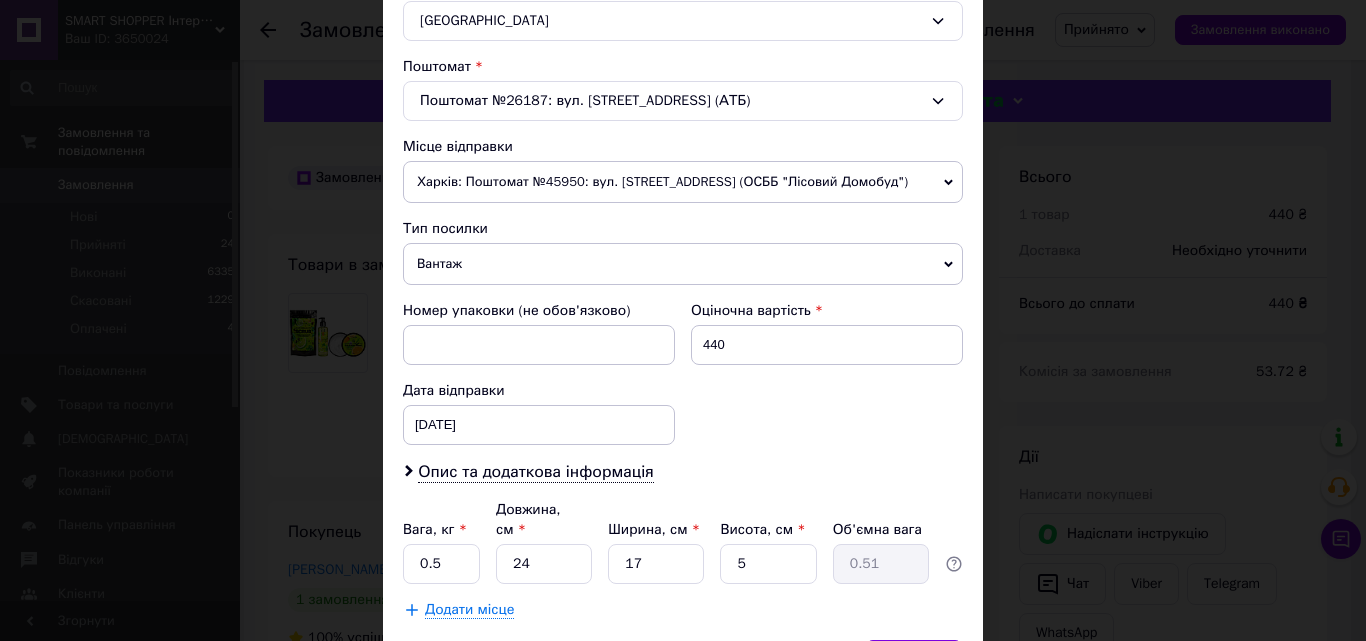 scroll, scrollTop: 587, scrollLeft: 0, axis: vertical 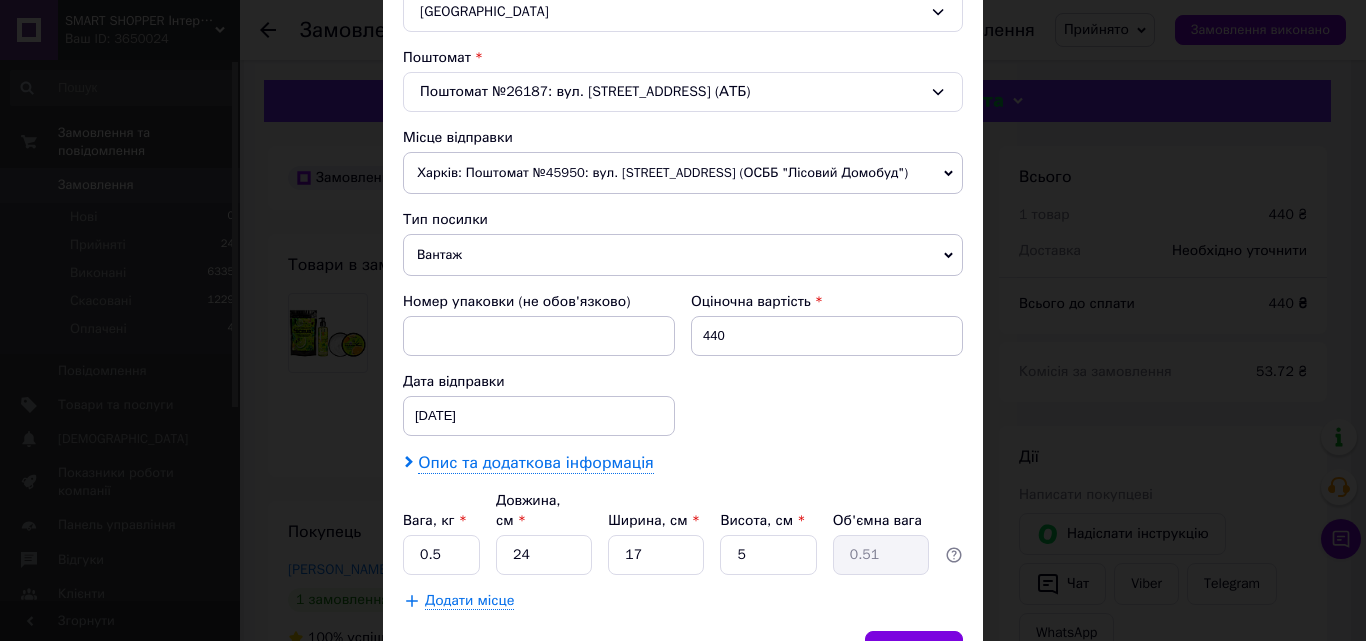 click 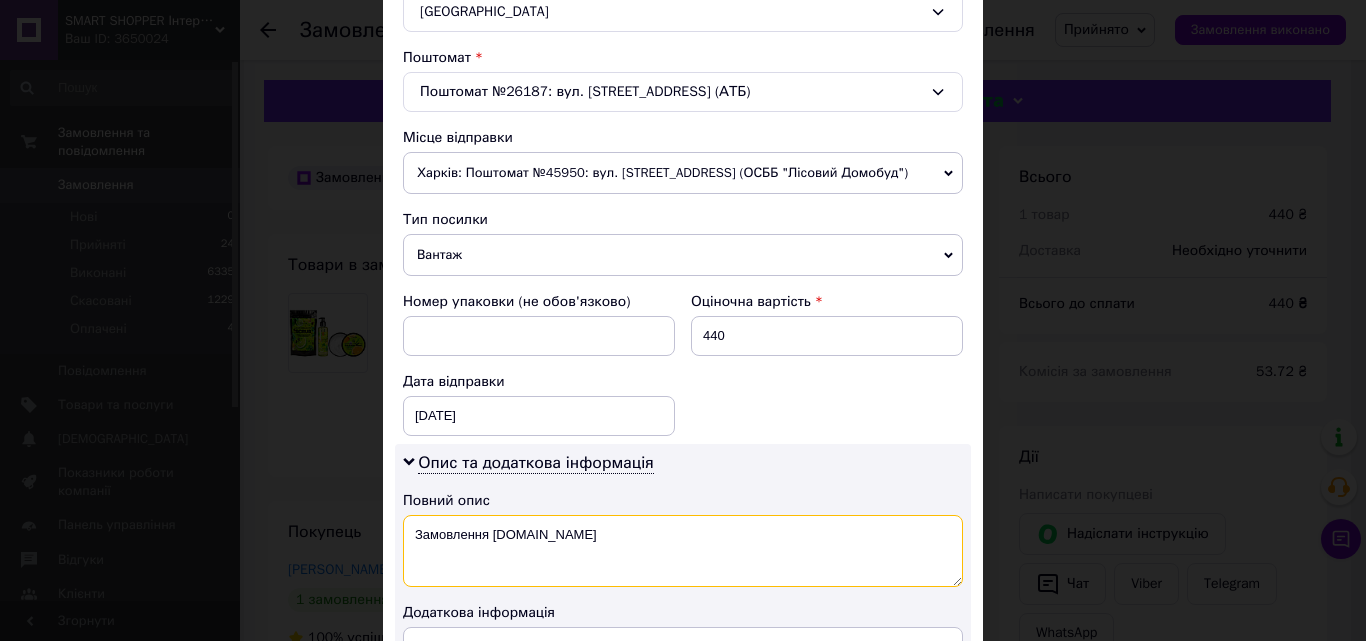 click on "Замовлення [DOMAIN_NAME]" at bounding box center [683, 551] 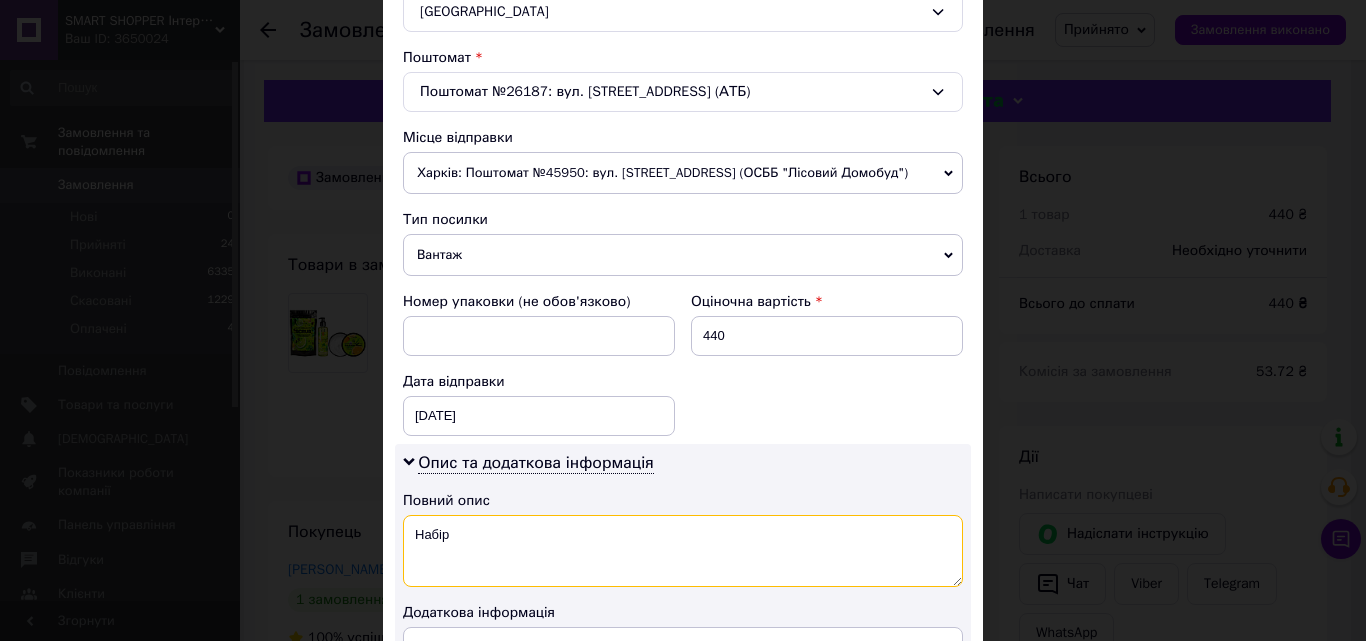 paste on "3 в 1 Top Beauty" 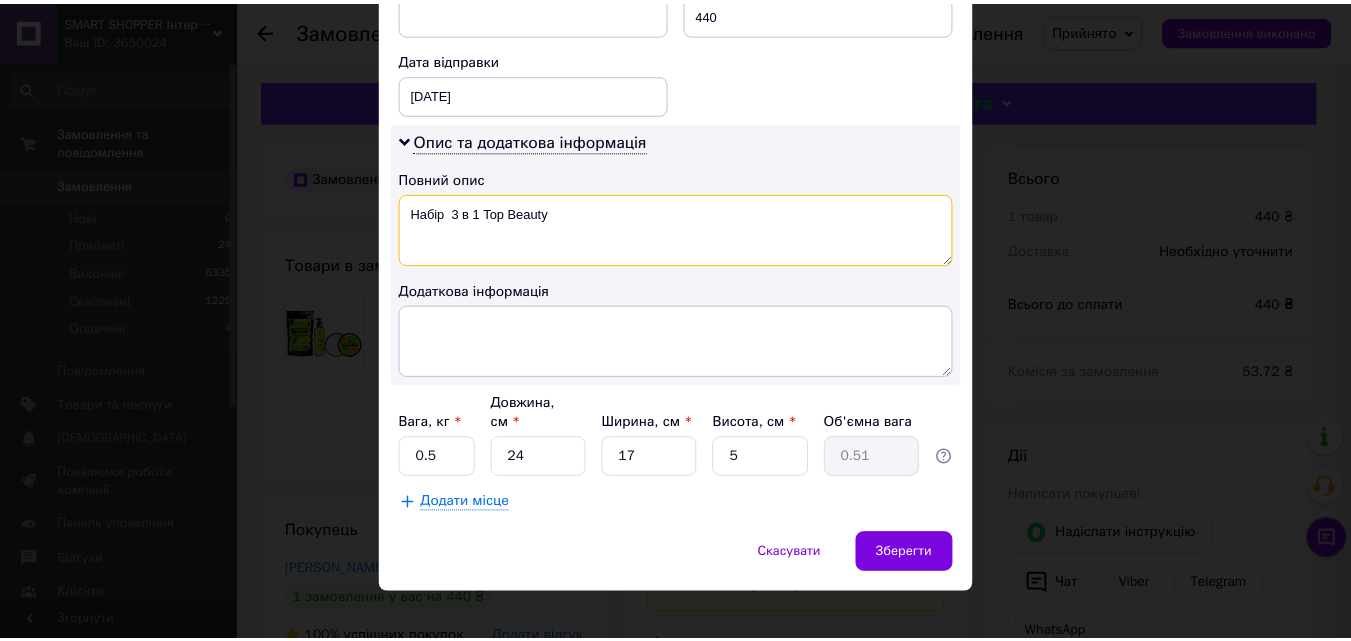 scroll, scrollTop: 911, scrollLeft: 0, axis: vertical 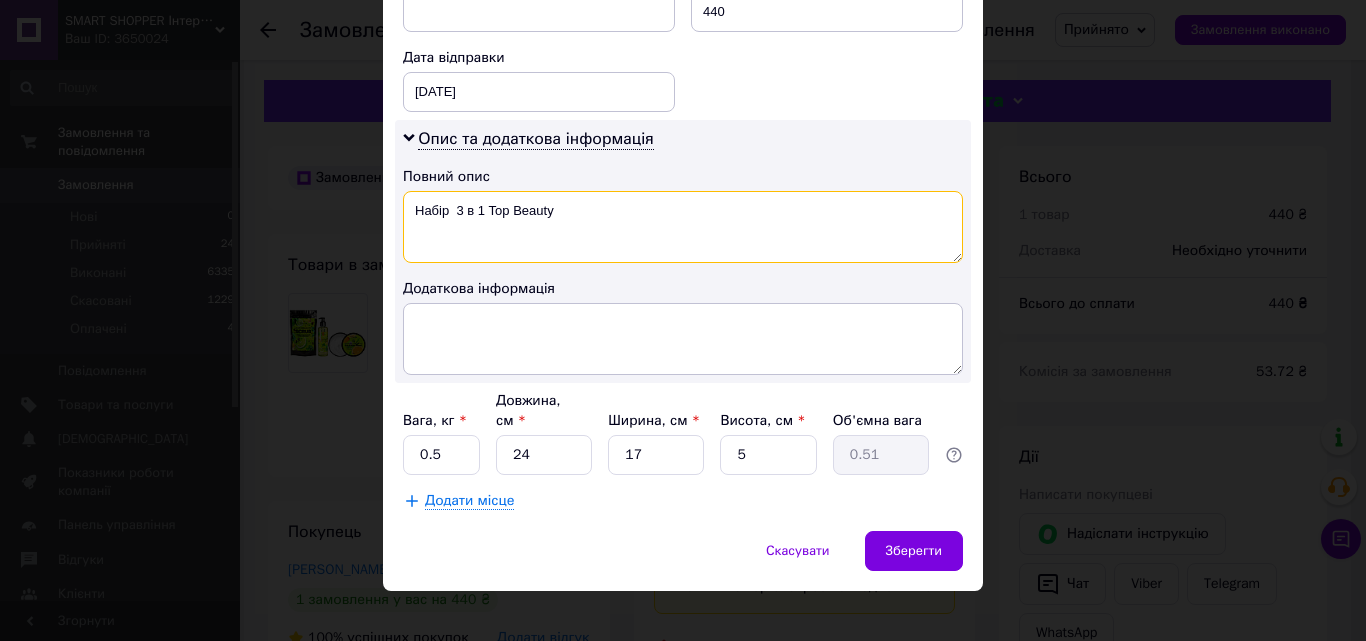 type on "Набір  3 в 1 Top Beauty" 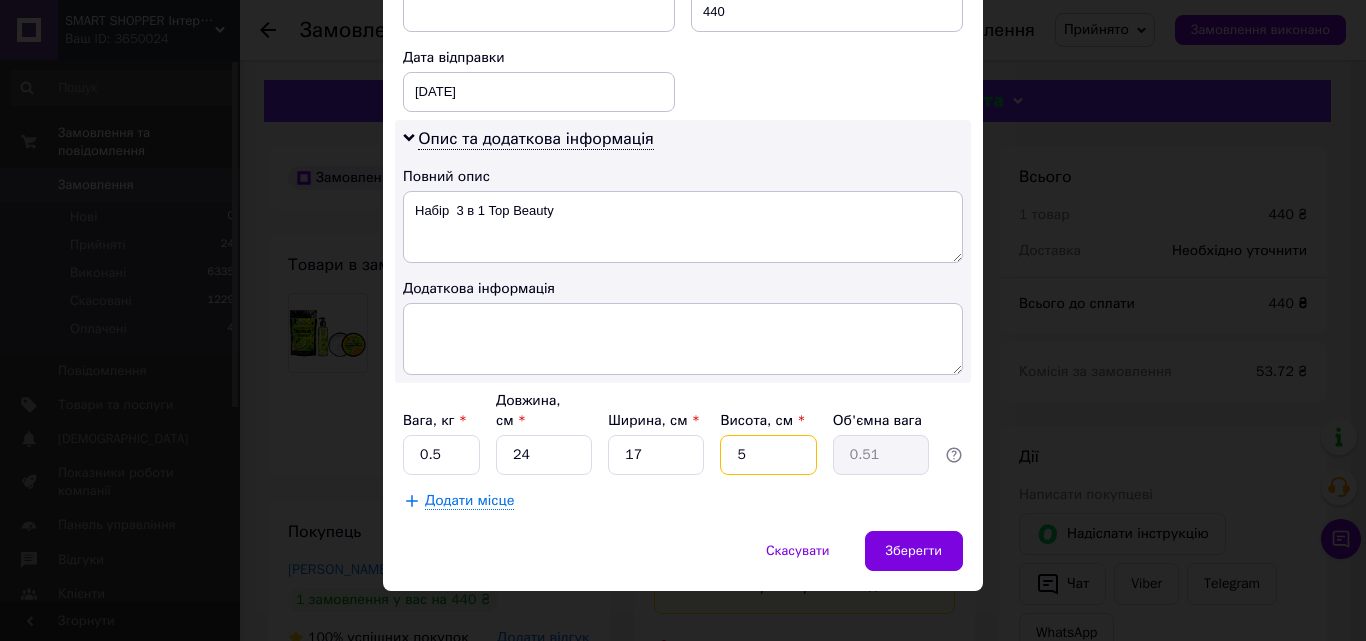 click on "5" at bounding box center [768, 455] 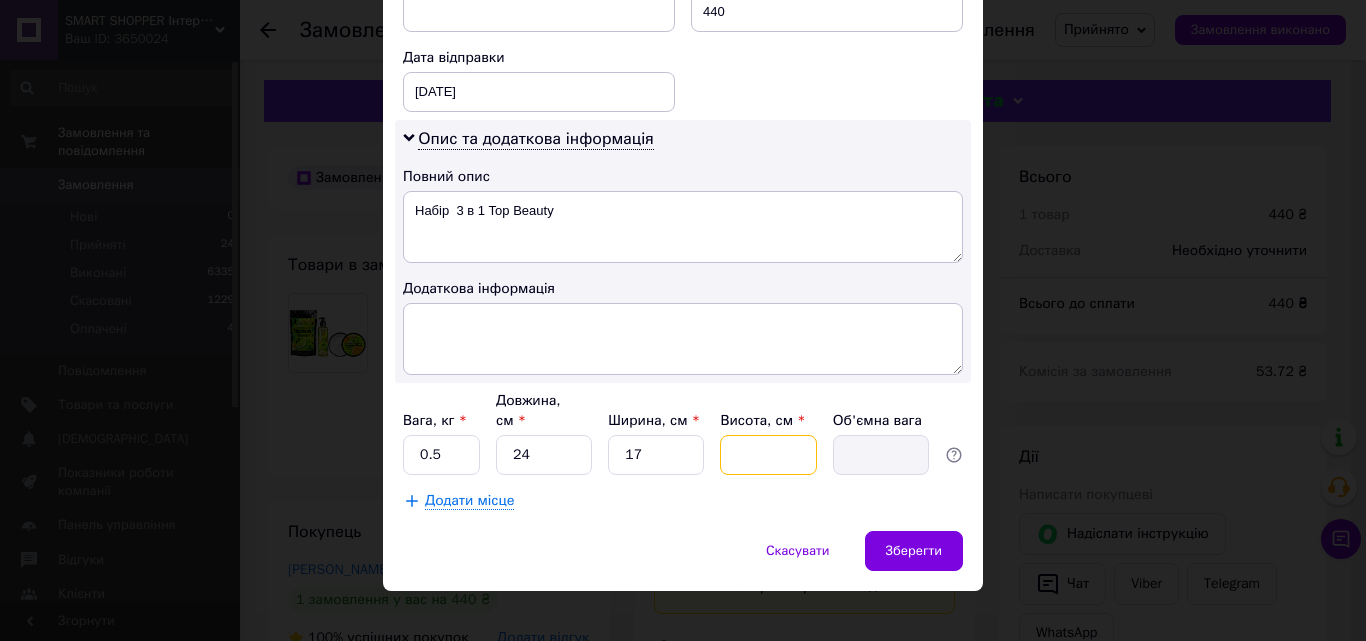 type on "7" 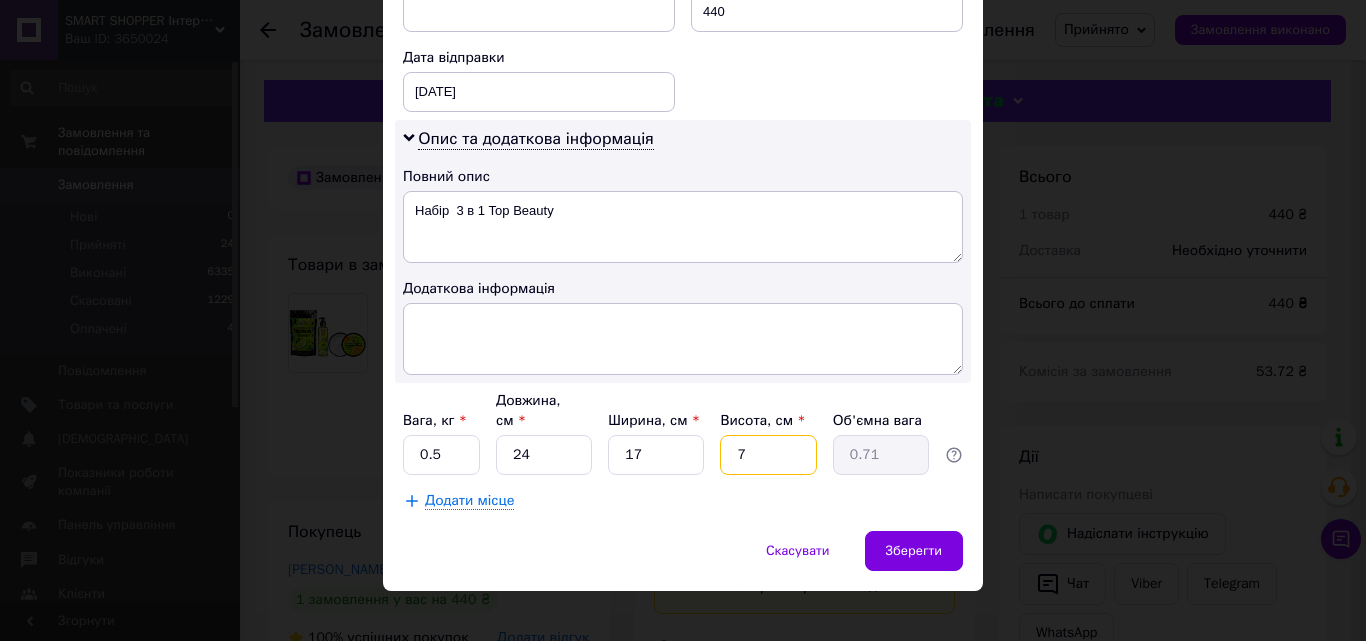type on "7" 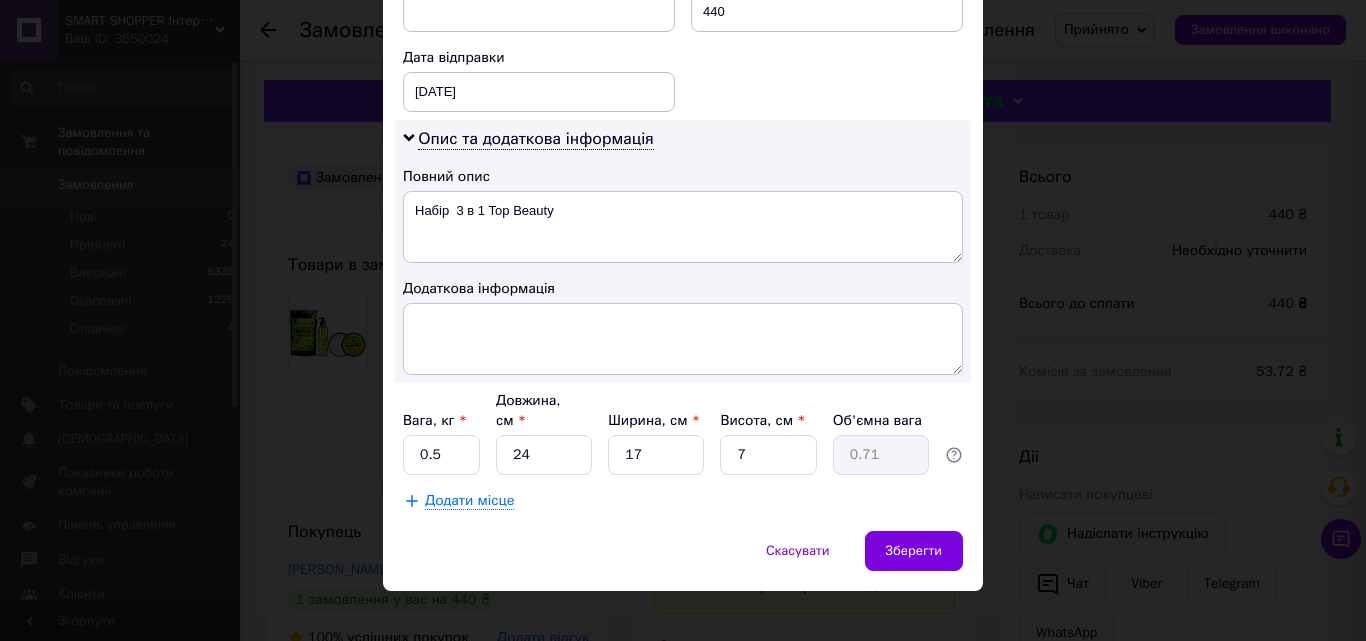click on "Спосіб доставки Нова Пошта (безкоштовно від 2000 ₴) Платник Отримувач Відправник Прізвище отримувача [PERSON_NAME] Ім'я отримувача [PERSON_NAME] батькові отримувача Телефон отримувача [PHONE_NUMBER] Тип доставки В поштоматі У відділенні Кур'єром Місто Одеса Поштомат Поштомат №26187: вул. [STREET_ADDRESS] (АТБ) Місце відправки [GEOGRAPHIC_DATA]: Поштомат №45950: вул. [STREET_ADDRESS] (ОСББ "Лісовий Домобуд") Немає збігів. Спробуйте змінити умови пошуку Додати ще місце відправки Тип посилки Вантаж Документи Номер упаковки (не обов'язково) Оціночна вартість 440 Дата відправки [DATE] < 2025 > < > Пн" at bounding box center (683, -125) 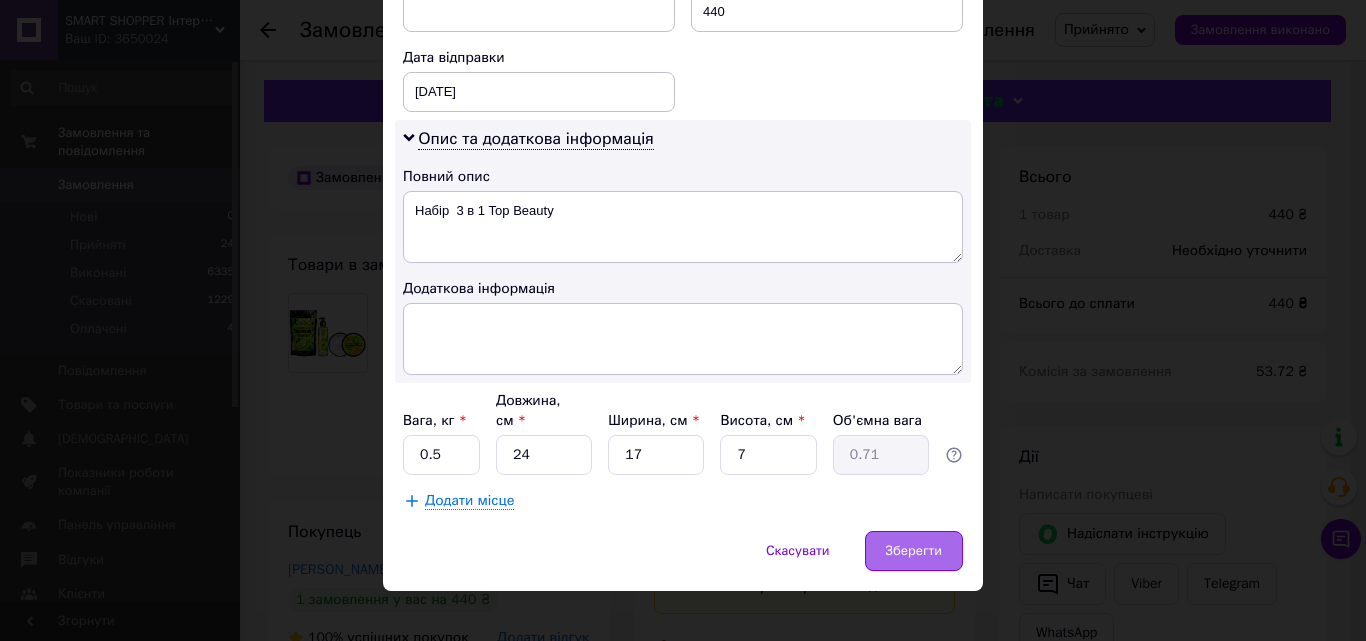 click on "Зберегти" at bounding box center [914, 551] 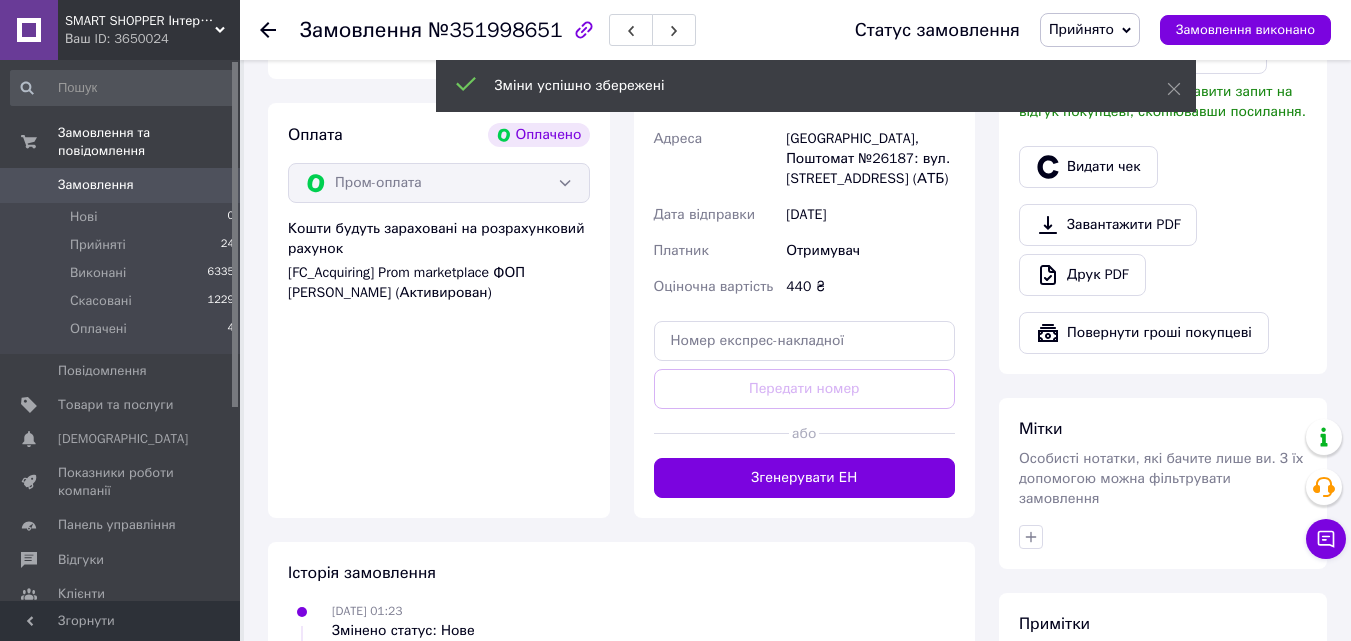scroll, scrollTop: 700, scrollLeft: 0, axis: vertical 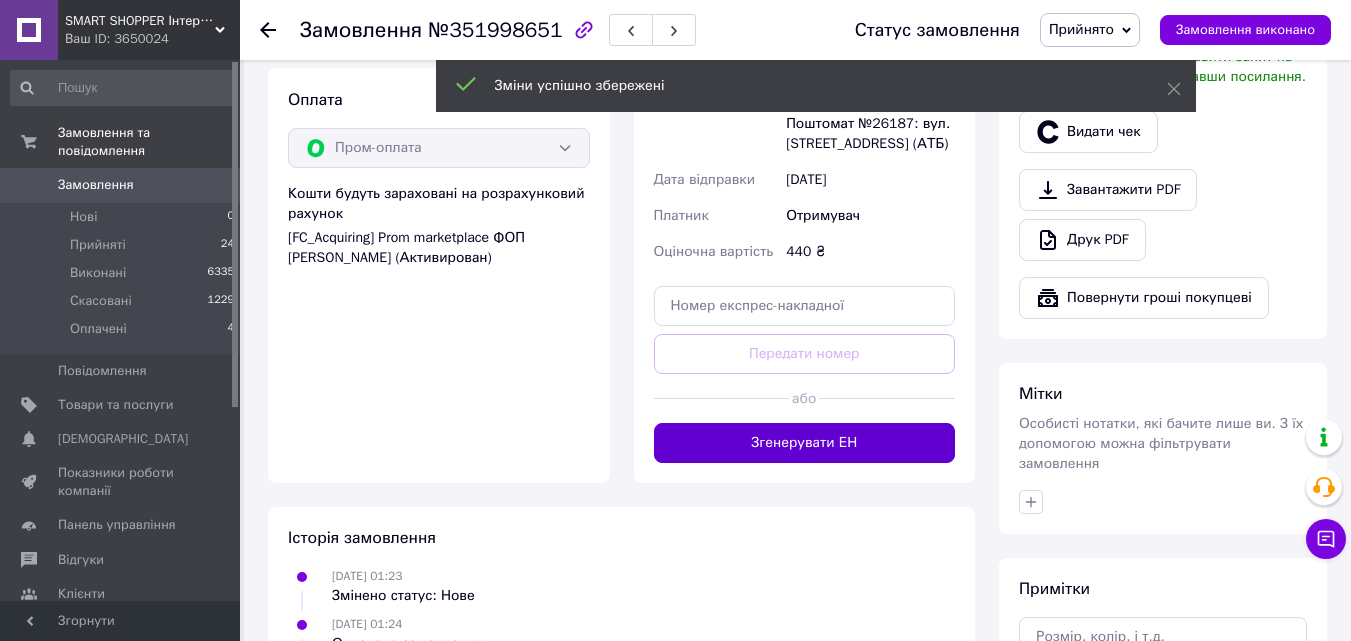 click on "Згенерувати ЕН" at bounding box center (805, 443) 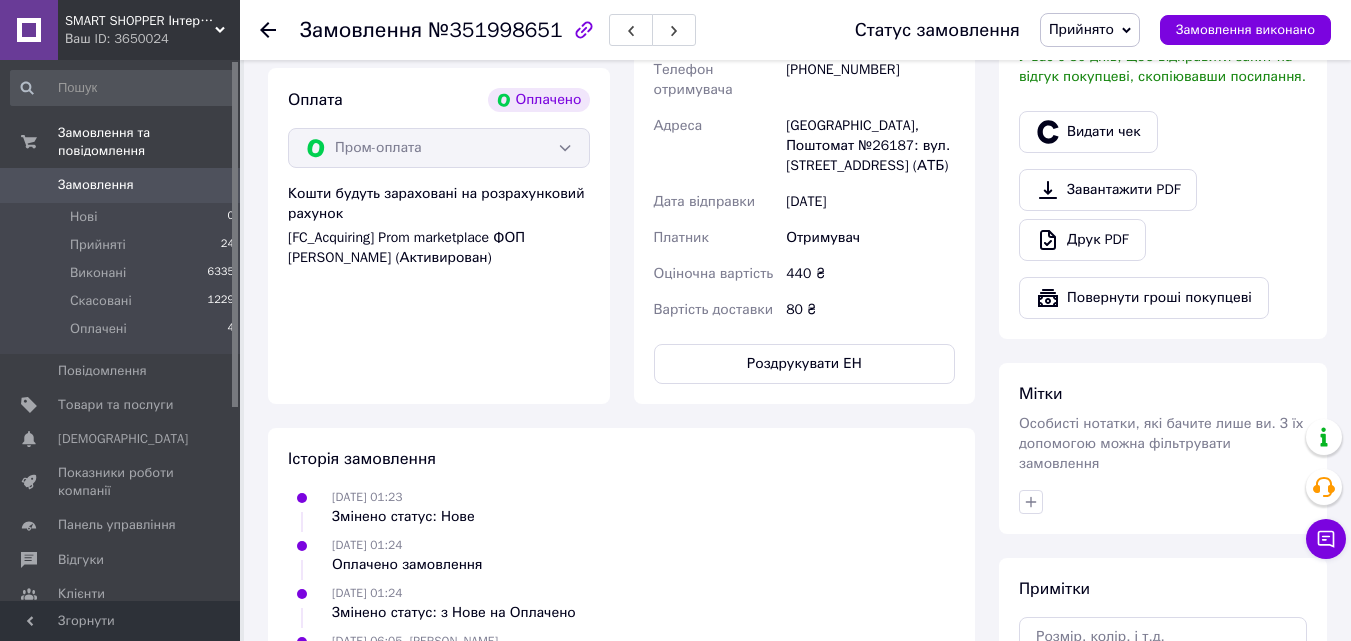 click 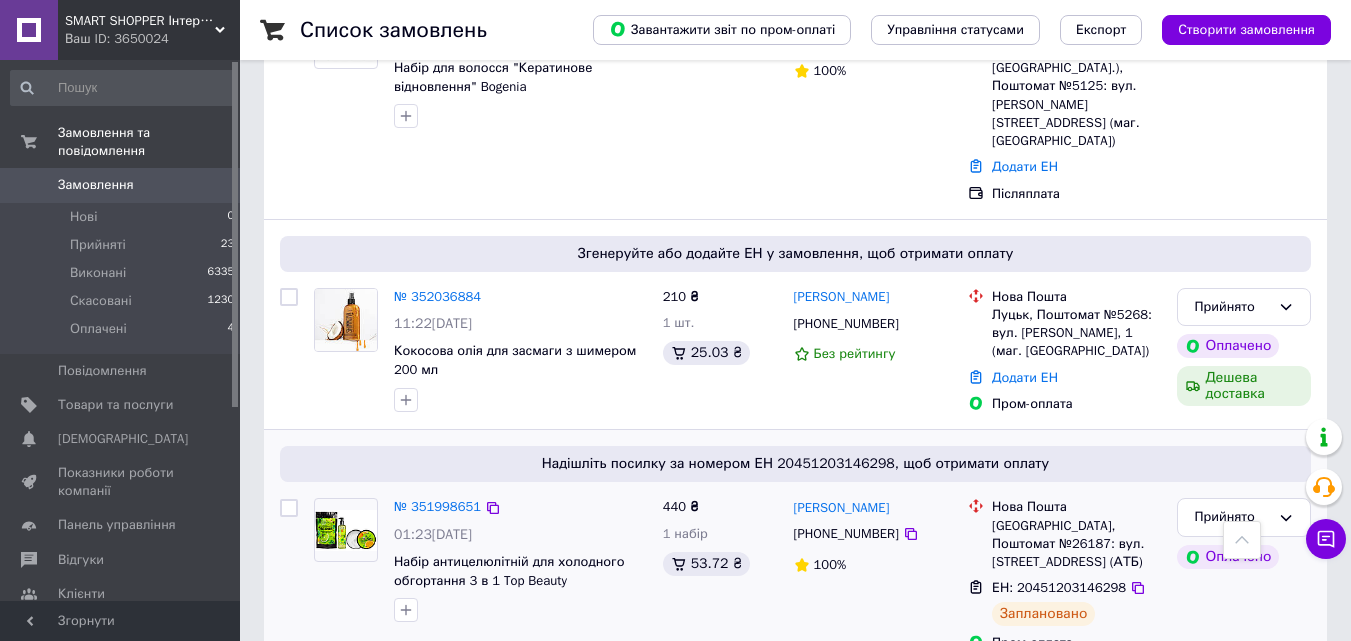 scroll, scrollTop: 800, scrollLeft: 0, axis: vertical 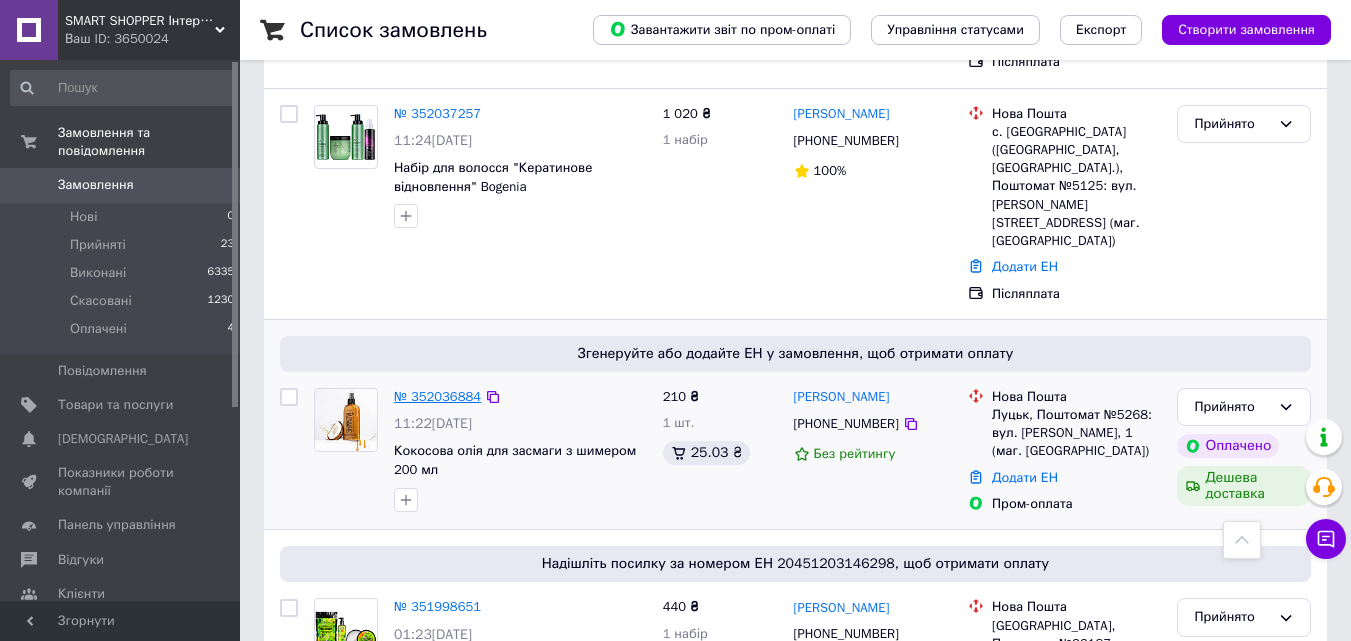 click on "№ 352036884" at bounding box center (437, 396) 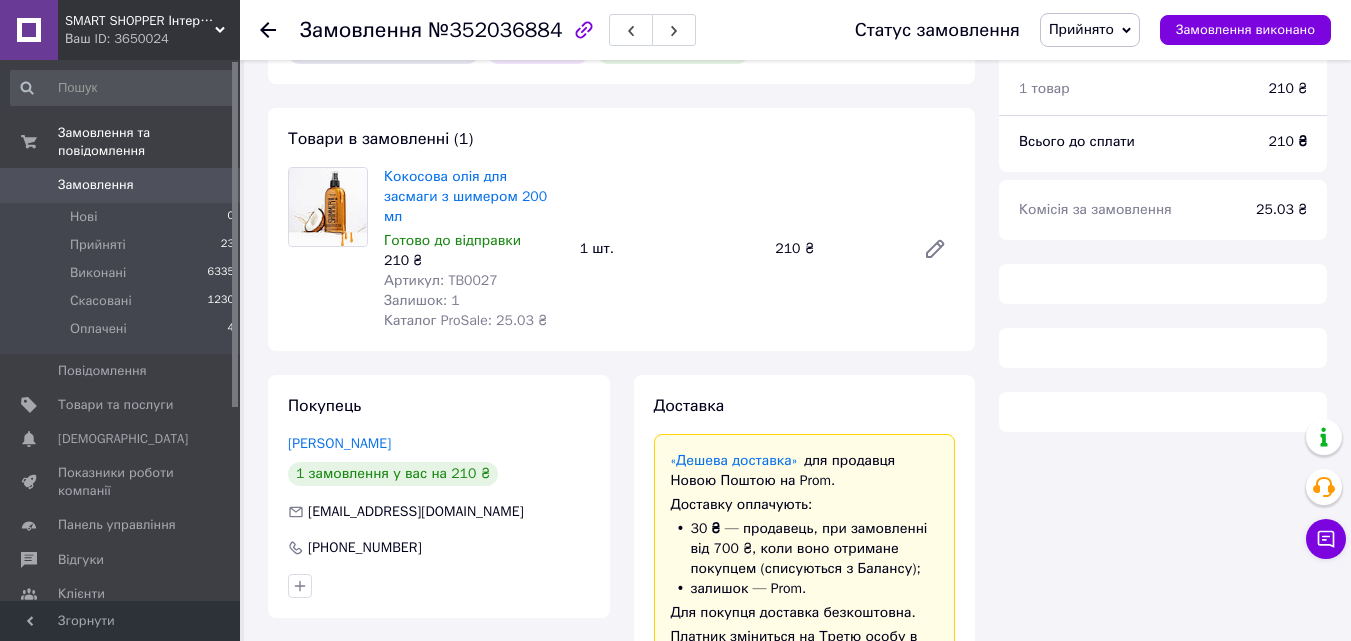 scroll, scrollTop: 0, scrollLeft: 0, axis: both 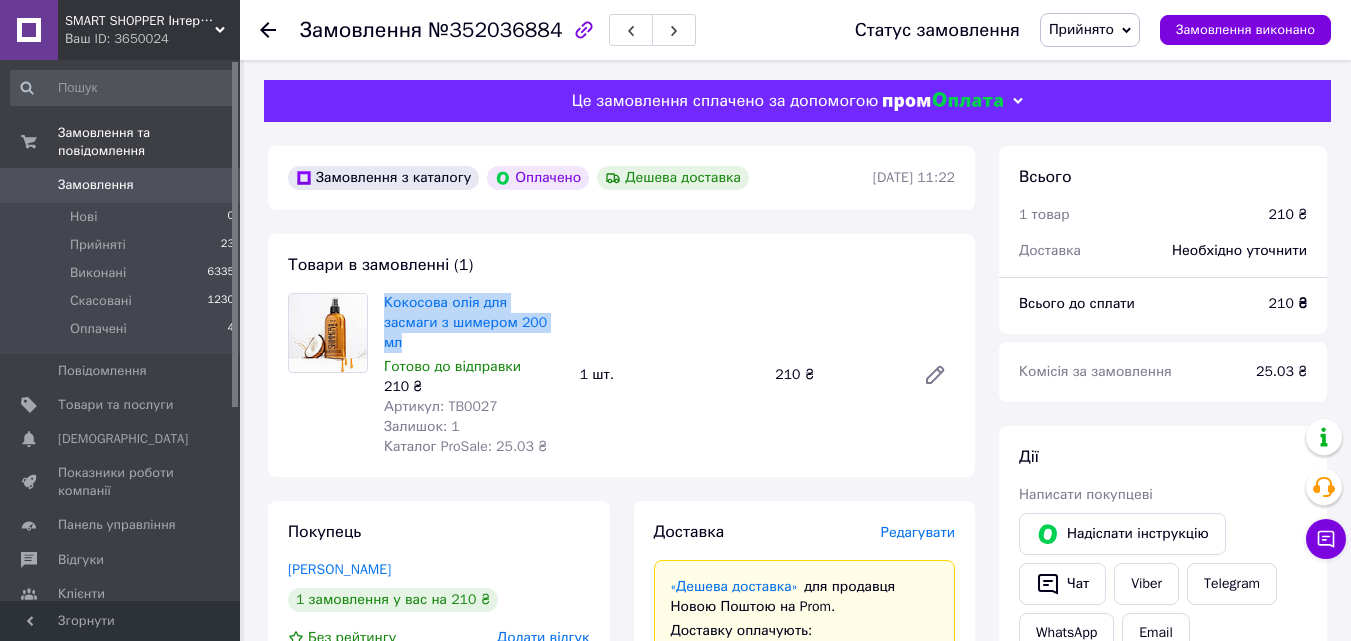 drag, startPoint x: 508, startPoint y: 326, endPoint x: 380, endPoint y: 303, distance: 130.04999 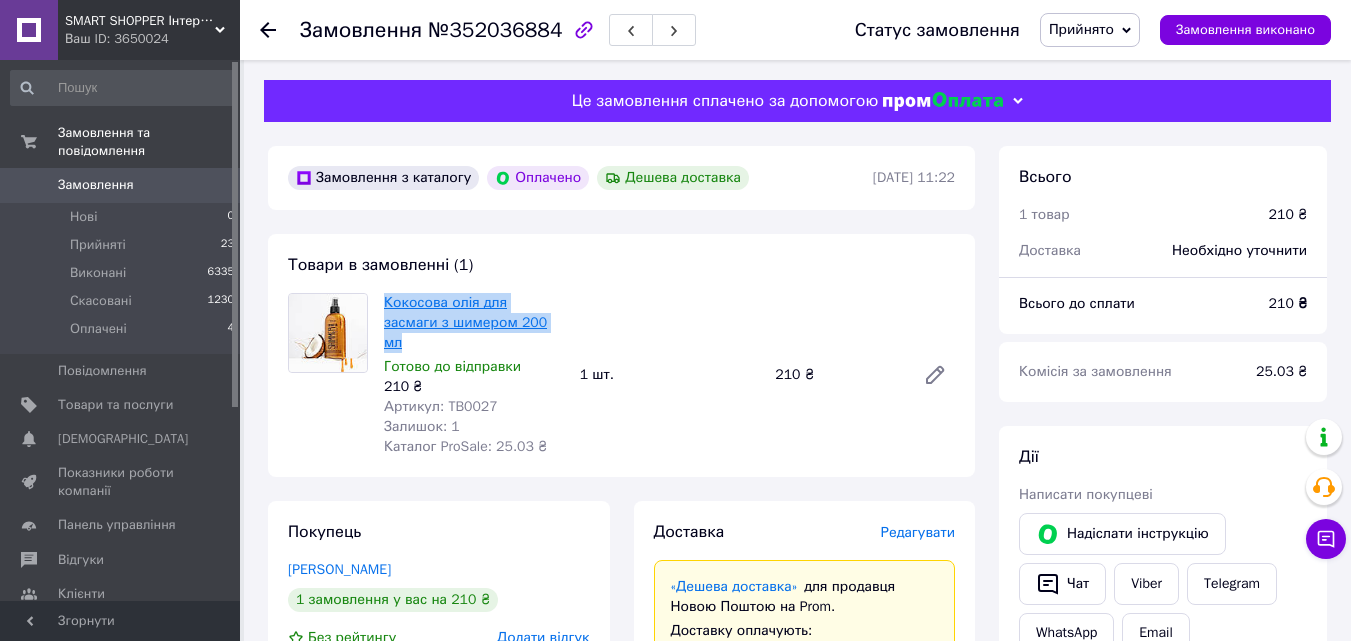copy on "Кокосова олія для засмаги з шимером 200 мл" 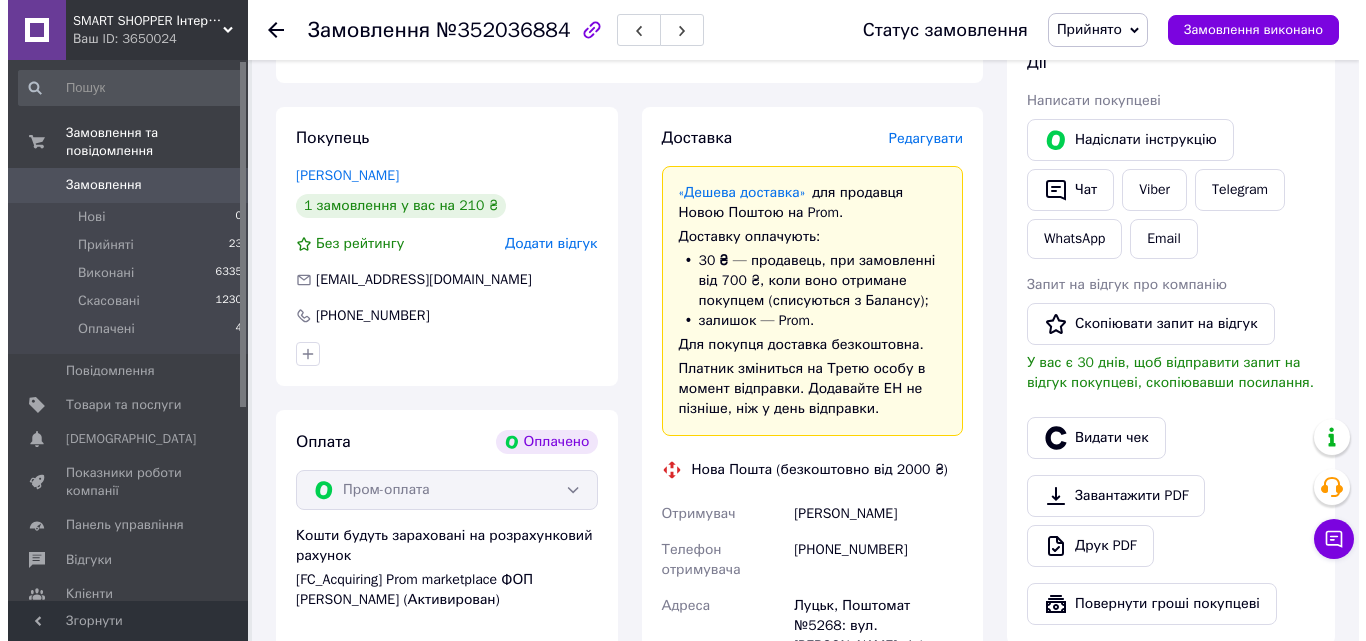scroll, scrollTop: 329, scrollLeft: 0, axis: vertical 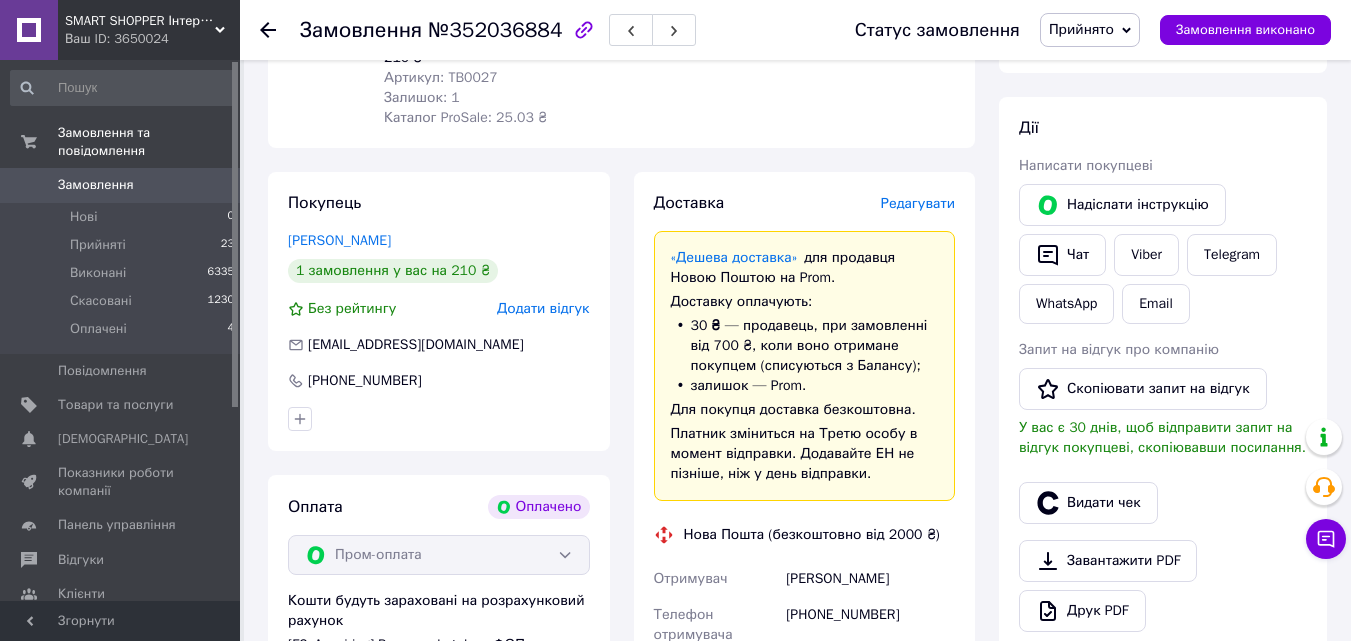 click on "Редагувати" at bounding box center [918, 203] 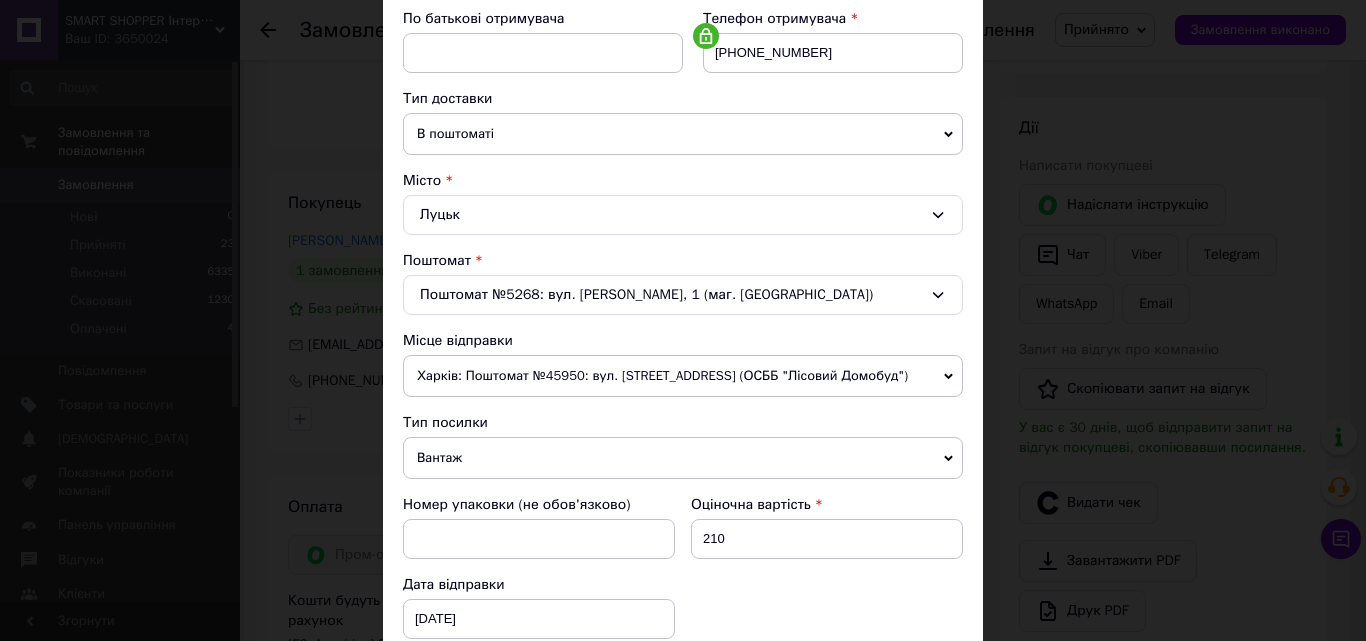 scroll, scrollTop: 600, scrollLeft: 0, axis: vertical 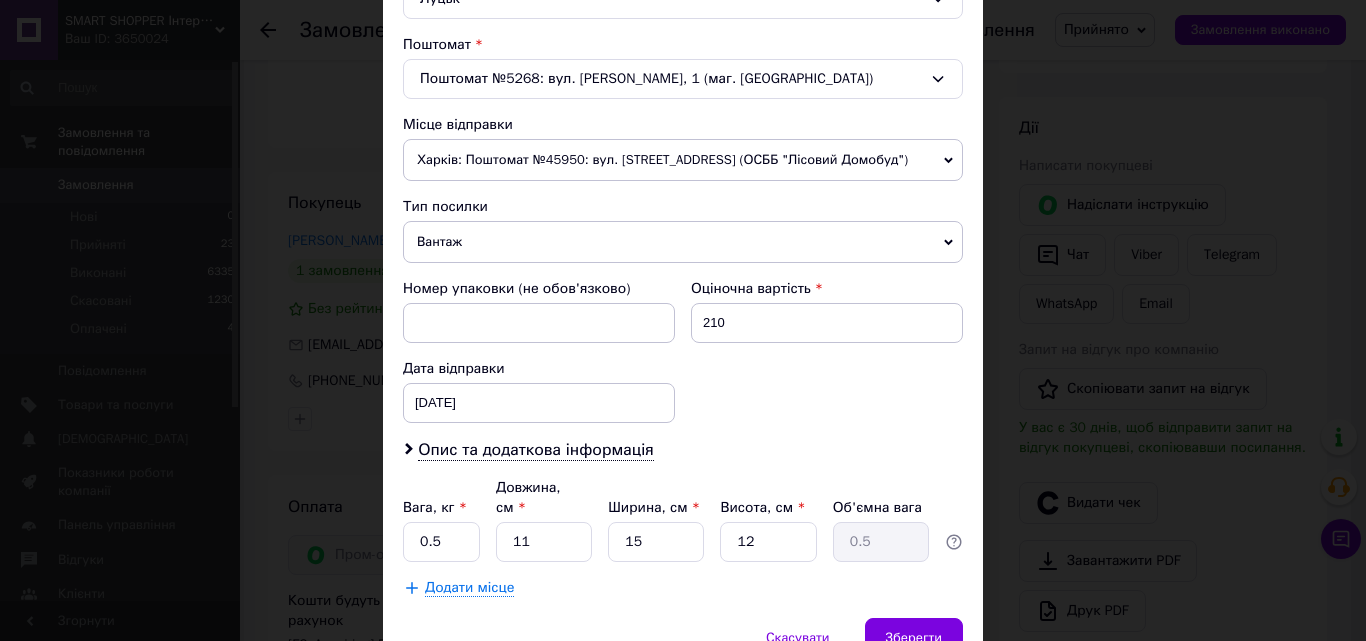 click on "Спосіб доставки Нова Пошта (безкоштовно від 2000 ₴) Платник Отримувач Відправник Прізвище отримувача Гребень Ім'я отримувача [PERSON_NAME] батькові отримувача Телефон отримувача [PHONE_NUMBER] Тип доставки В поштоматі У відділенні Кур'єром Місто Луцьк Поштомат Поштомат №5268: вул. [PERSON_NAME], 1 (маг. АТБ) Місце відправки [GEOGRAPHIC_DATA]: Поштомат №45950: вул. [STREET_ADDRESS] (ОСББ "Лісовий Домобуд") Немає збігів. Спробуйте змінити умови пошуку Додати ще місце відправки Тип посилки Вантаж Документи Номер упаковки (не обов'язково) Оціночна вартість 210 Дата відправки [DATE] < 2025 > <" at bounding box center [683, 74] 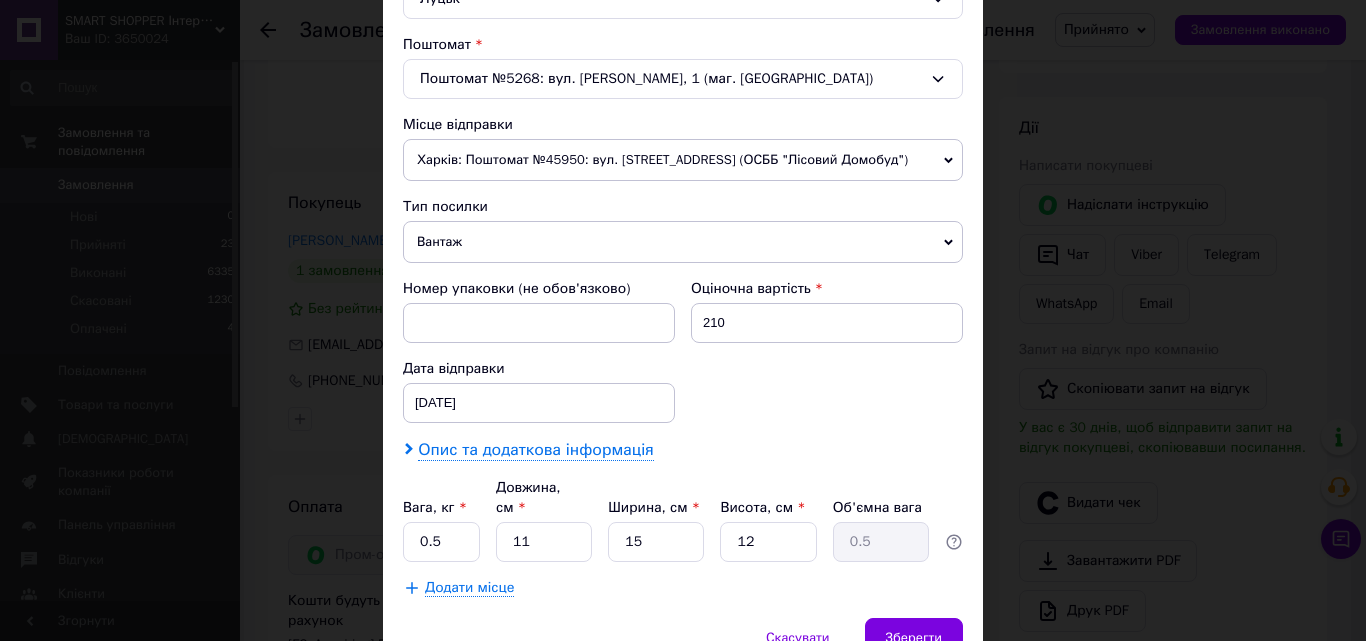 click on "Опис та додаткова інформація" at bounding box center [528, 450] 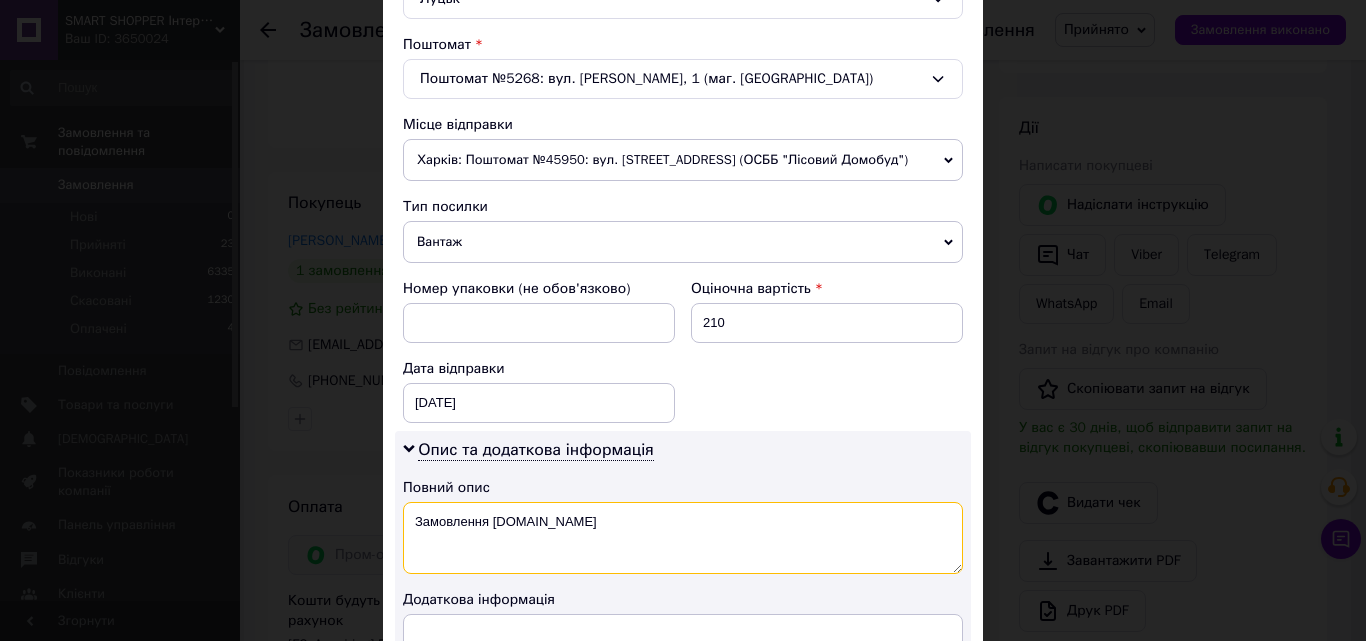click on "Замовлення [DOMAIN_NAME]" at bounding box center (683, 538) 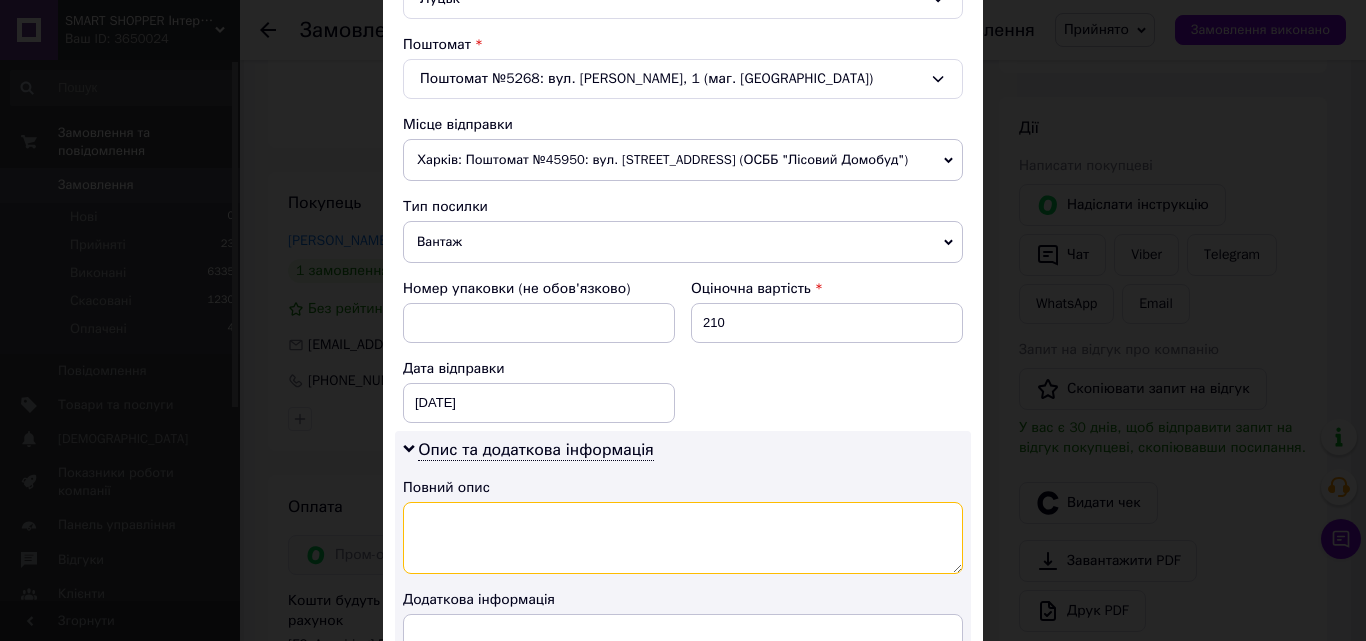 paste on "Кокосова олія для засмаги з шимером 200 мл" 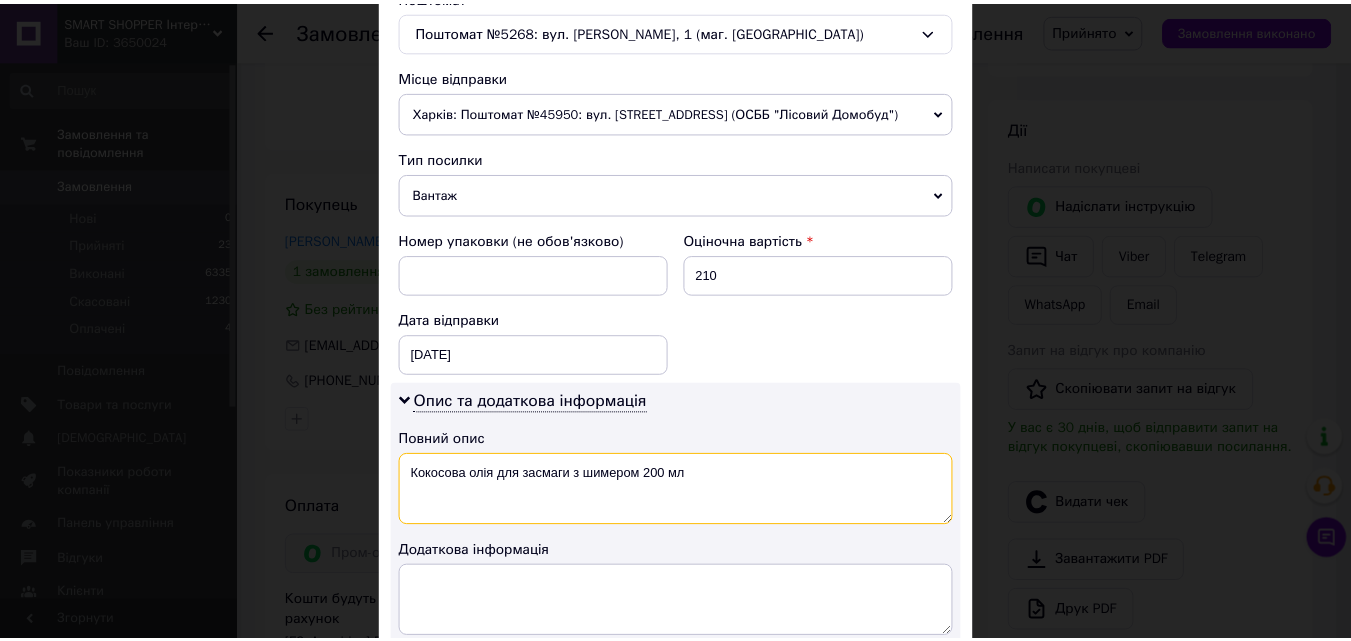scroll, scrollTop: 911, scrollLeft: 0, axis: vertical 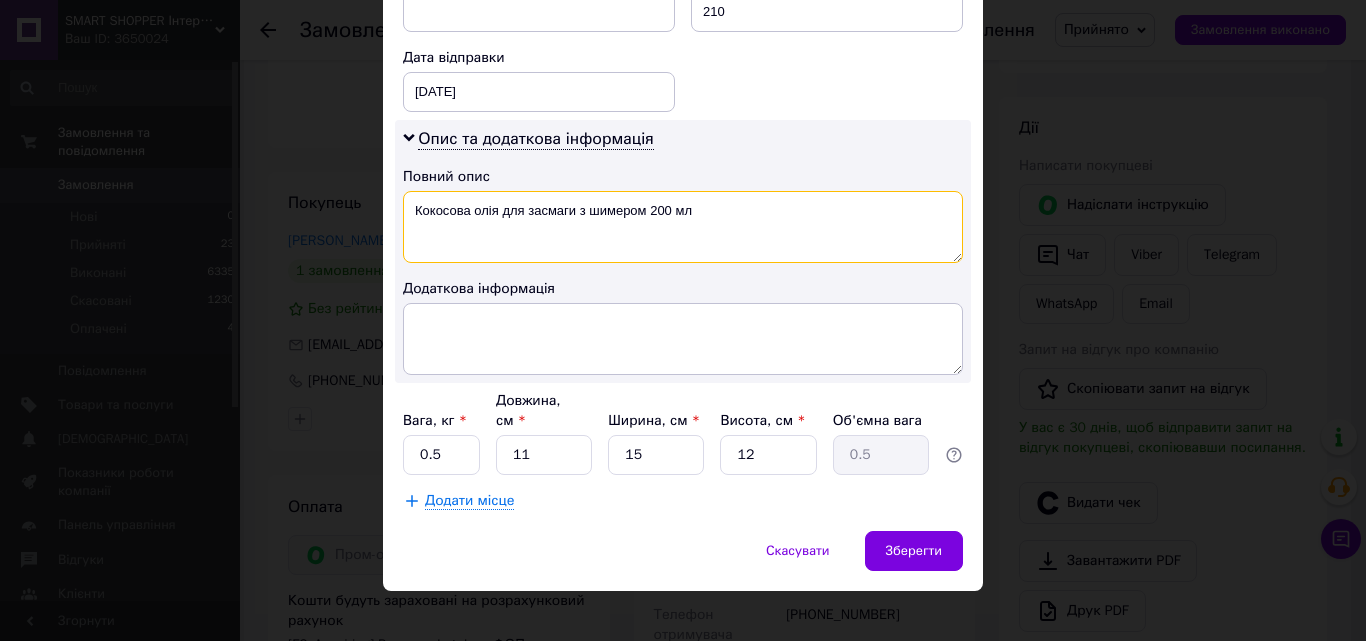 type on "Кокосова олія для засмаги з шимером 200 мл" 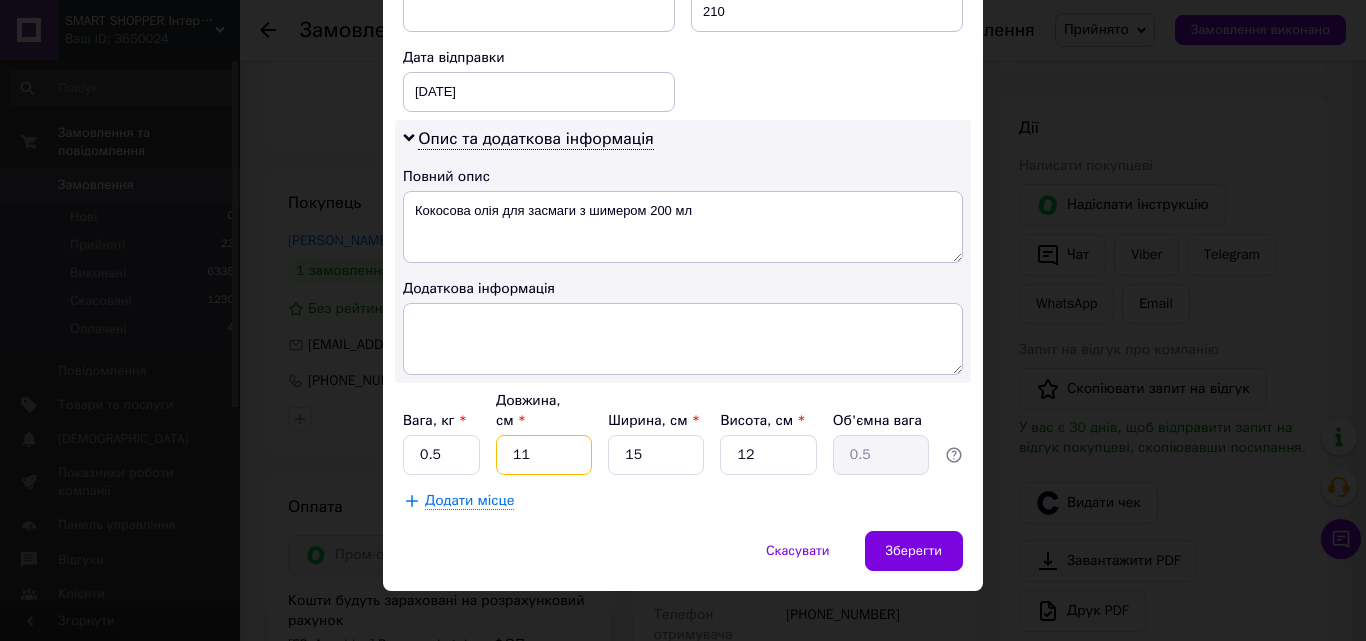 click on "11" at bounding box center [544, 455] 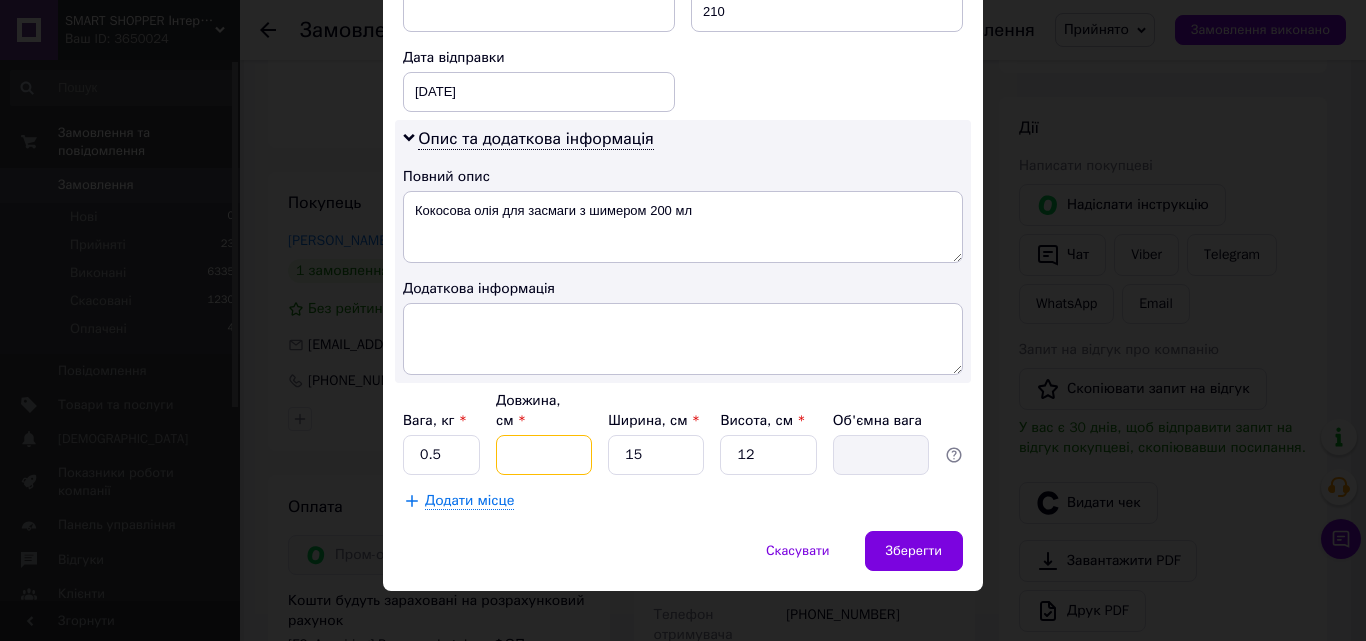 type on "1" 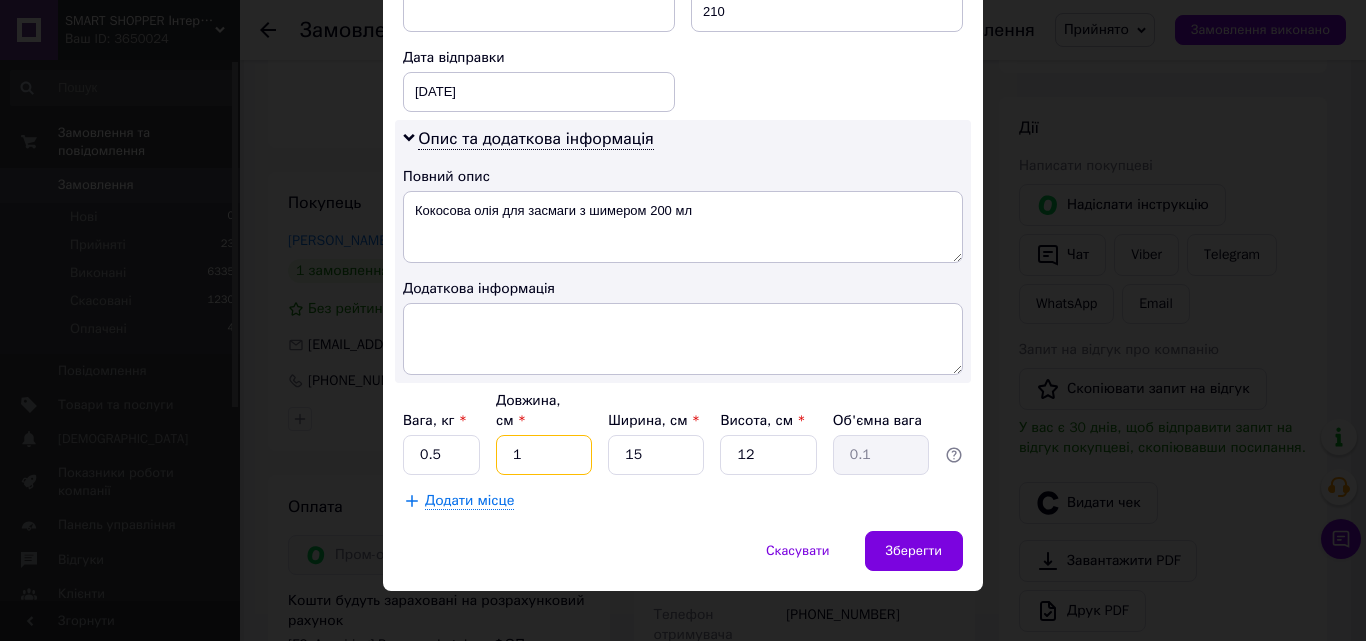type on "15" 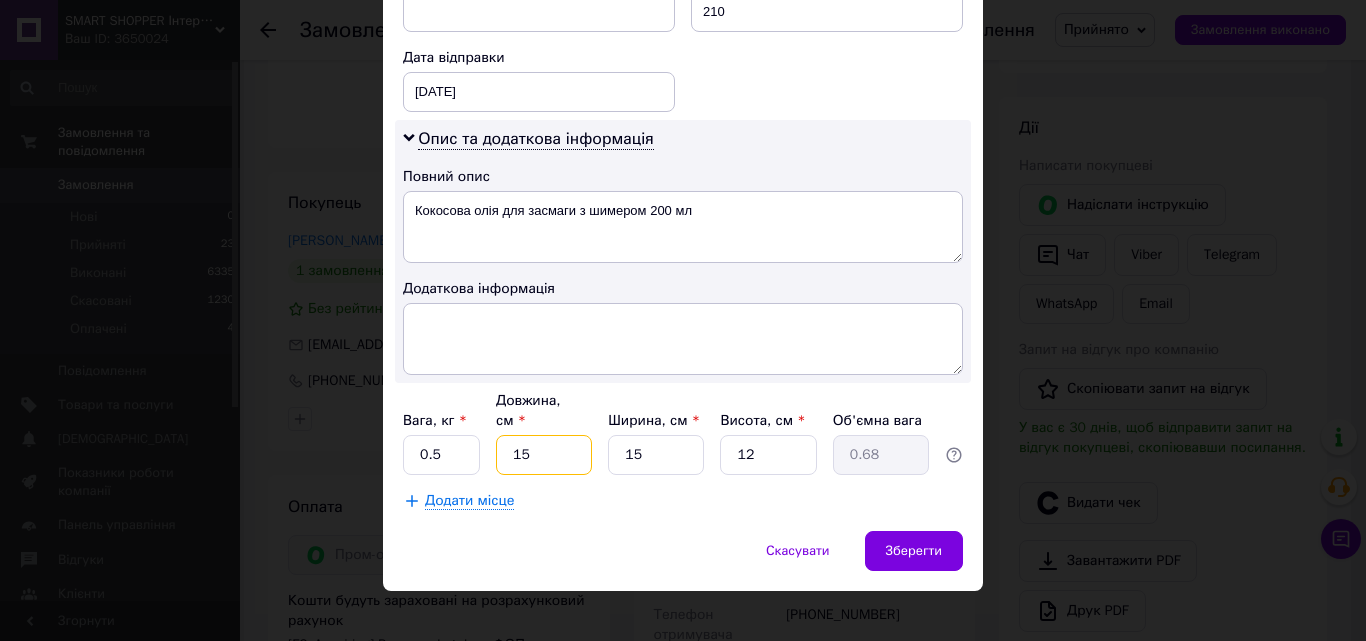 type on "15" 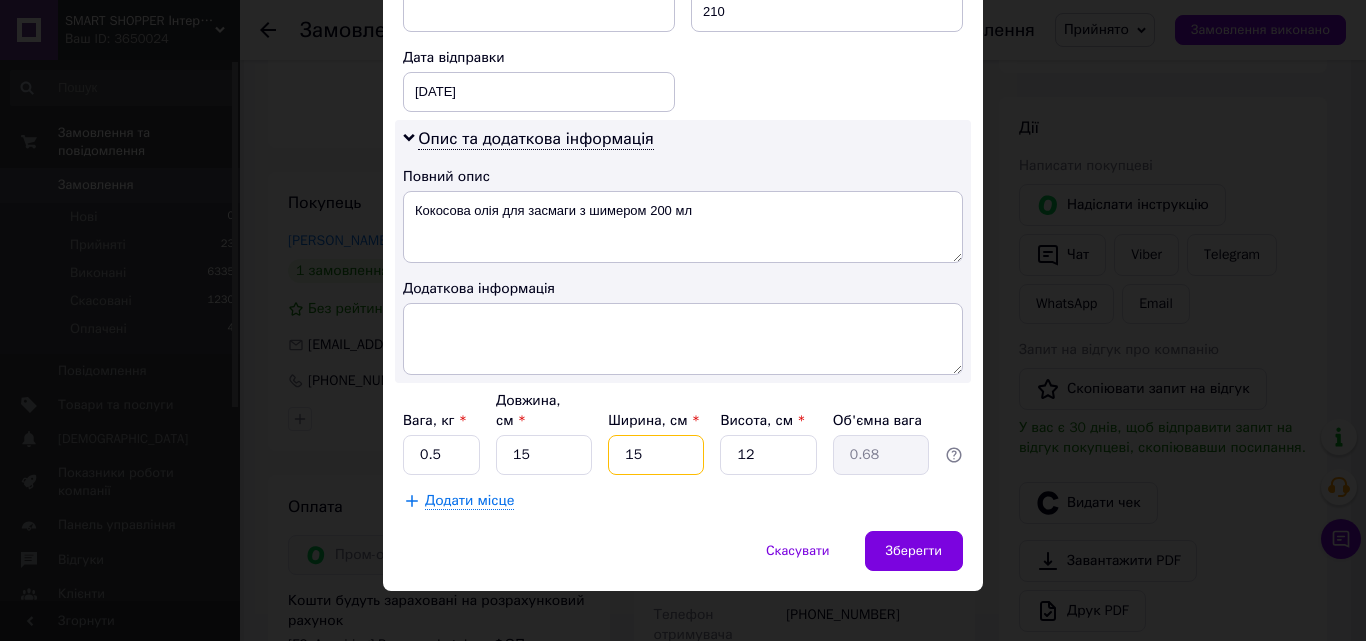 click on "15" at bounding box center [656, 455] 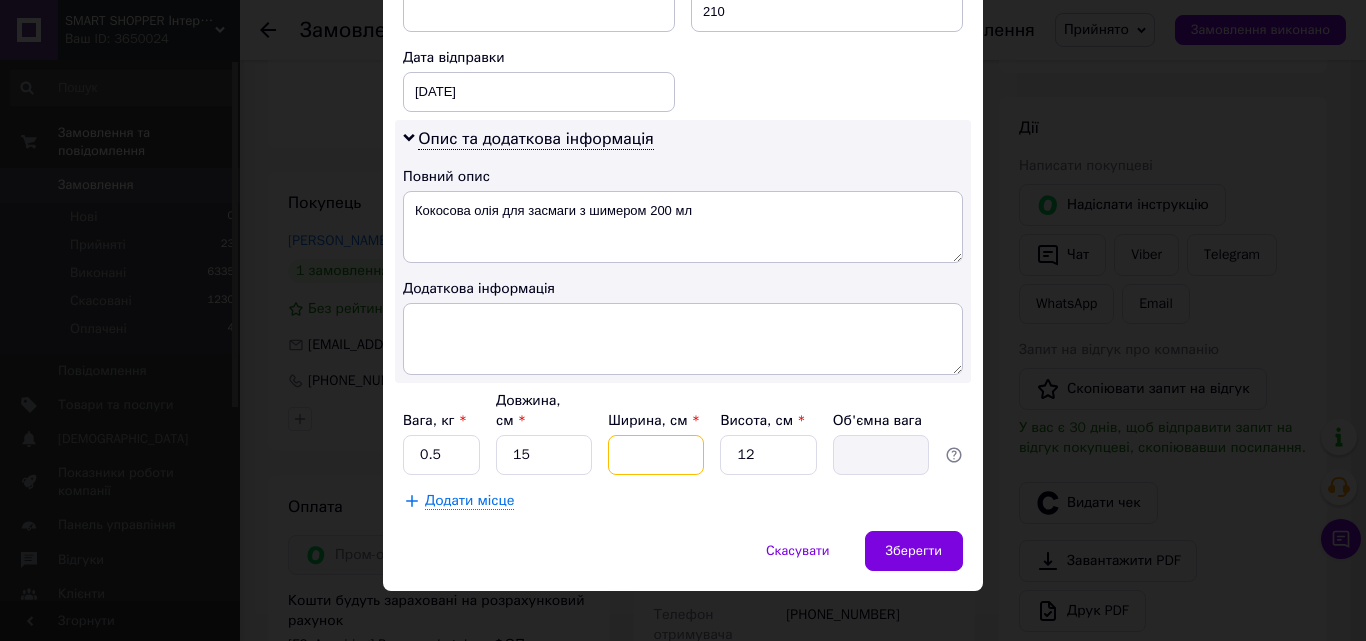 type on "7" 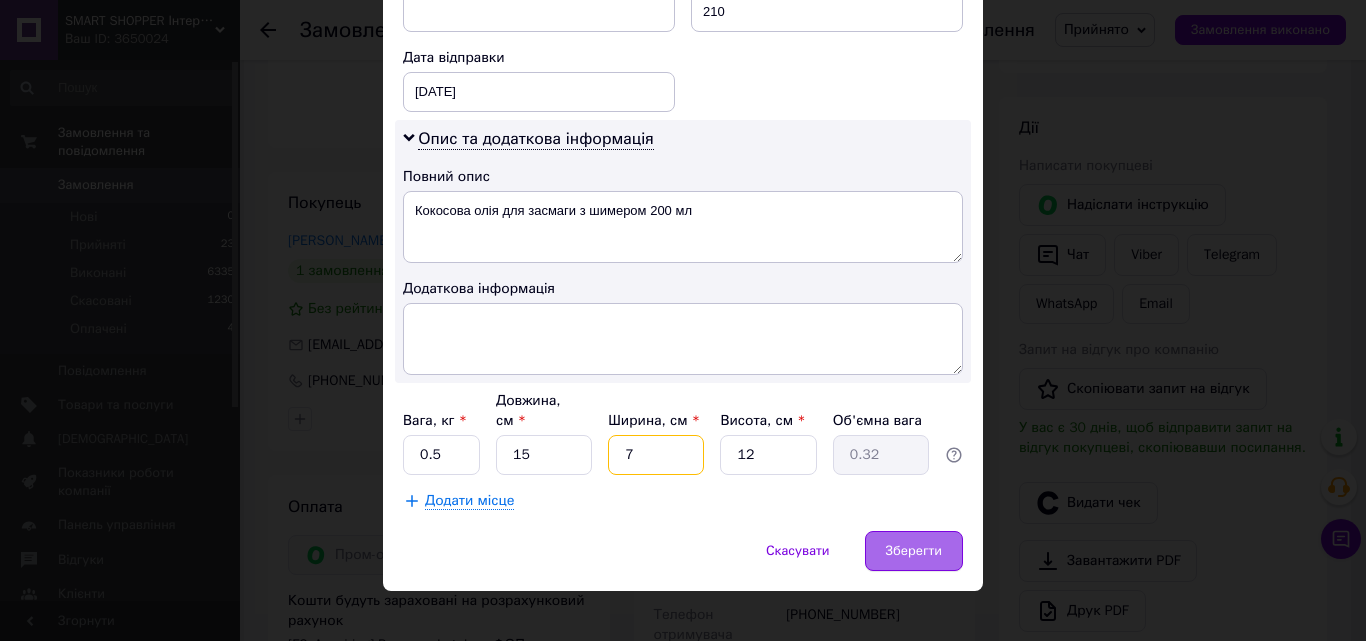 type on "7" 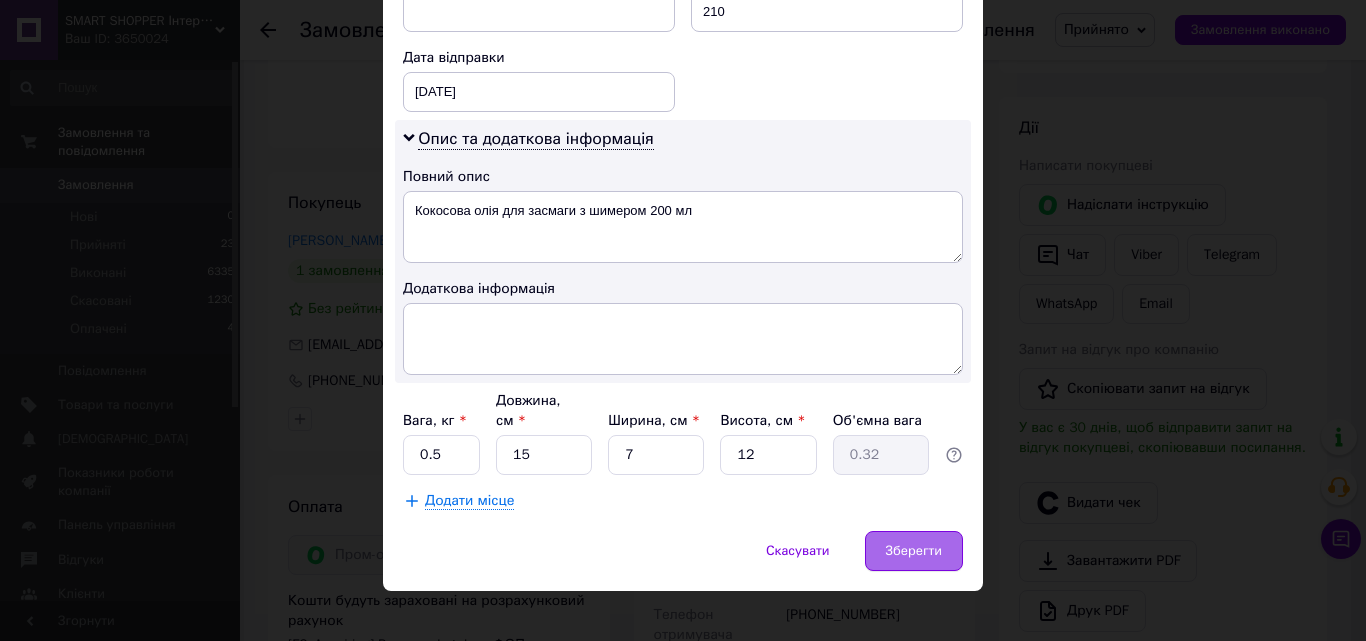 click on "Зберегти" at bounding box center [914, 551] 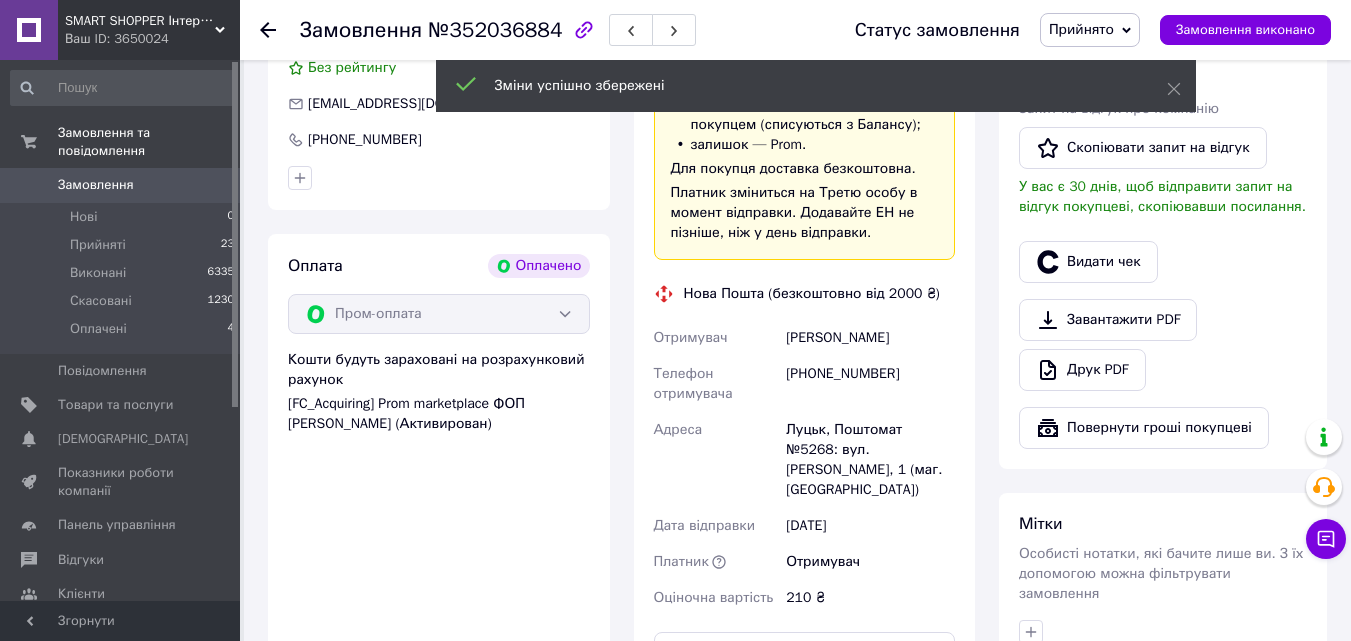 scroll, scrollTop: 829, scrollLeft: 0, axis: vertical 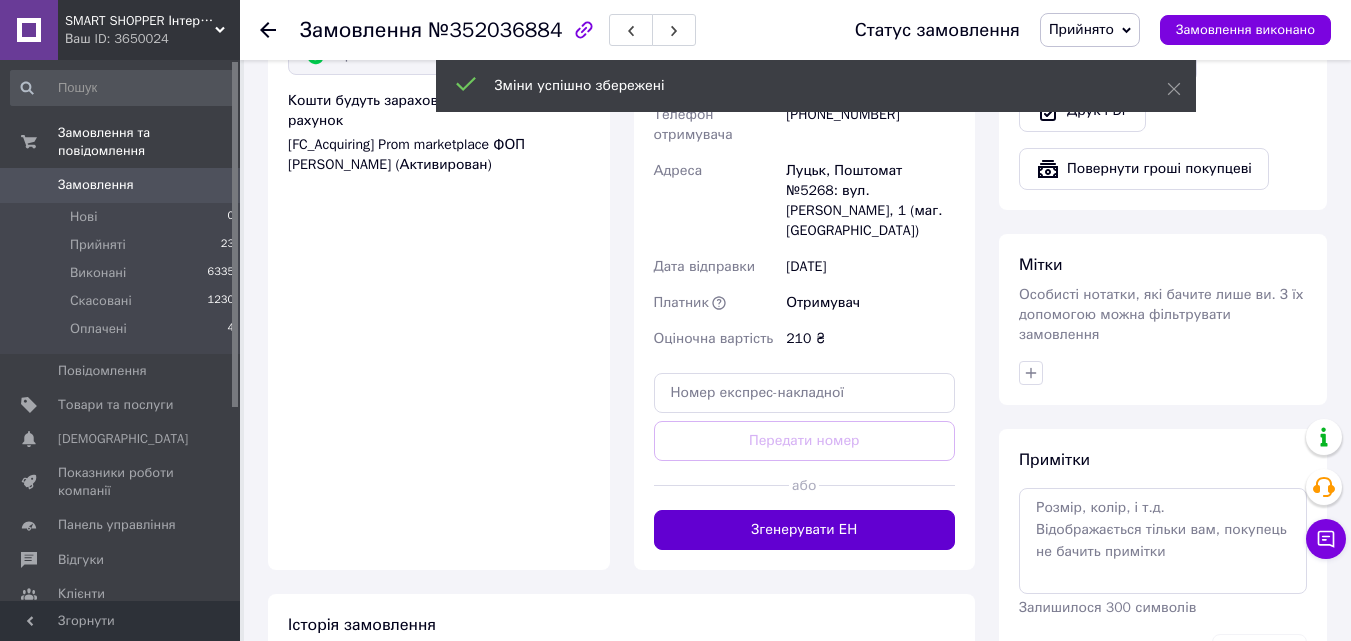 click on "Згенерувати ЕН" at bounding box center [805, 530] 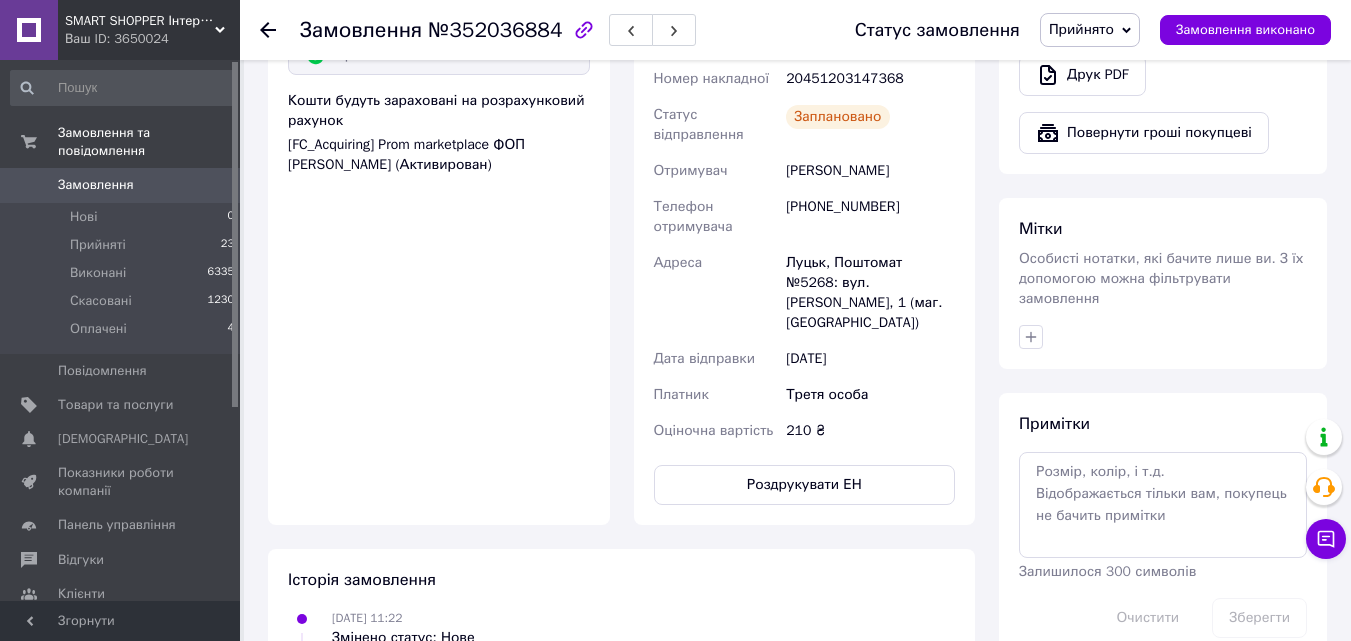 click 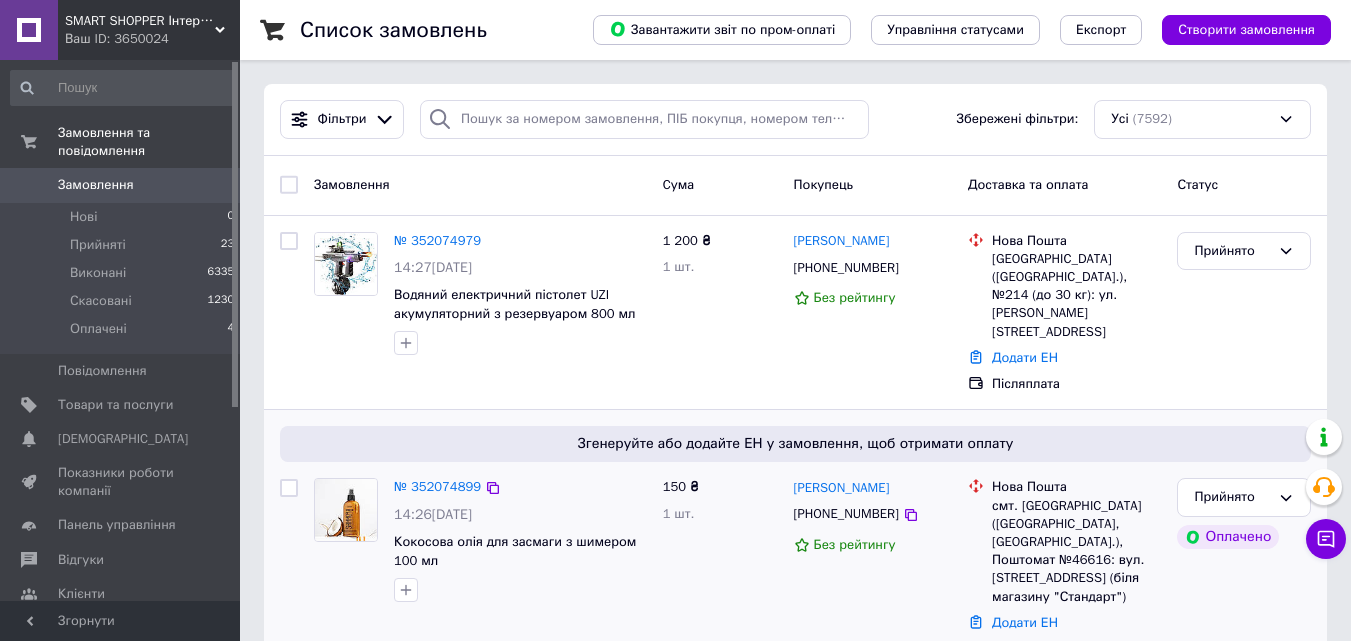 scroll, scrollTop: 600, scrollLeft: 0, axis: vertical 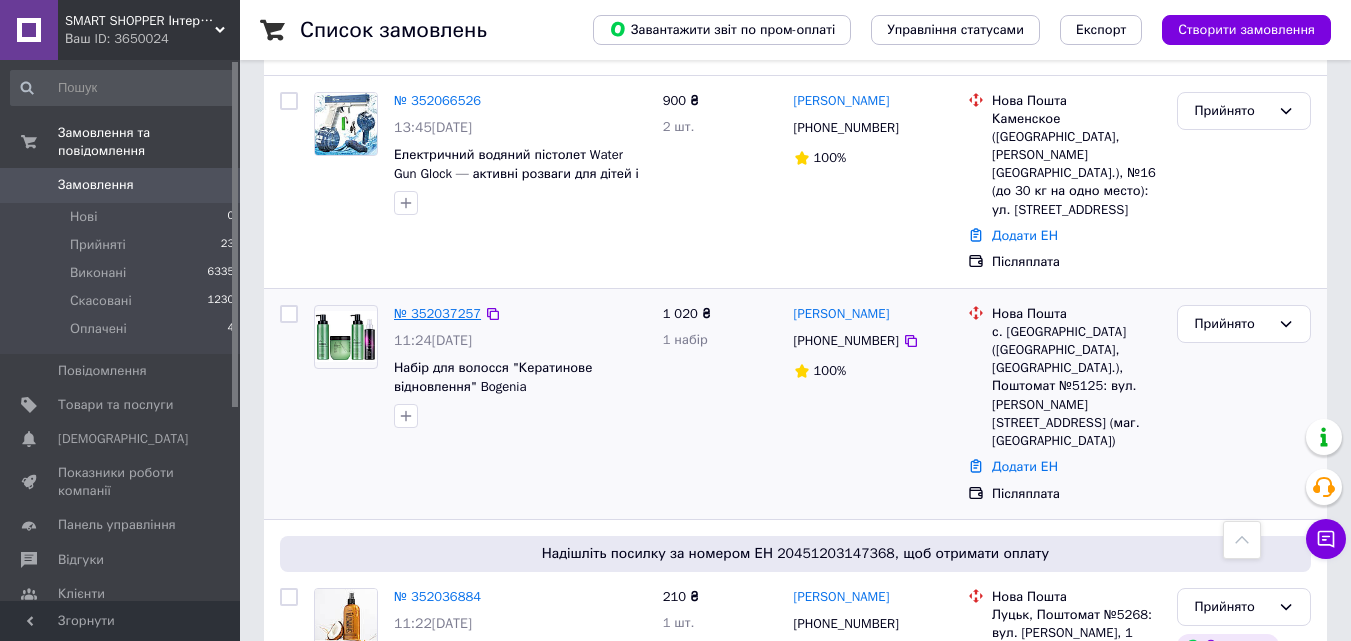 click on "№ 352037257" at bounding box center [437, 313] 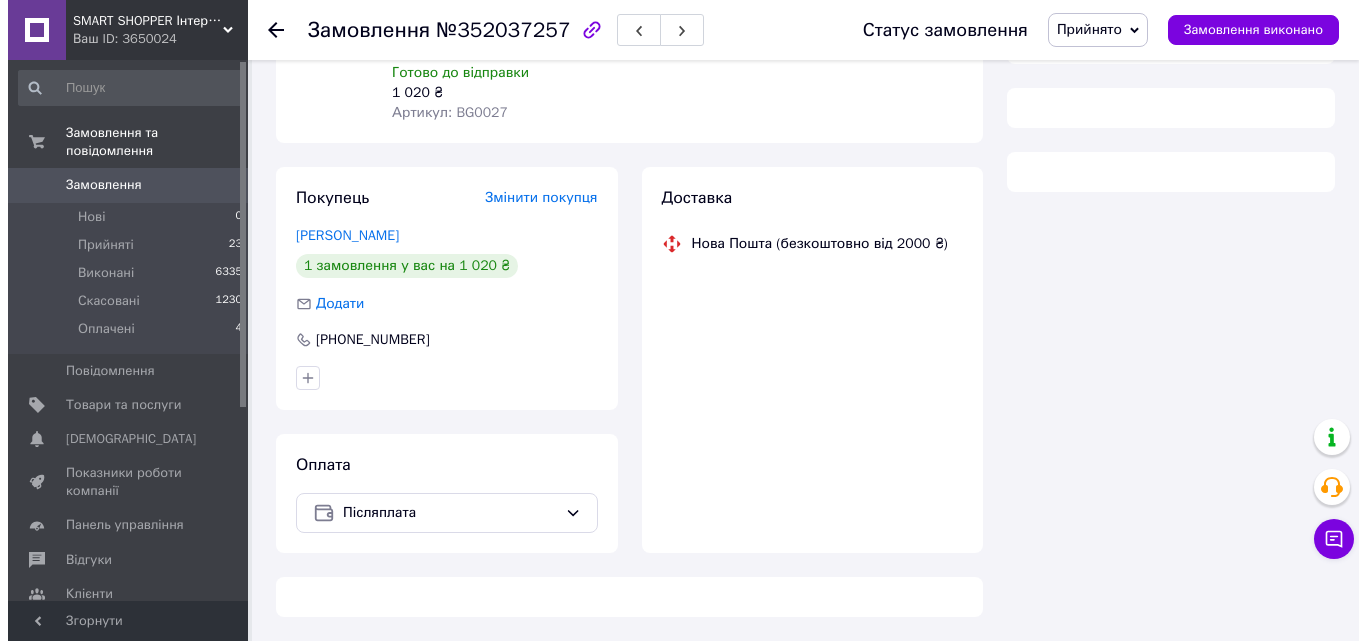 scroll, scrollTop: 100, scrollLeft: 0, axis: vertical 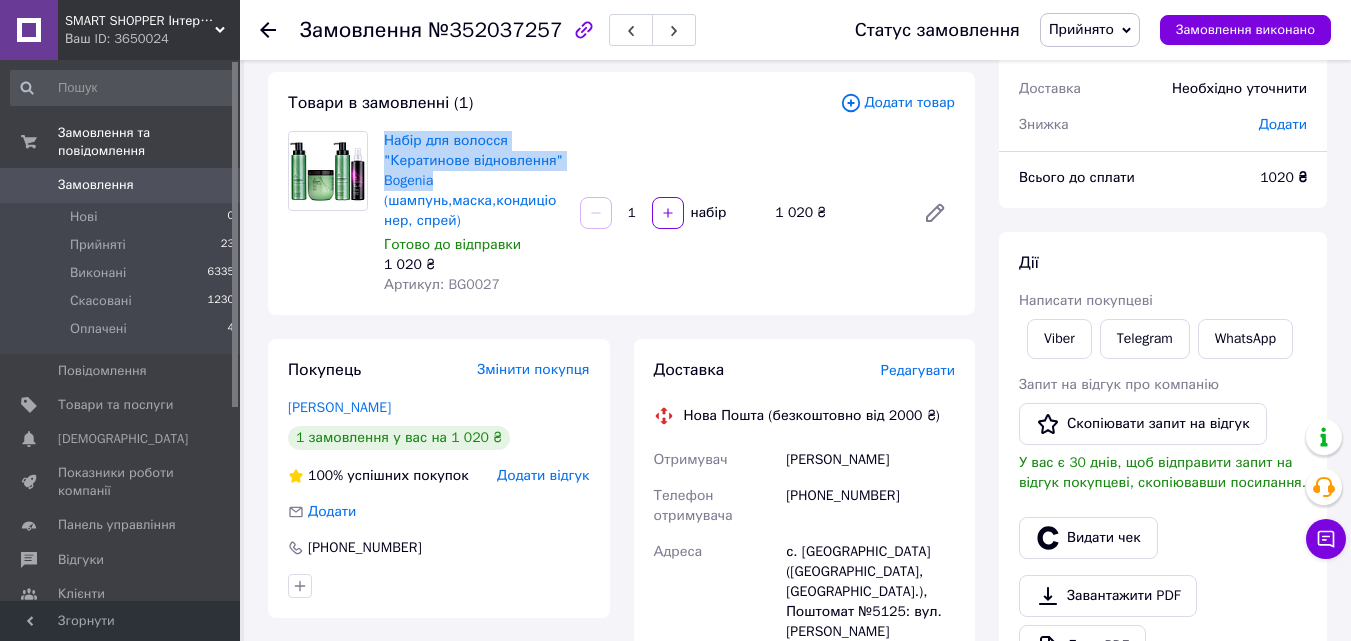 drag, startPoint x: 383, startPoint y: 135, endPoint x: 438, endPoint y: 177, distance: 69.2026 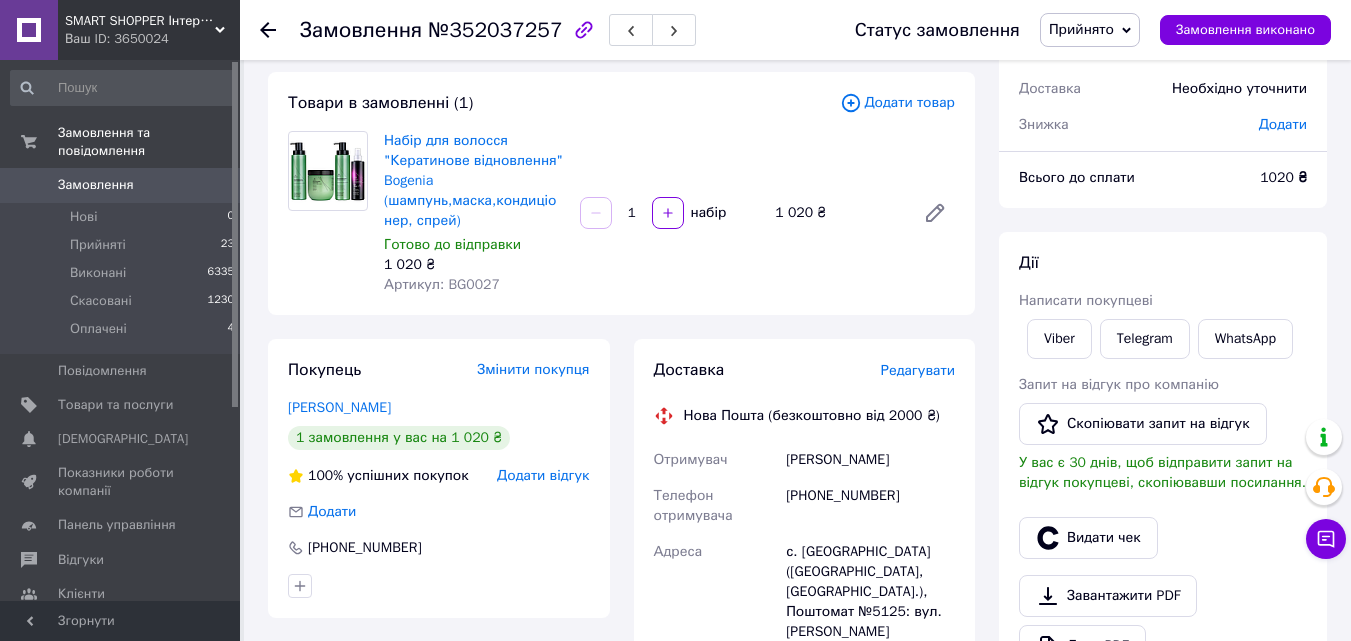 click on "Редагувати" at bounding box center [918, 370] 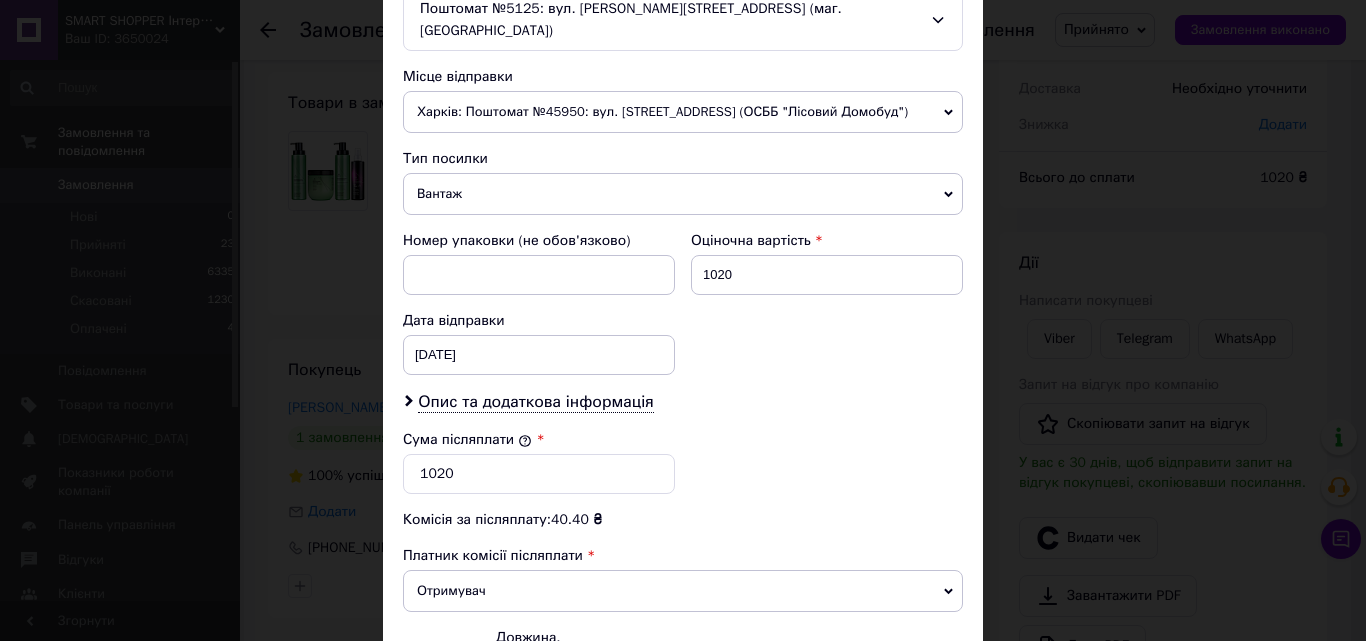 scroll, scrollTop: 885, scrollLeft: 0, axis: vertical 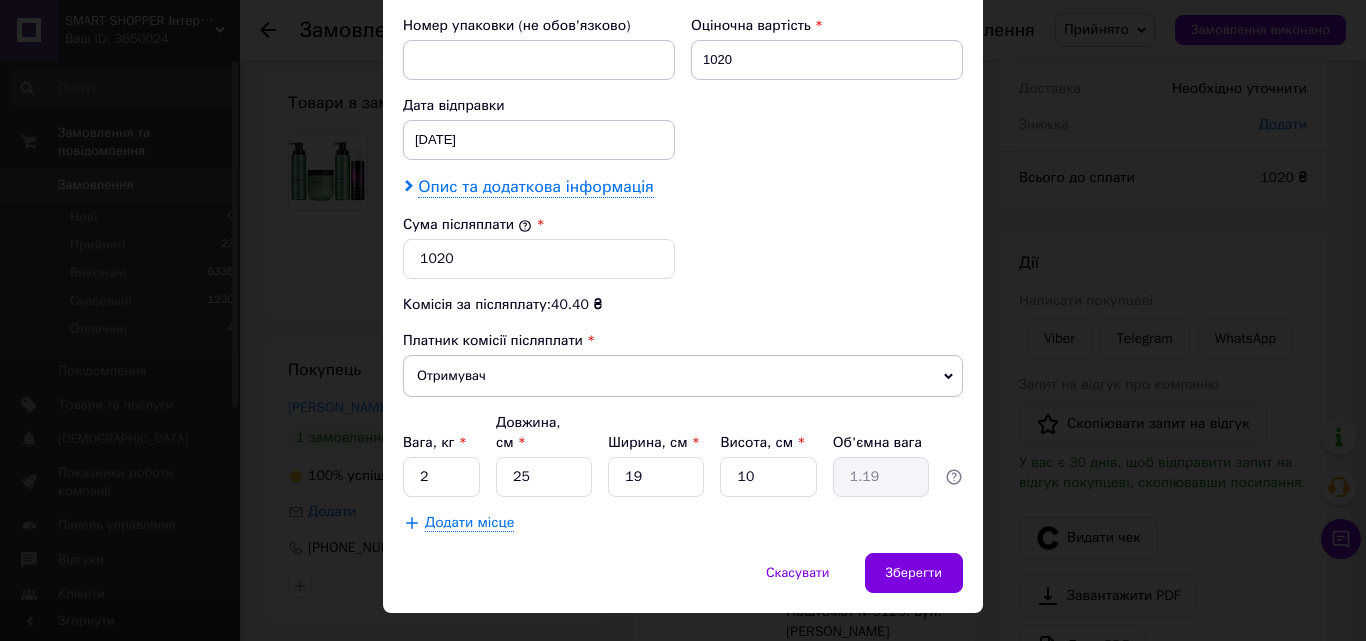 click 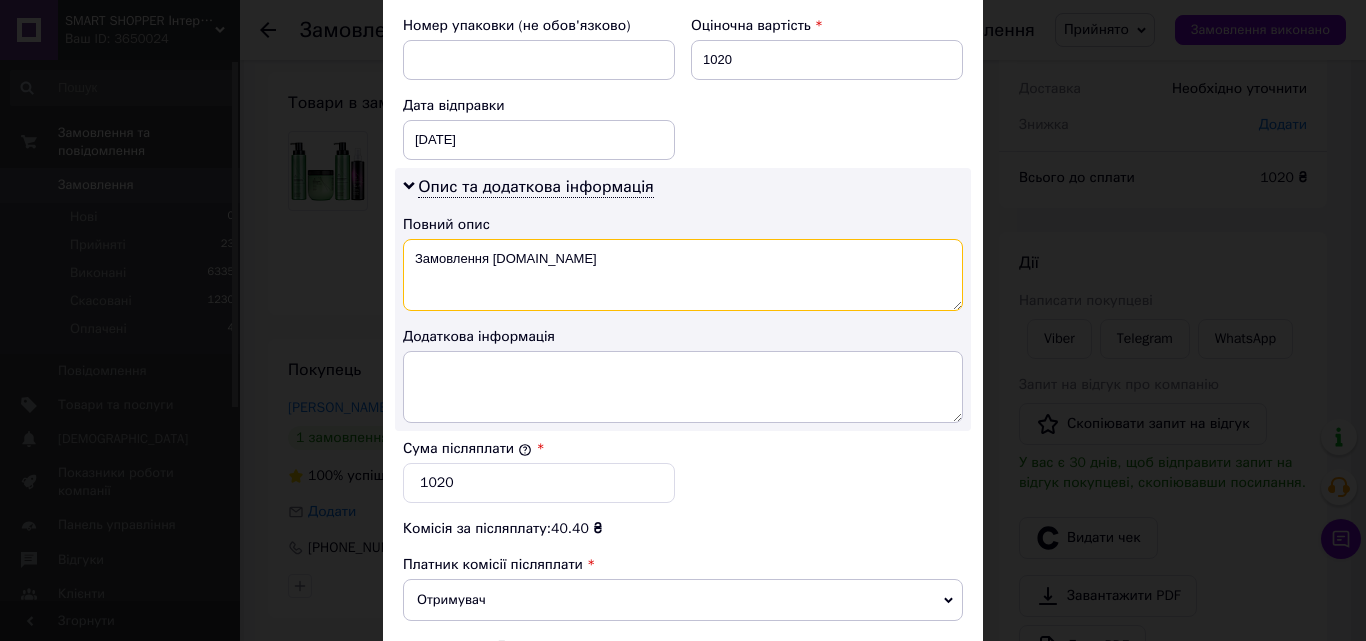 click on "Замовлення [DOMAIN_NAME]" at bounding box center (683, 275) 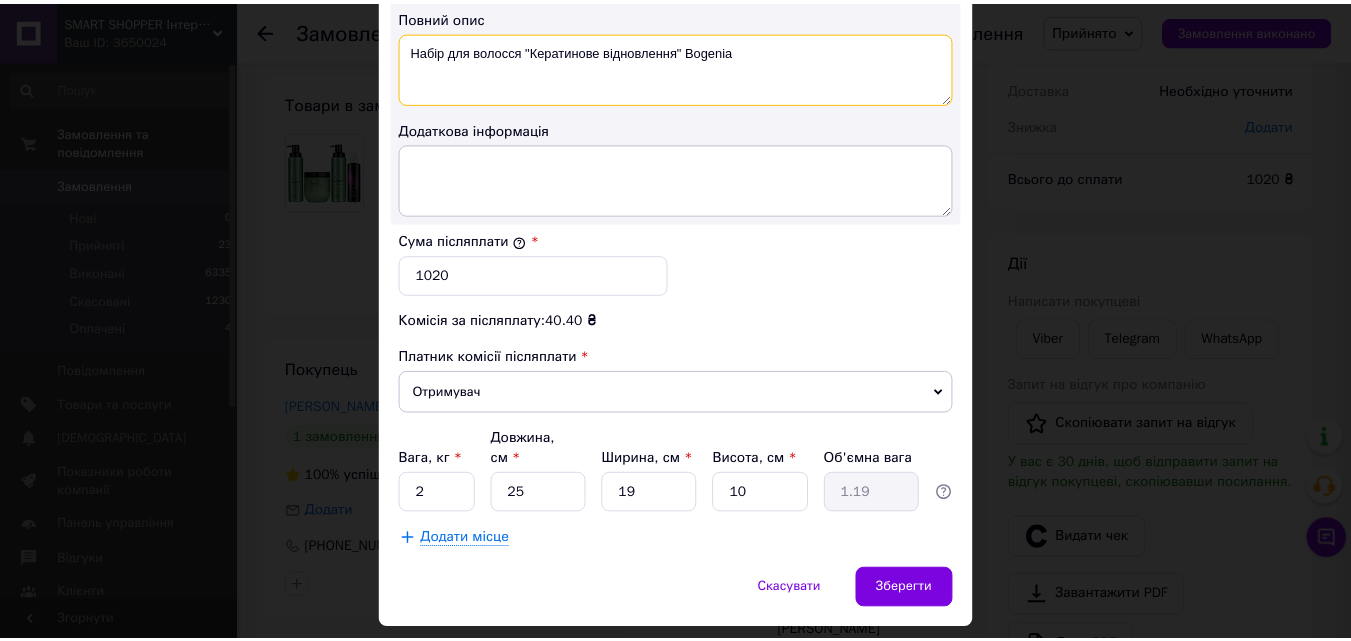 scroll, scrollTop: 1109, scrollLeft: 0, axis: vertical 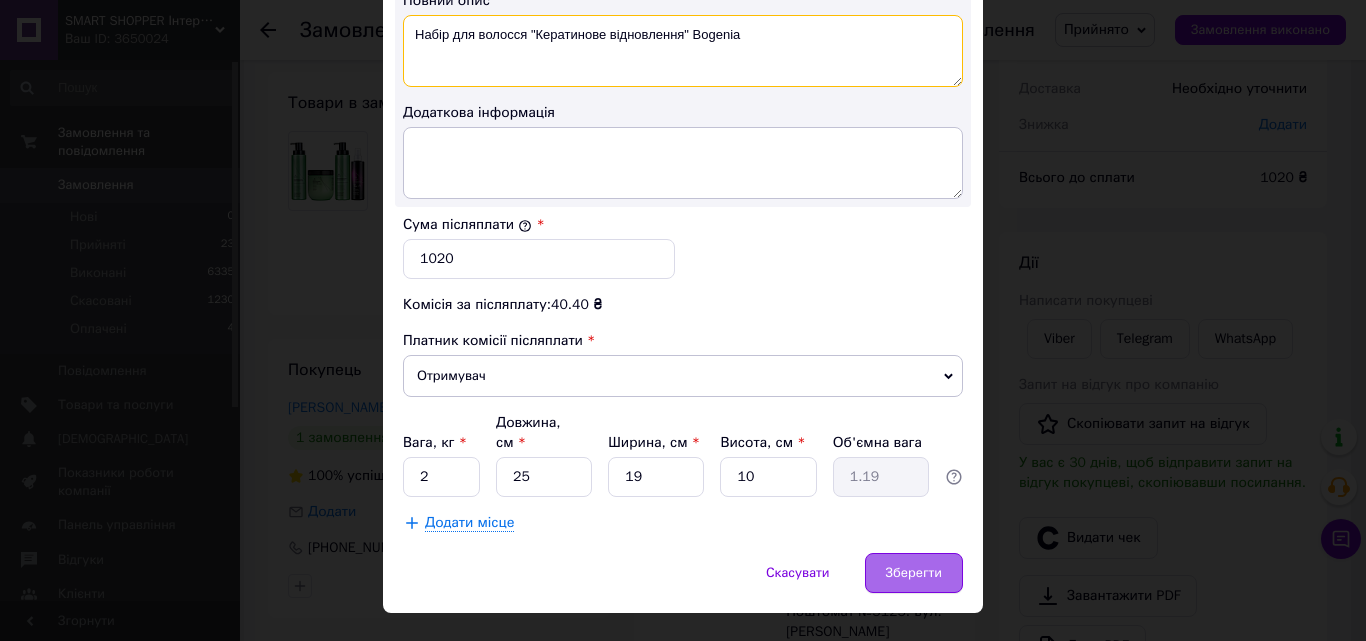 type on "Набір для волосся "Кератинове відновлення" Bogenia" 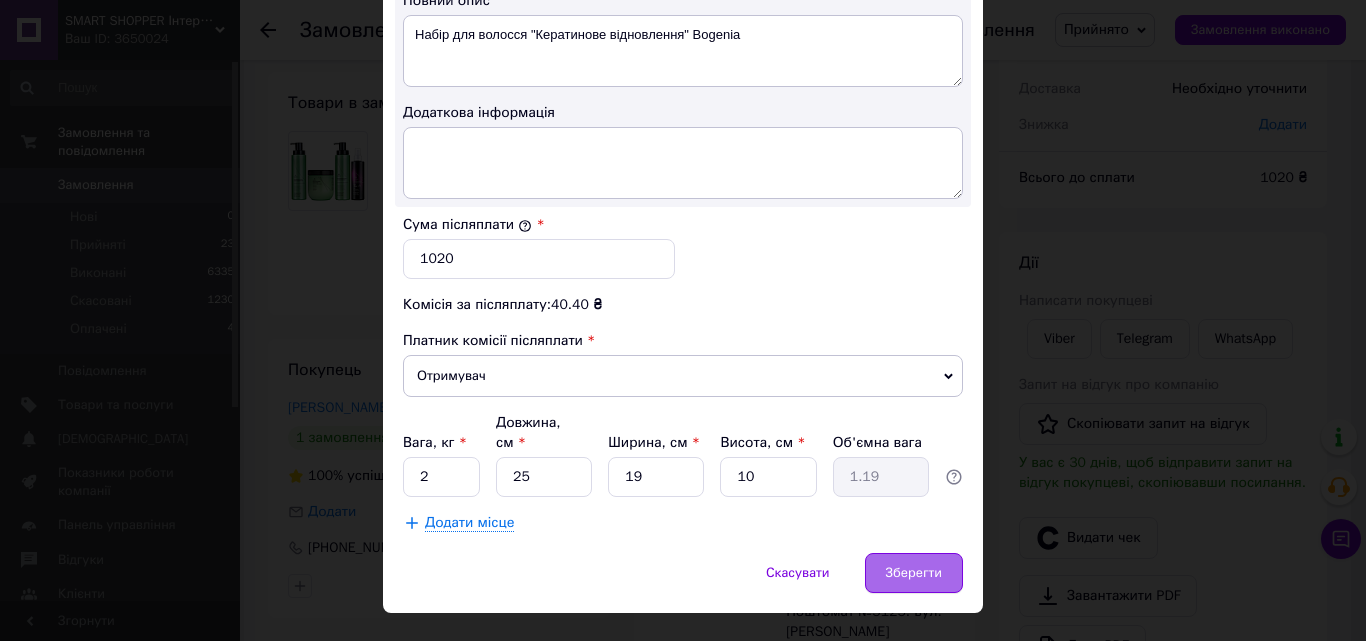 click on "Зберегти" at bounding box center [914, 573] 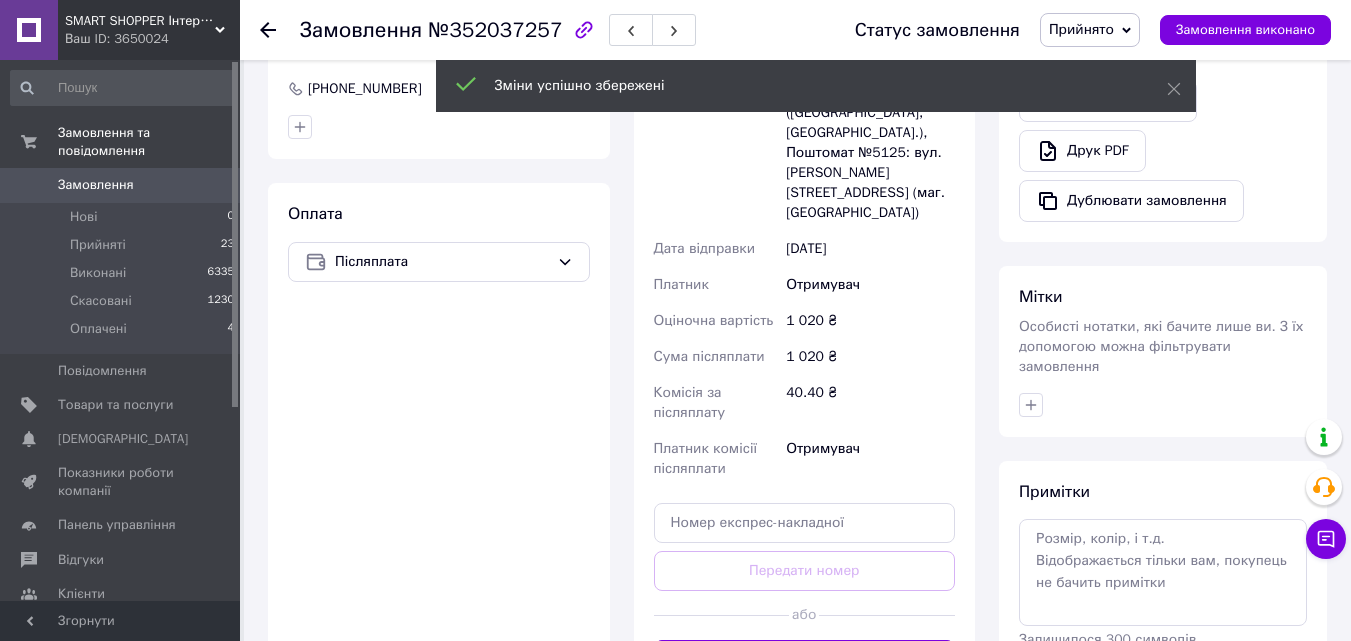 scroll, scrollTop: 800, scrollLeft: 0, axis: vertical 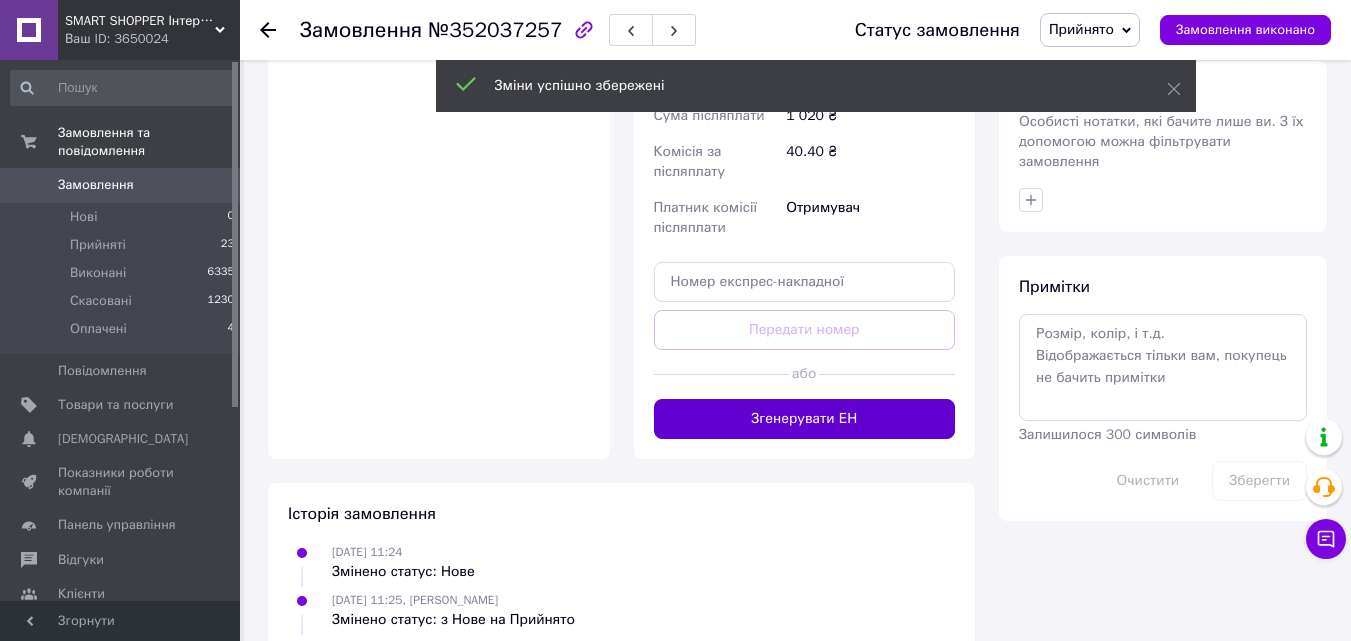 click on "Згенерувати ЕН" at bounding box center [805, 419] 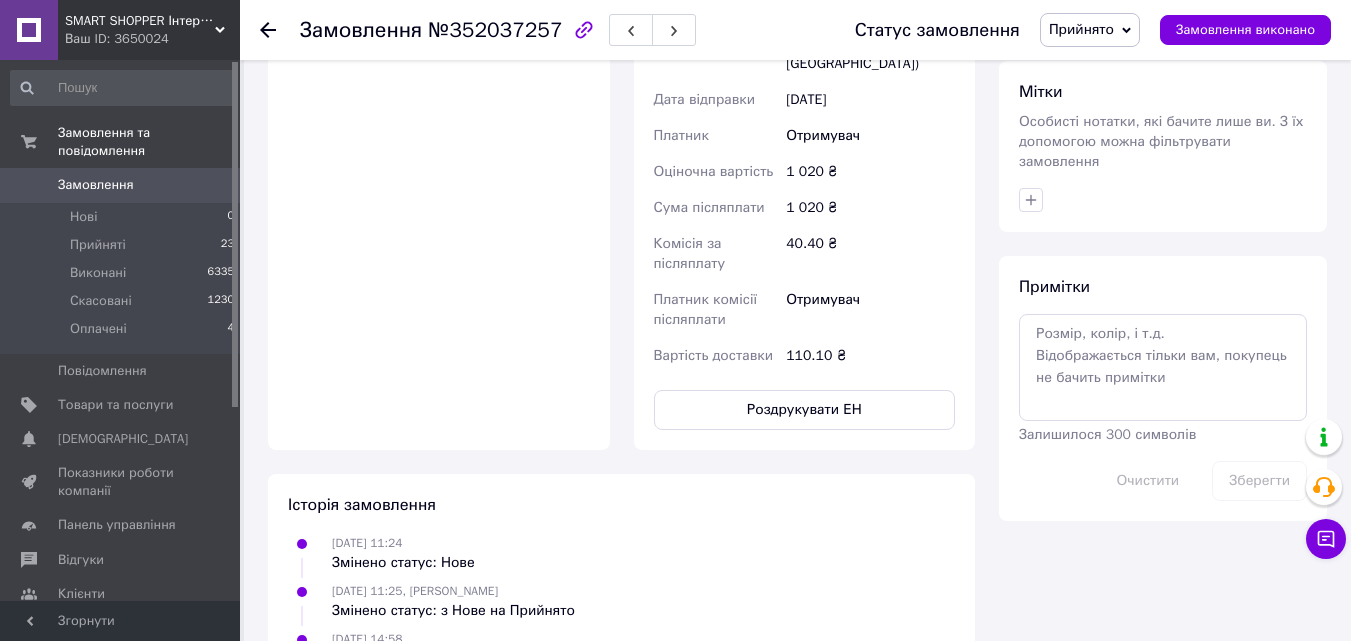 click 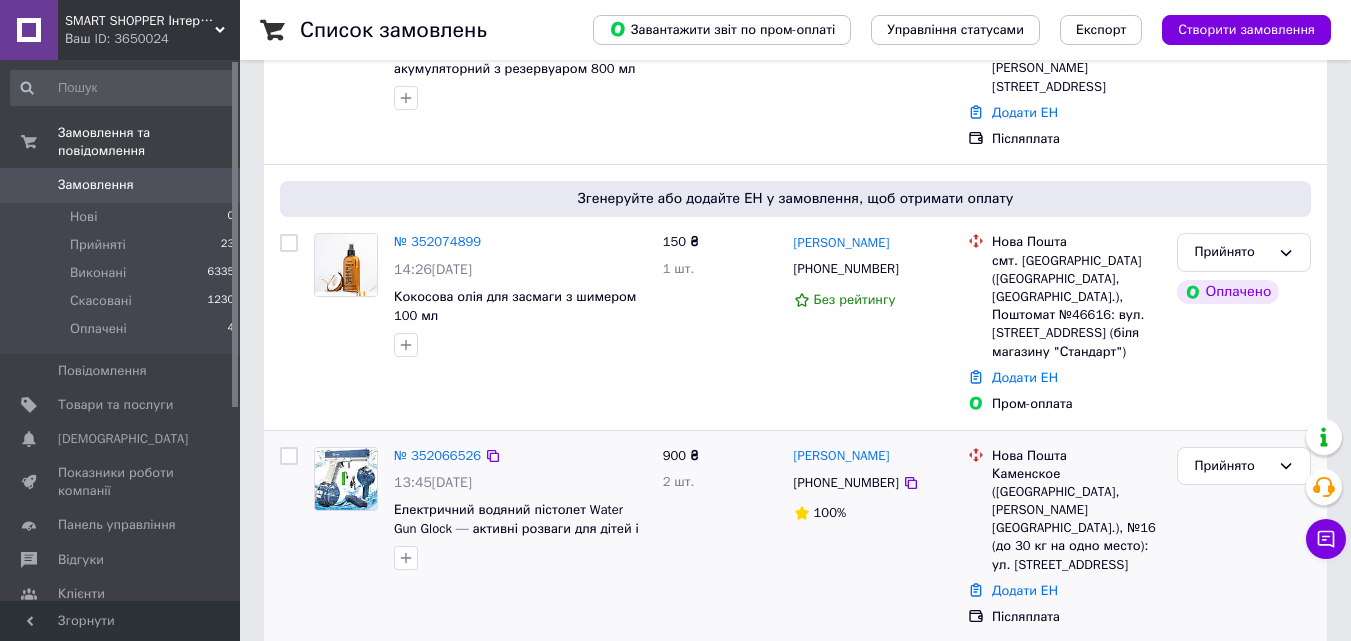 scroll, scrollTop: 300, scrollLeft: 0, axis: vertical 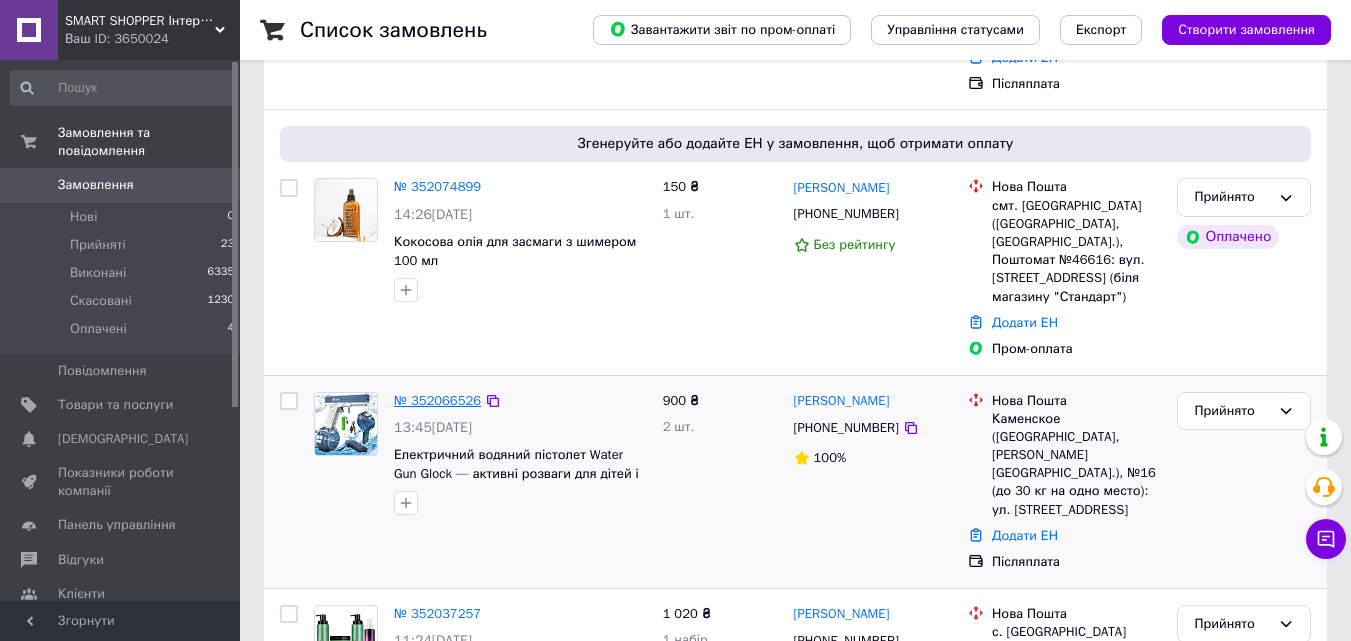 click on "№ 352066526" at bounding box center [437, 400] 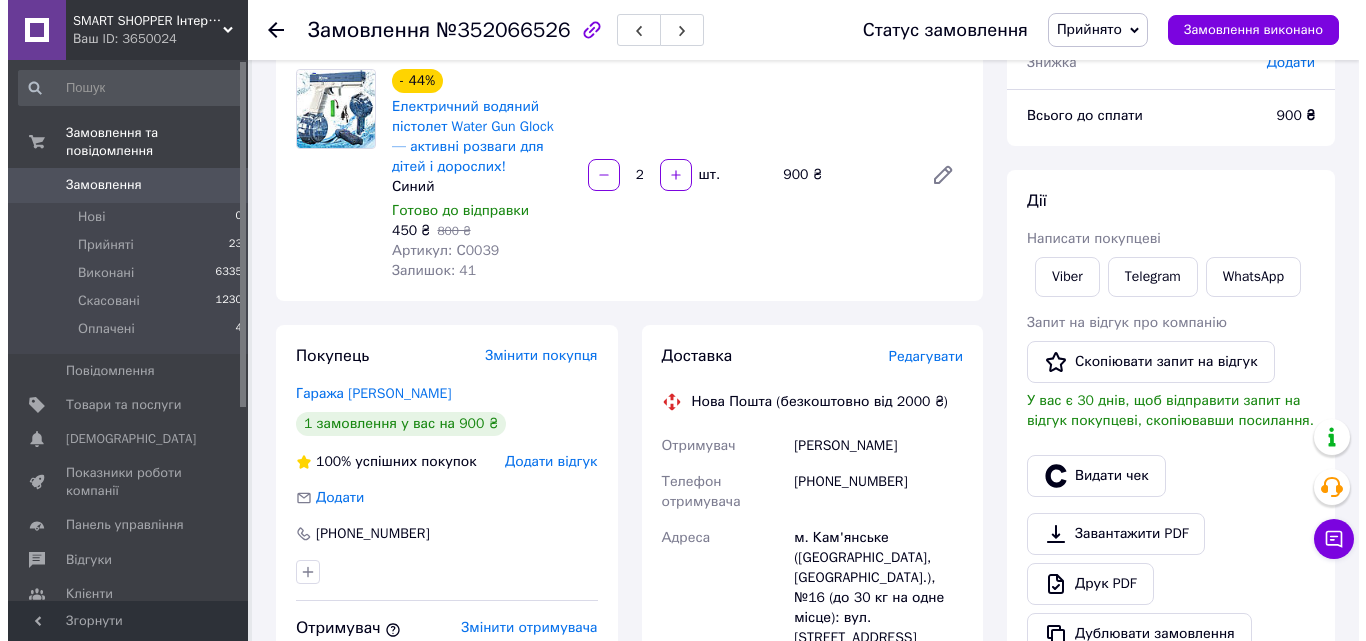 scroll, scrollTop: 0, scrollLeft: 0, axis: both 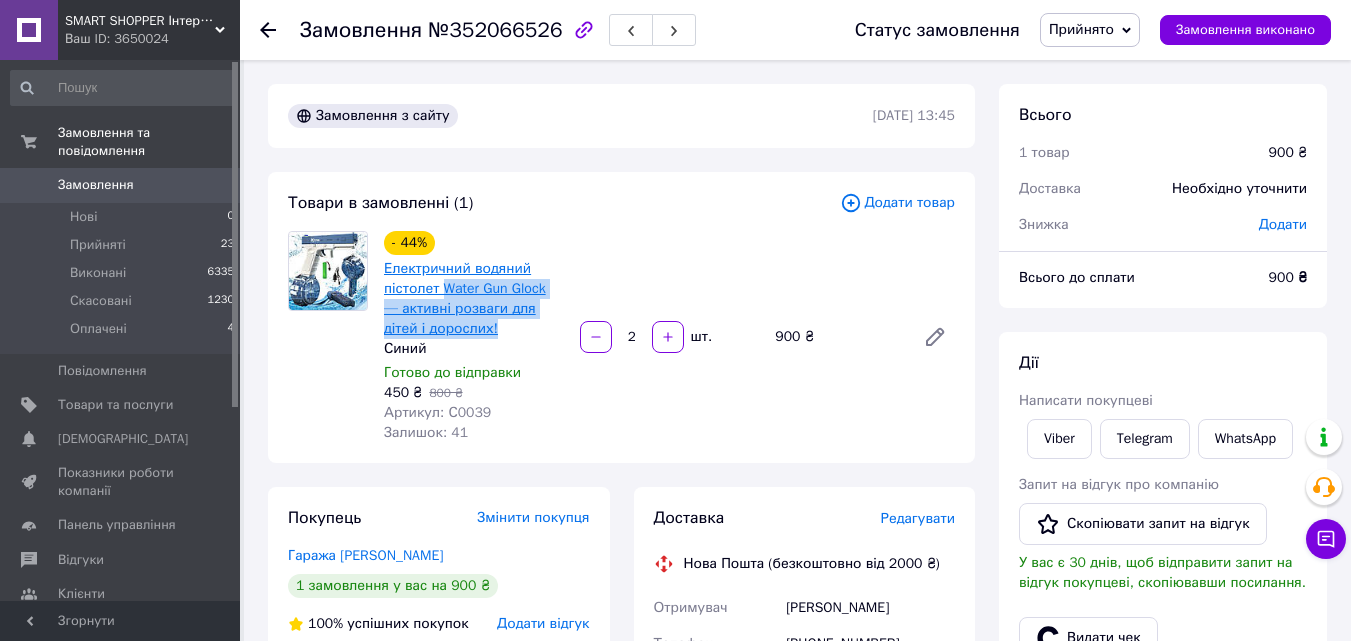 drag, startPoint x: 449, startPoint y: 318, endPoint x: 445, endPoint y: 284, distance: 34.234486 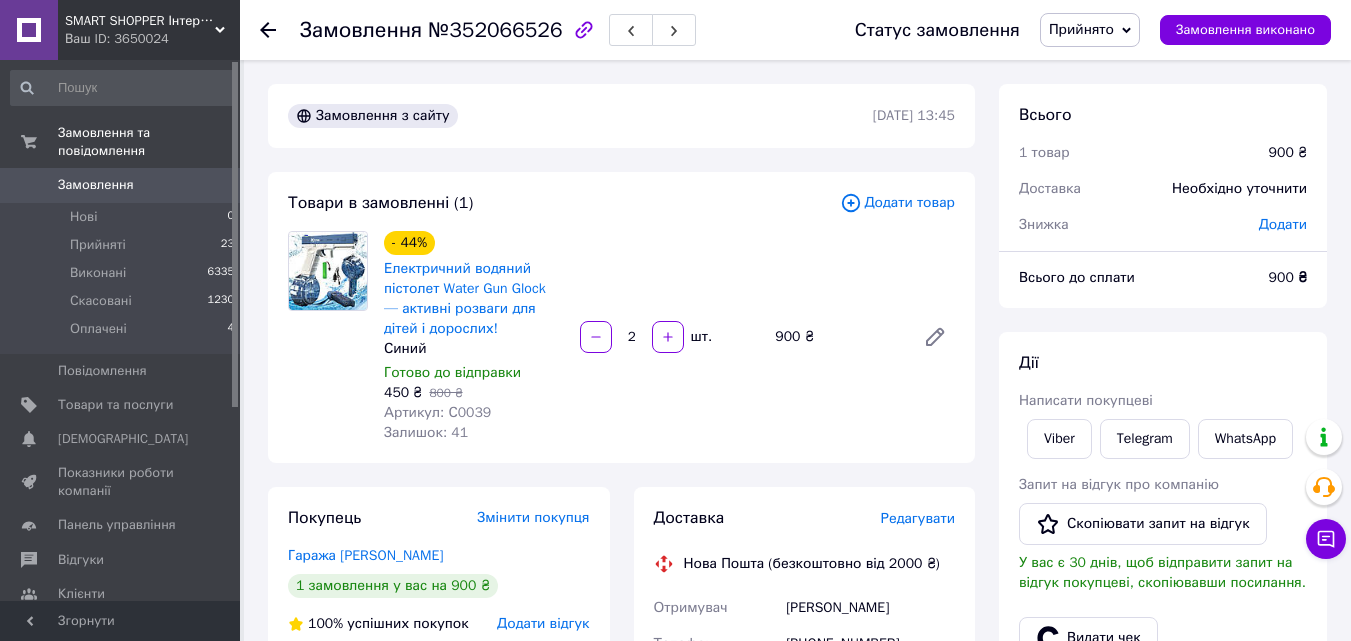 click on "Редагувати" at bounding box center (918, 518) 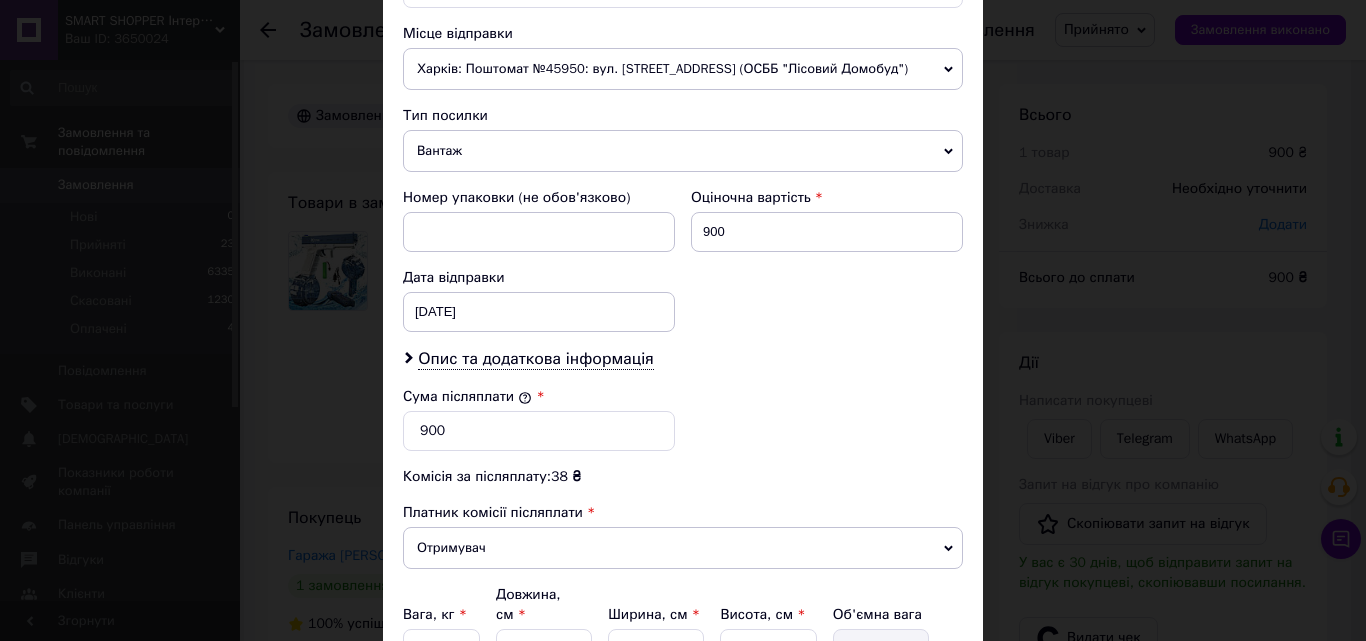 scroll, scrollTop: 885, scrollLeft: 0, axis: vertical 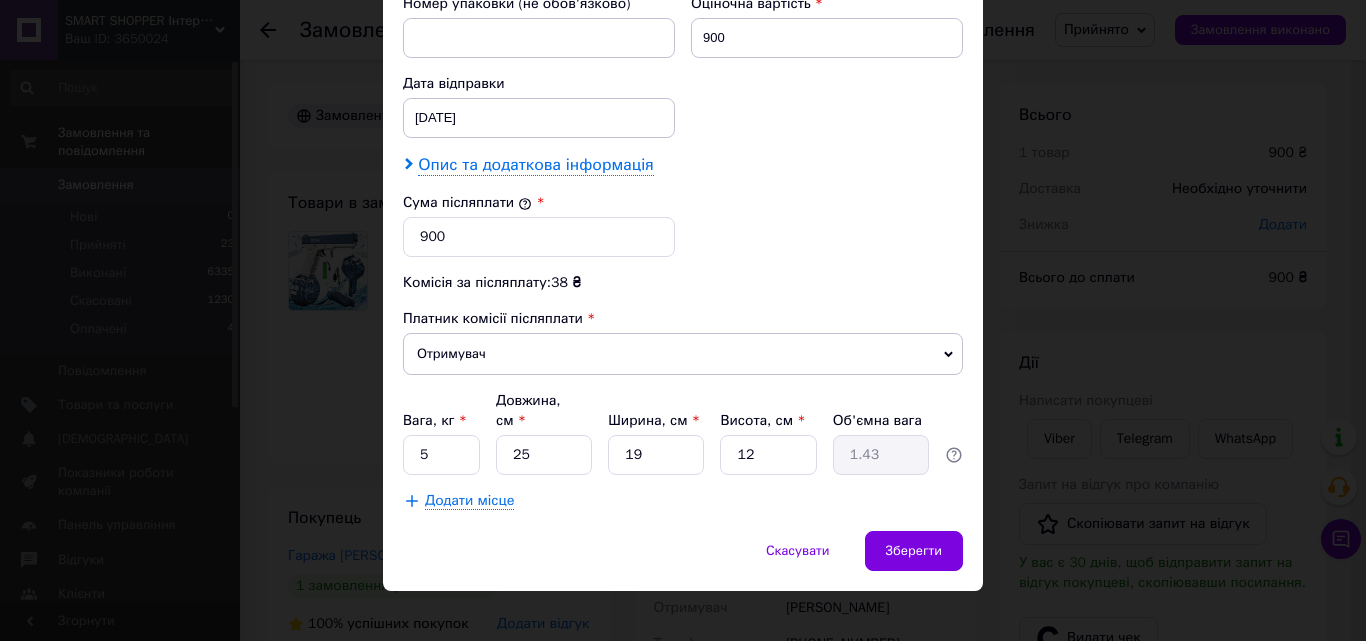click 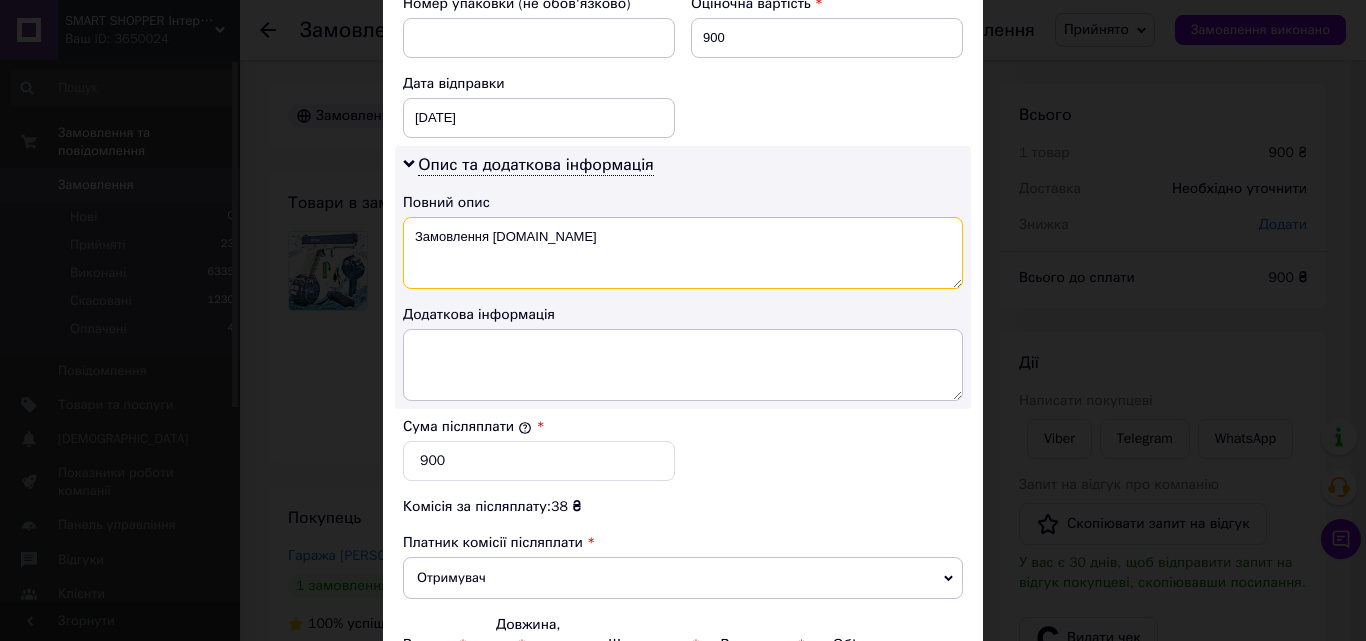 click on "Замовлення [DOMAIN_NAME]" at bounding box center [683, 253] 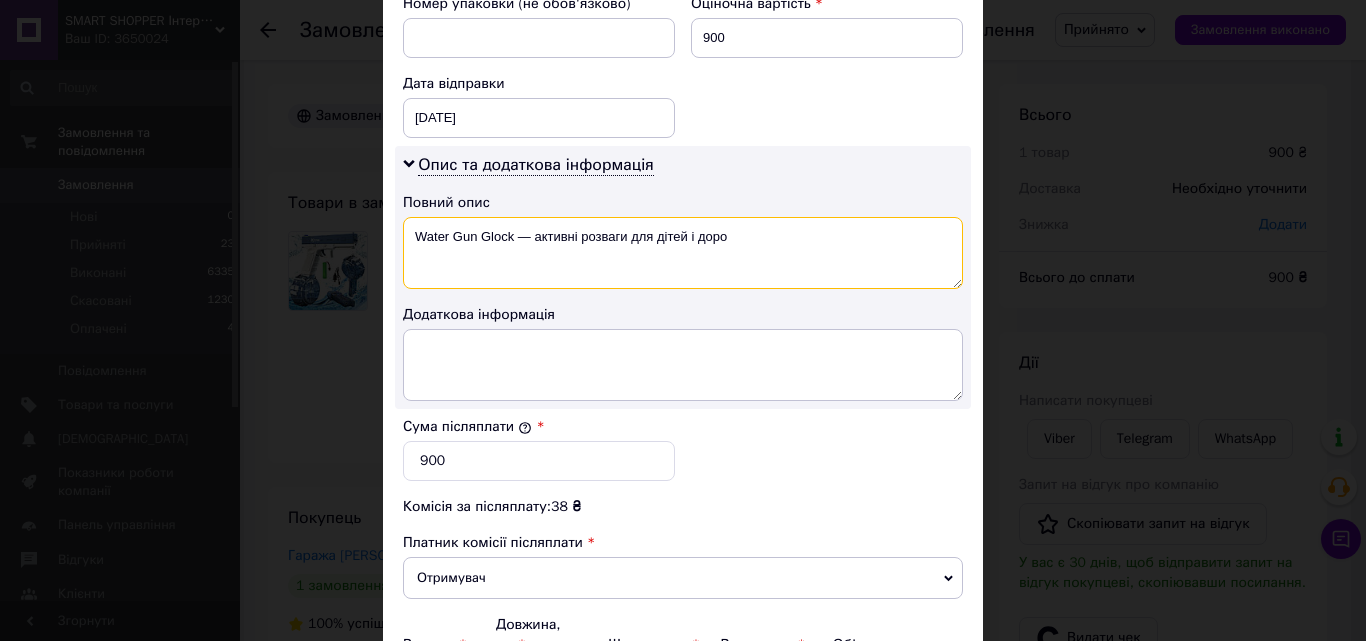 drag, startPoint x: 649, startPoint y: 239, endPoint x: 512, endPoint y: 247, distance: 137.23338 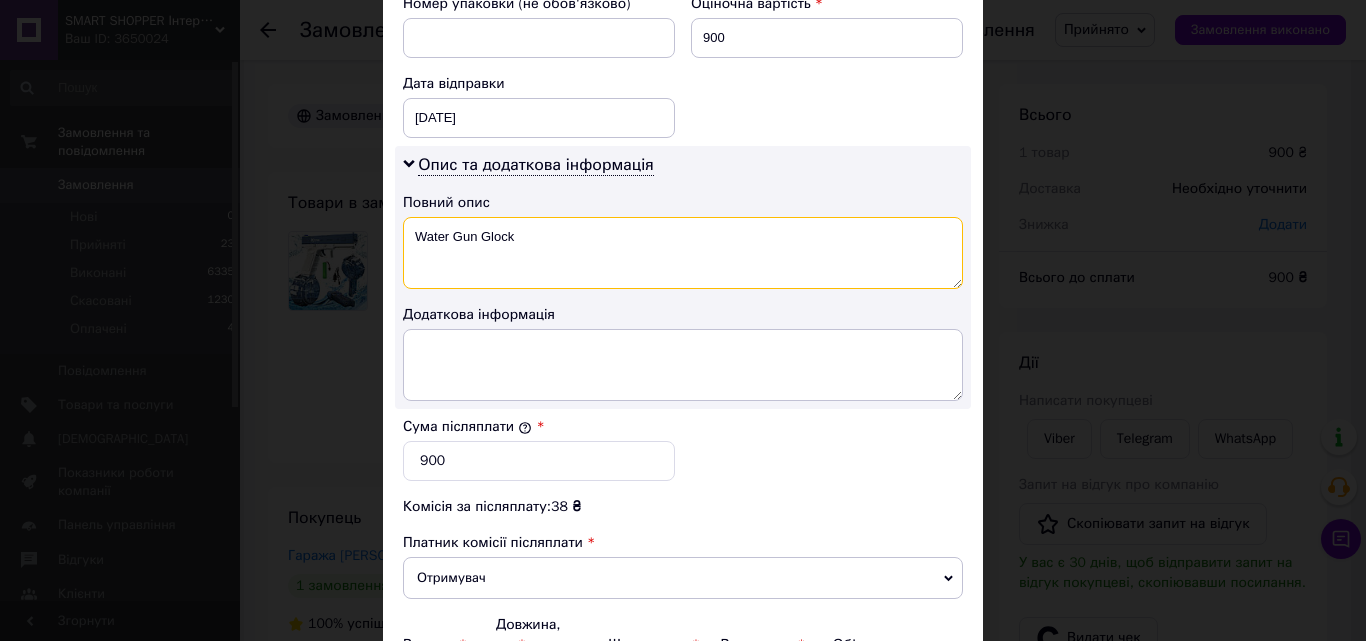 click on "Water Gun Glock" at bounding box center [683, 253] 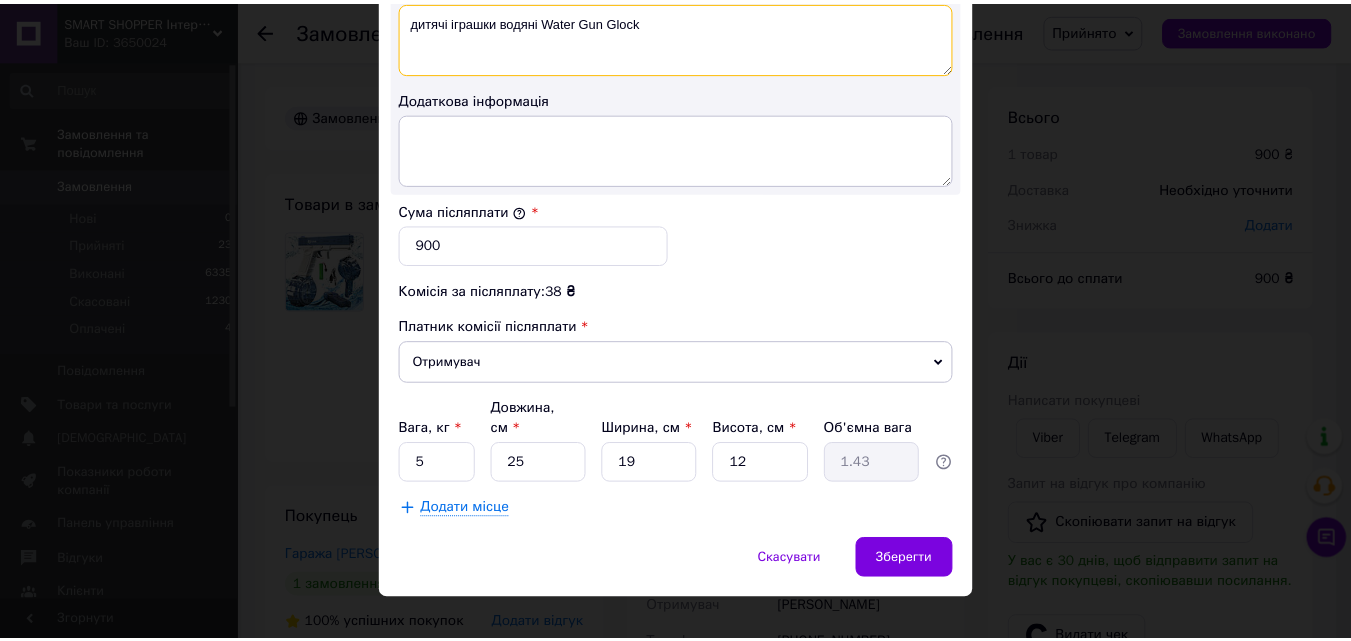 scroll, scrollTop: 1109, scrollLeft: 0, axis: vertical 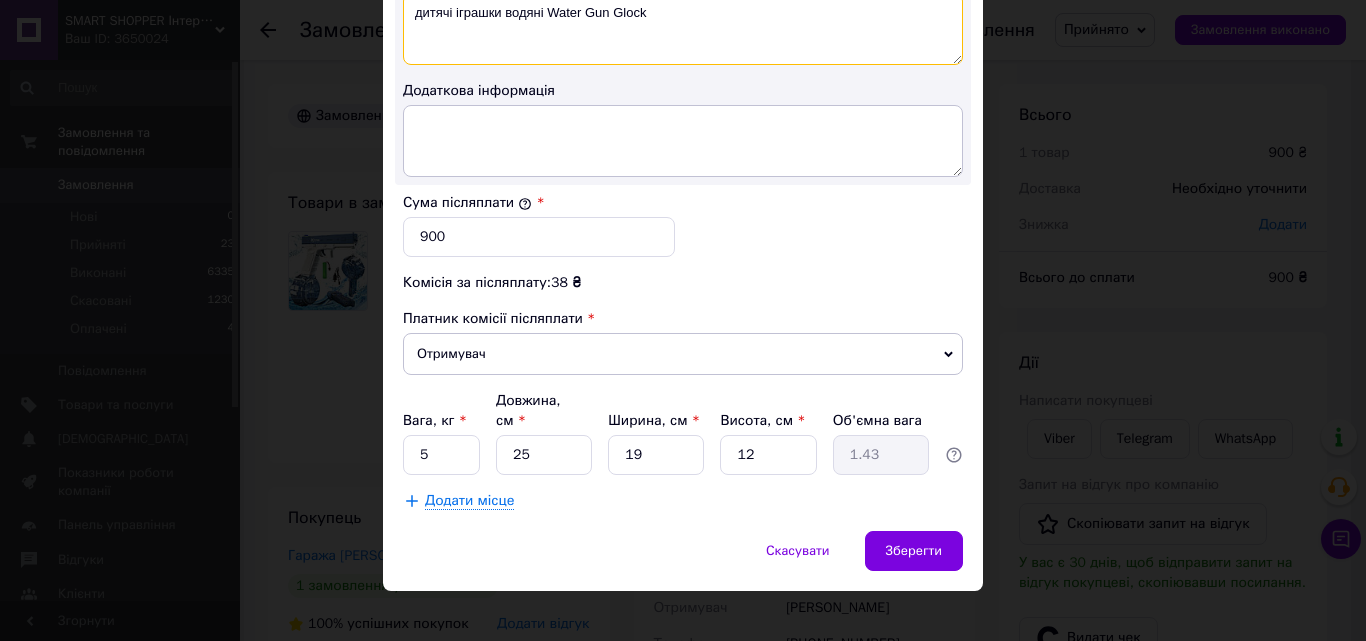 type on "дитячі іграшки водяні Water Gun Glock" 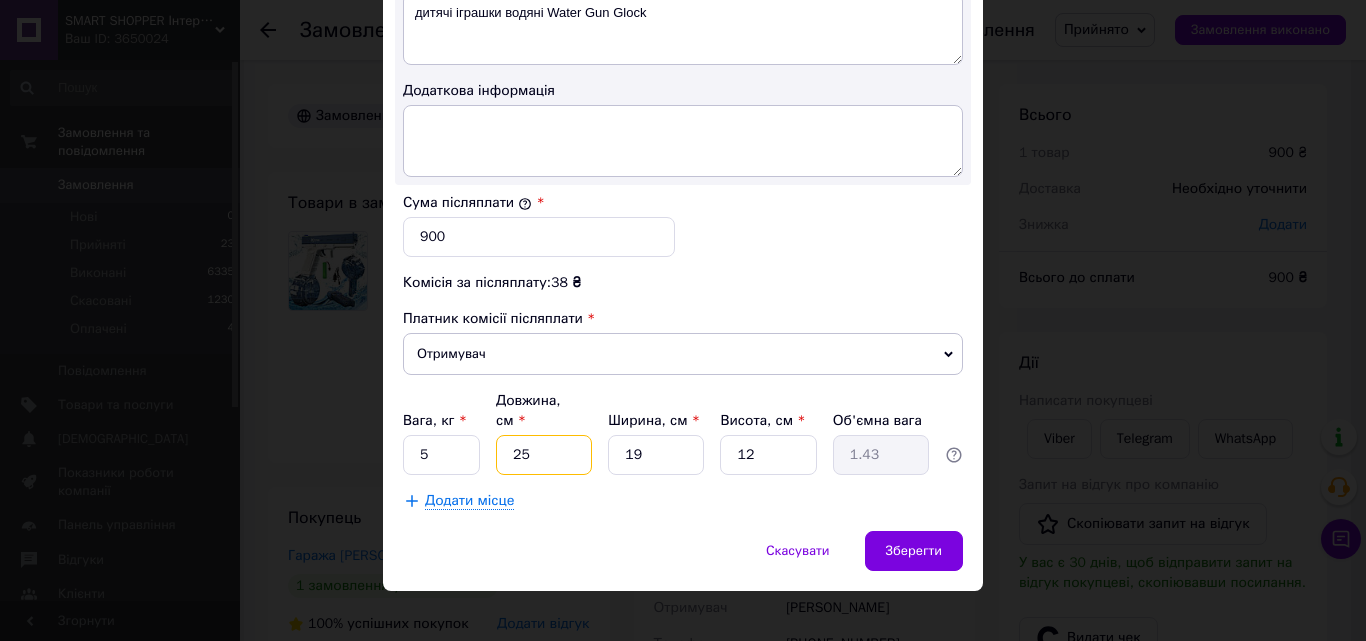 click on "25" at bounding box center [544, 455] 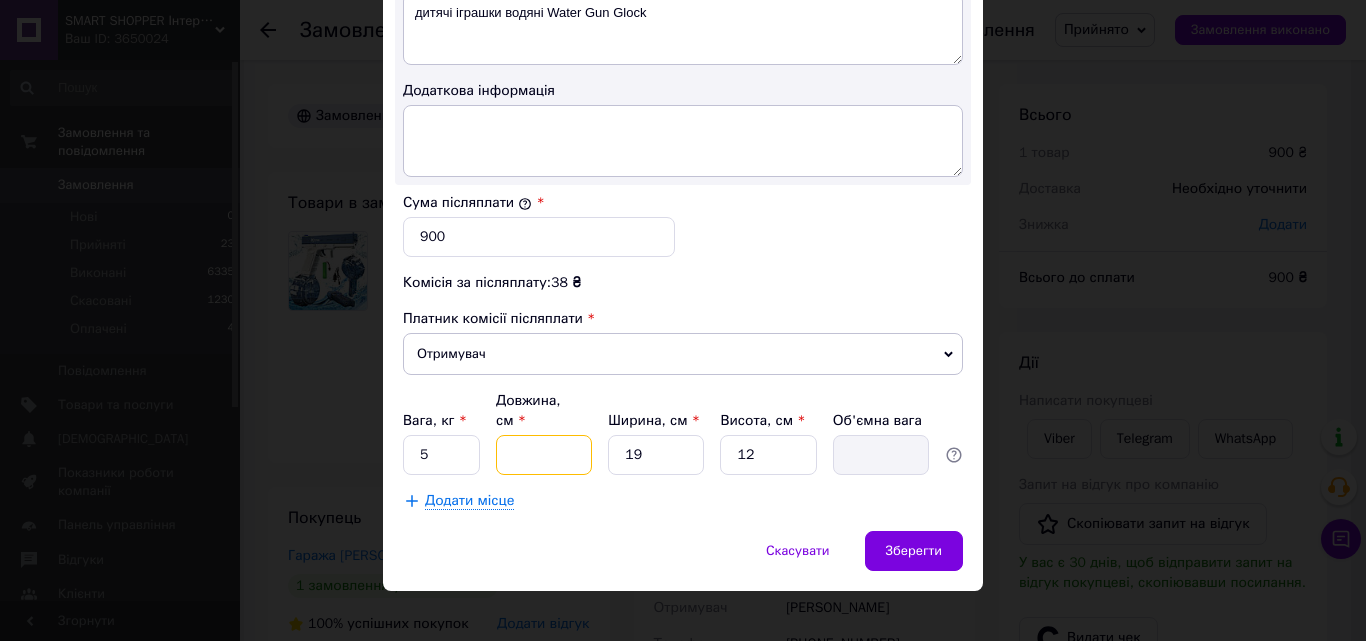 type on "2" 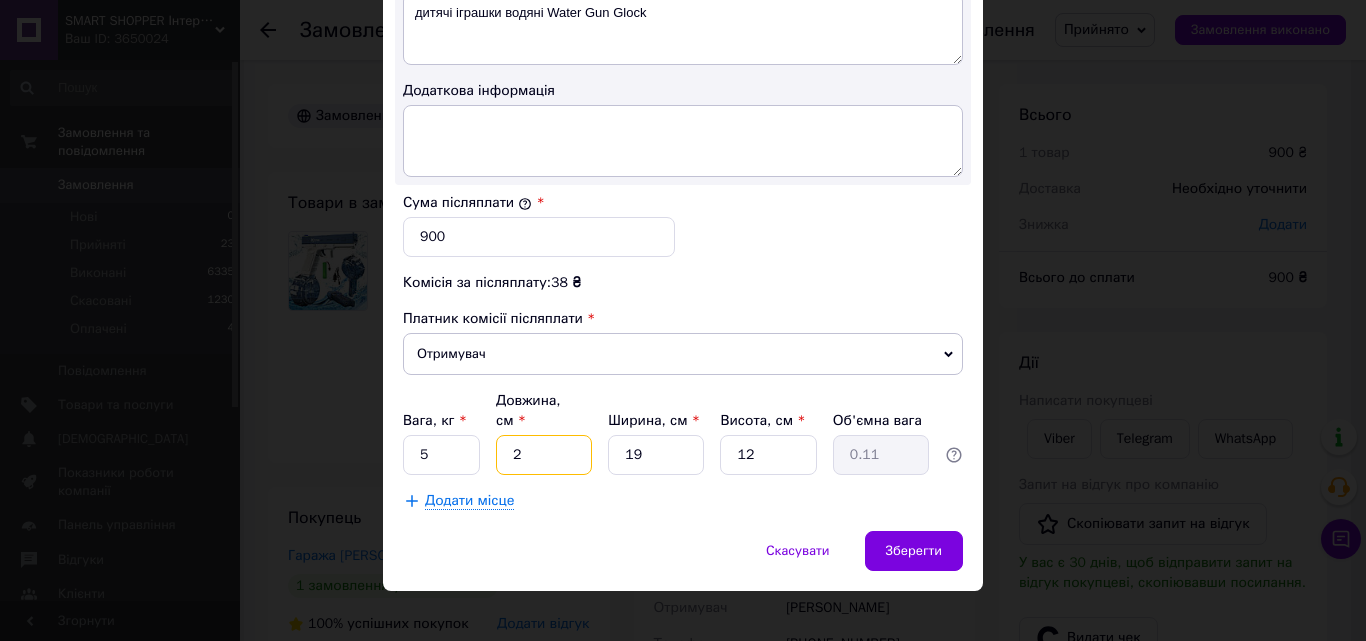 type on "20" 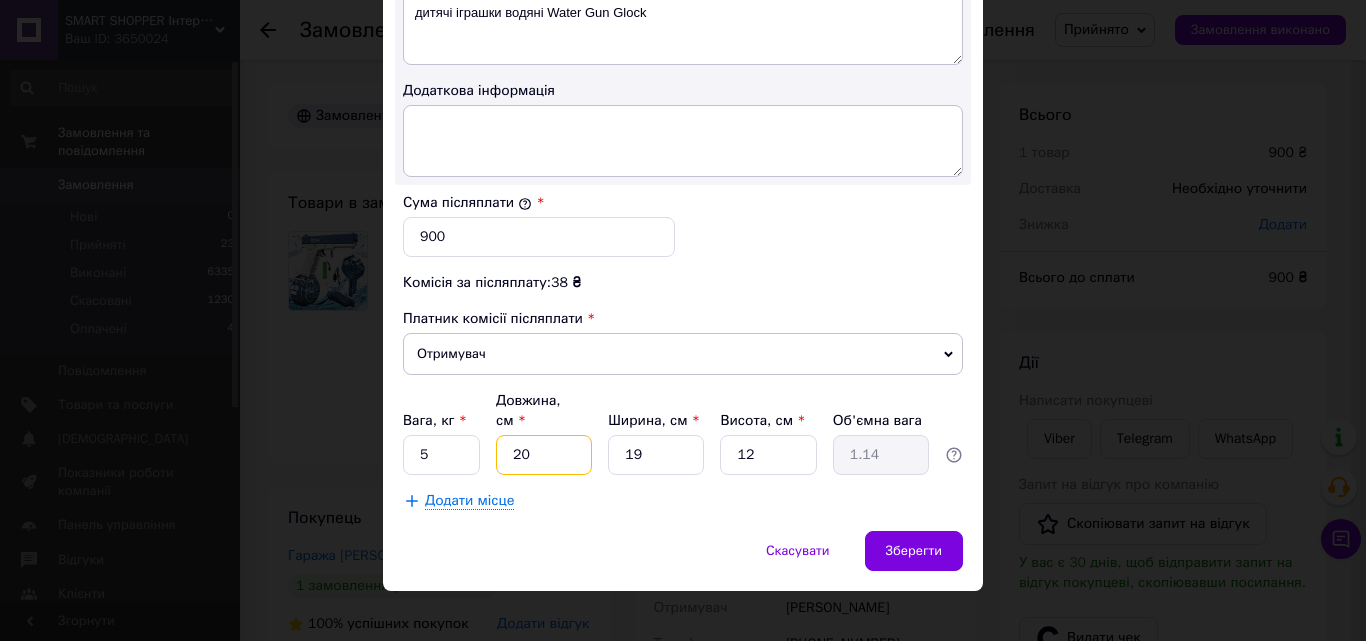 type on "20" 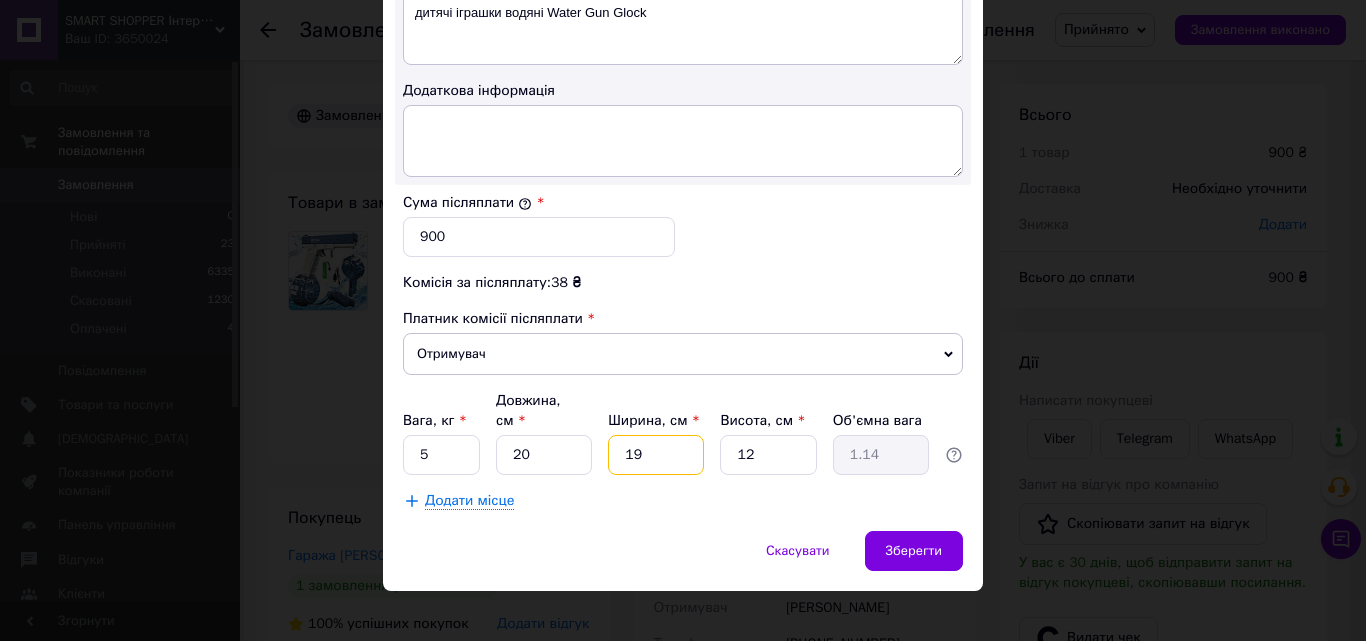click on "19" at bounding box center (656, 455) 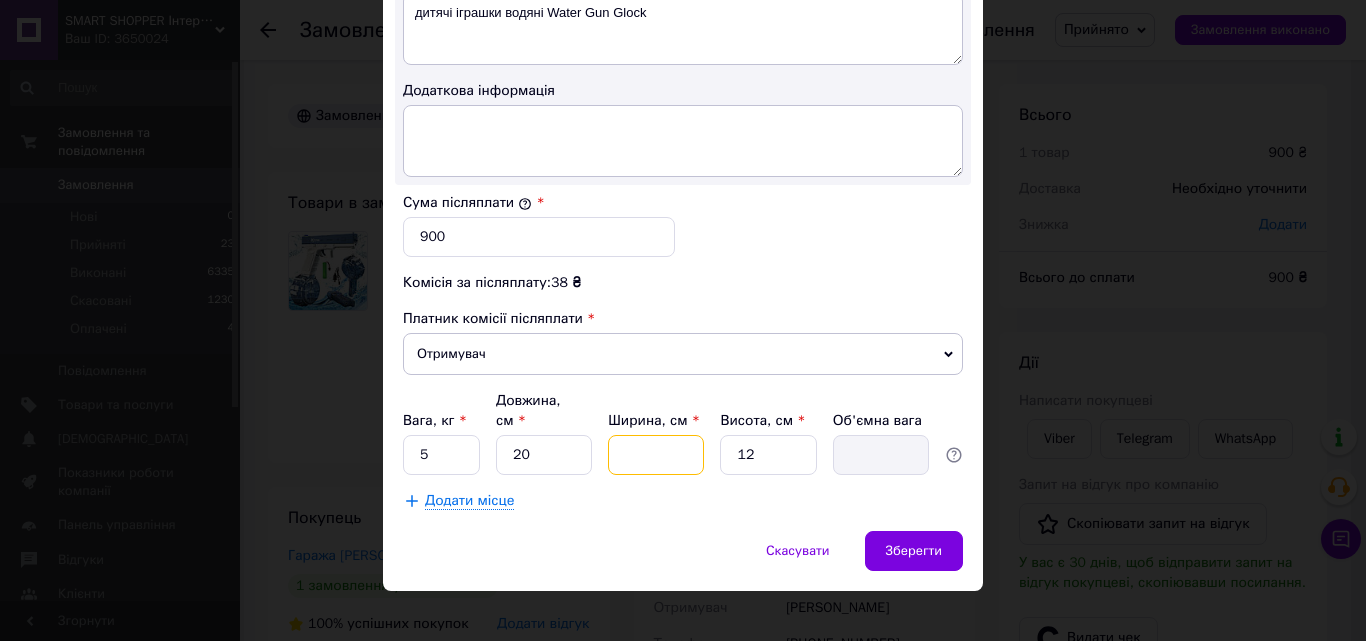 type on "2" 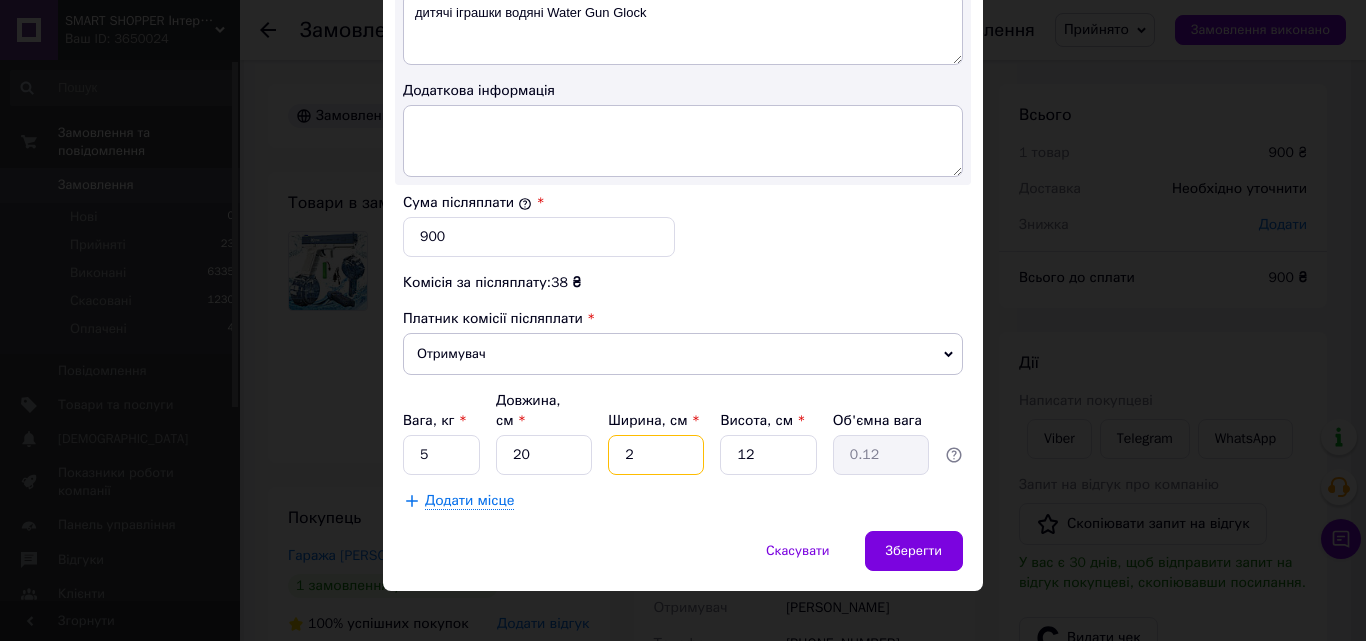 type on "20" 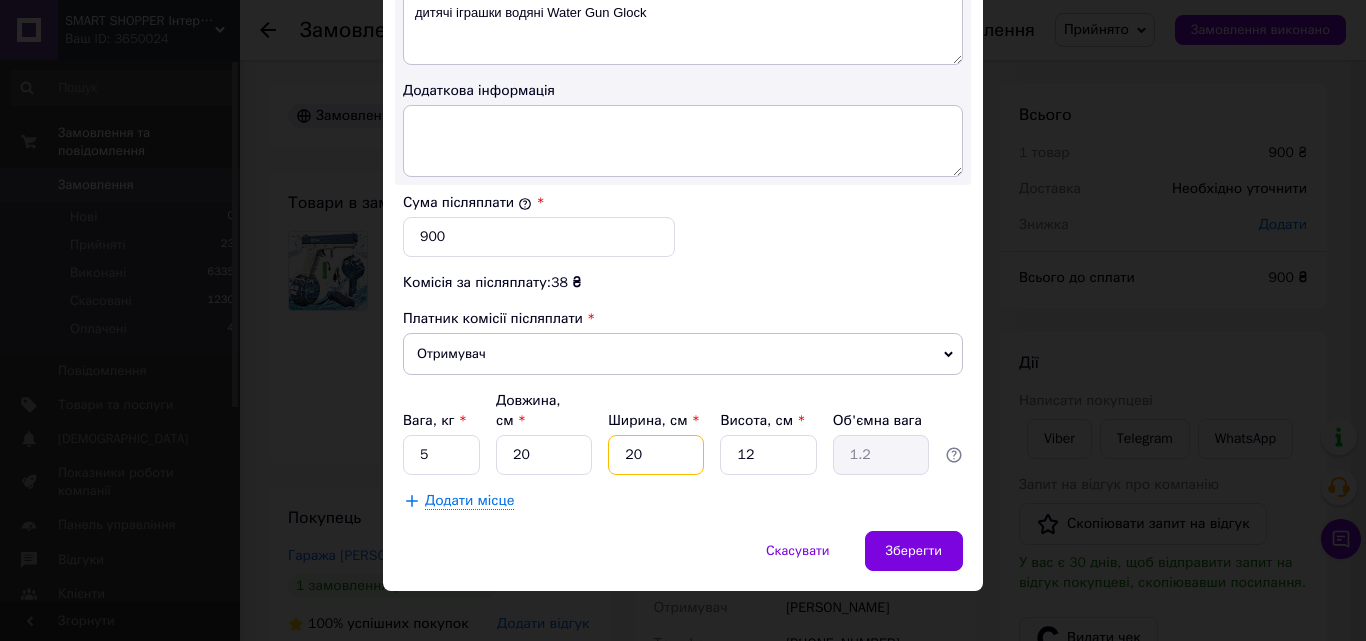 type on "20" 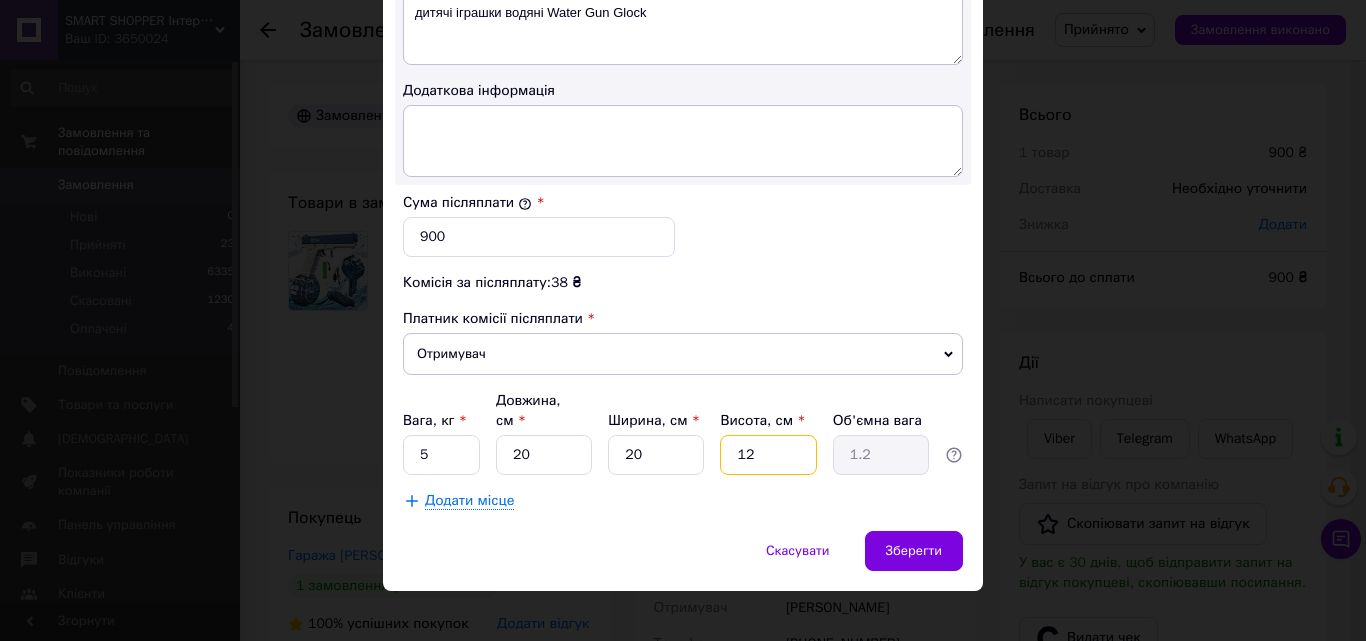 click on "12" at bounding box center [768, 455] 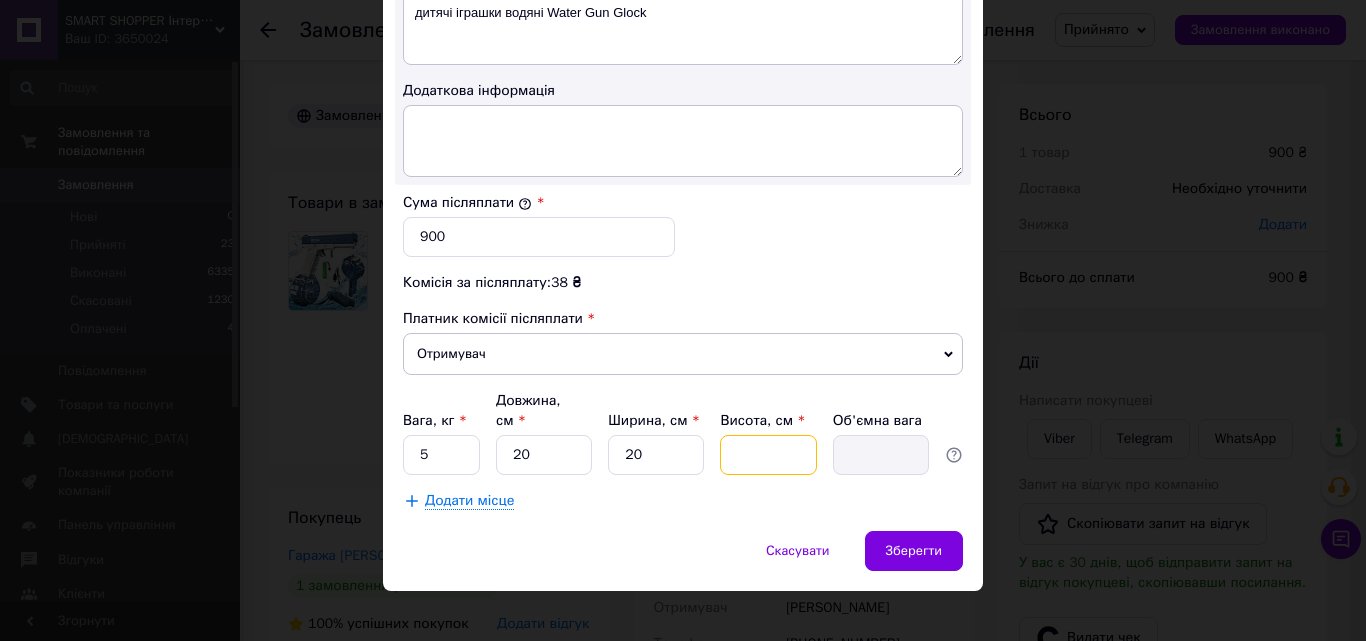 type on "2" 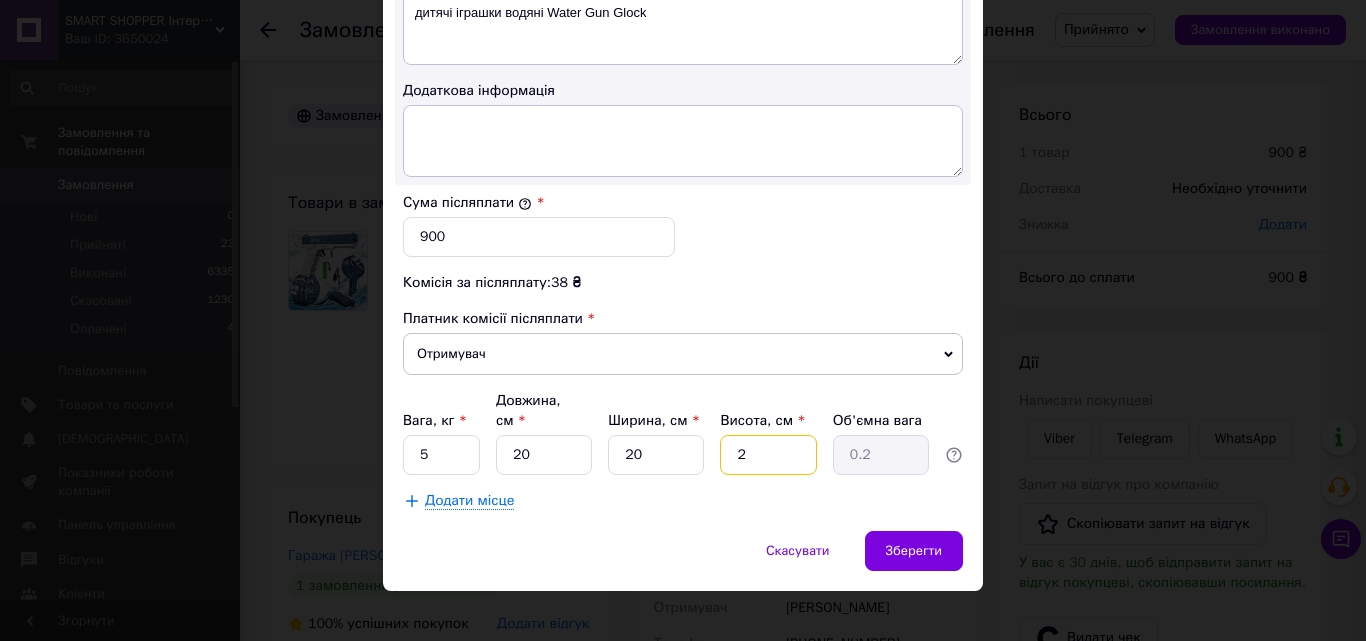 type on "20" 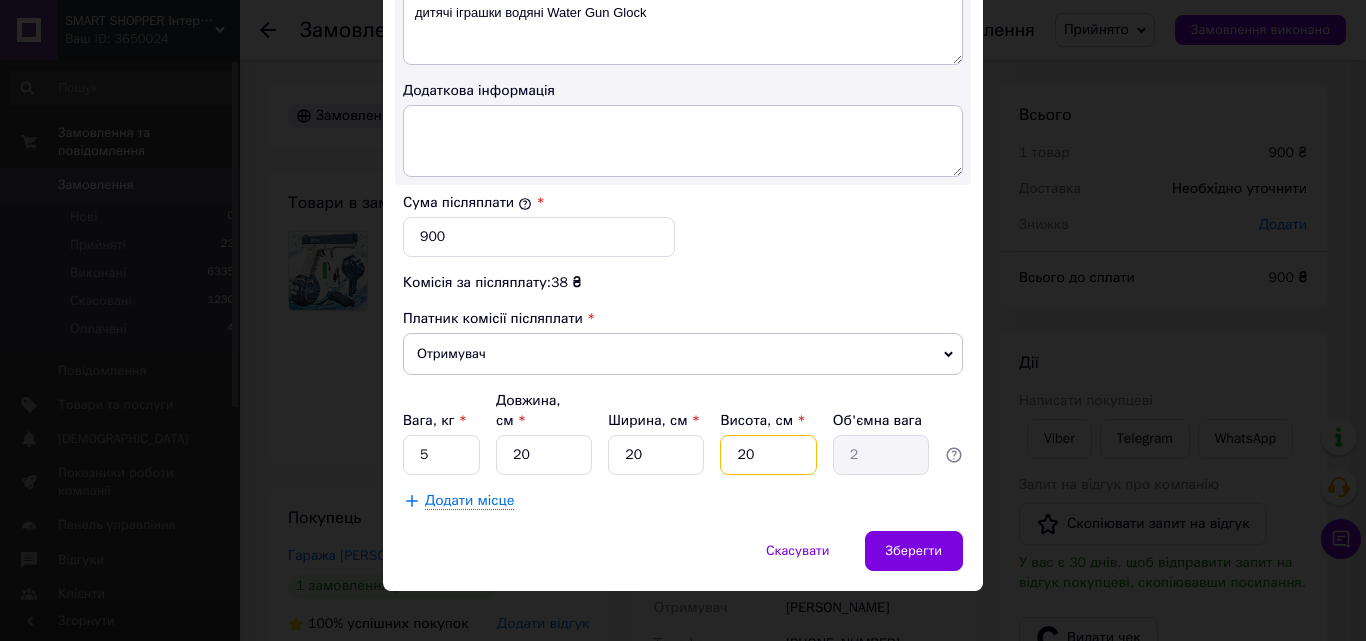 type on "20" 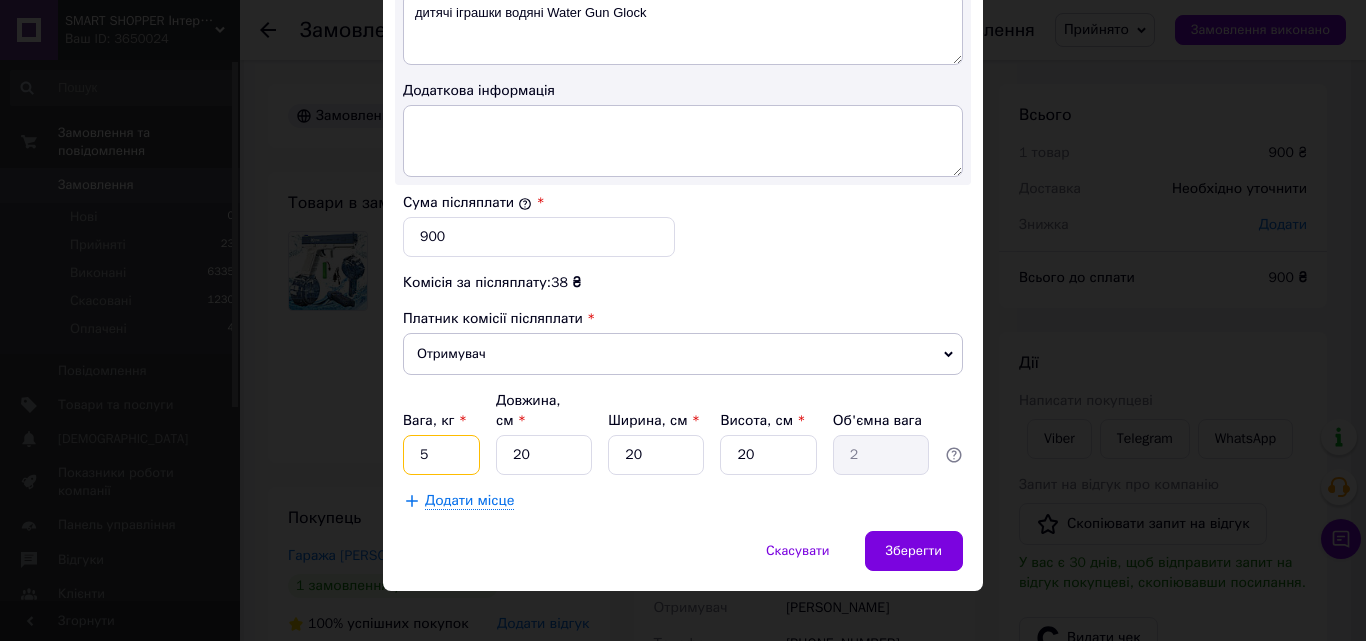 click on "5" at bounding box center [441, 455] 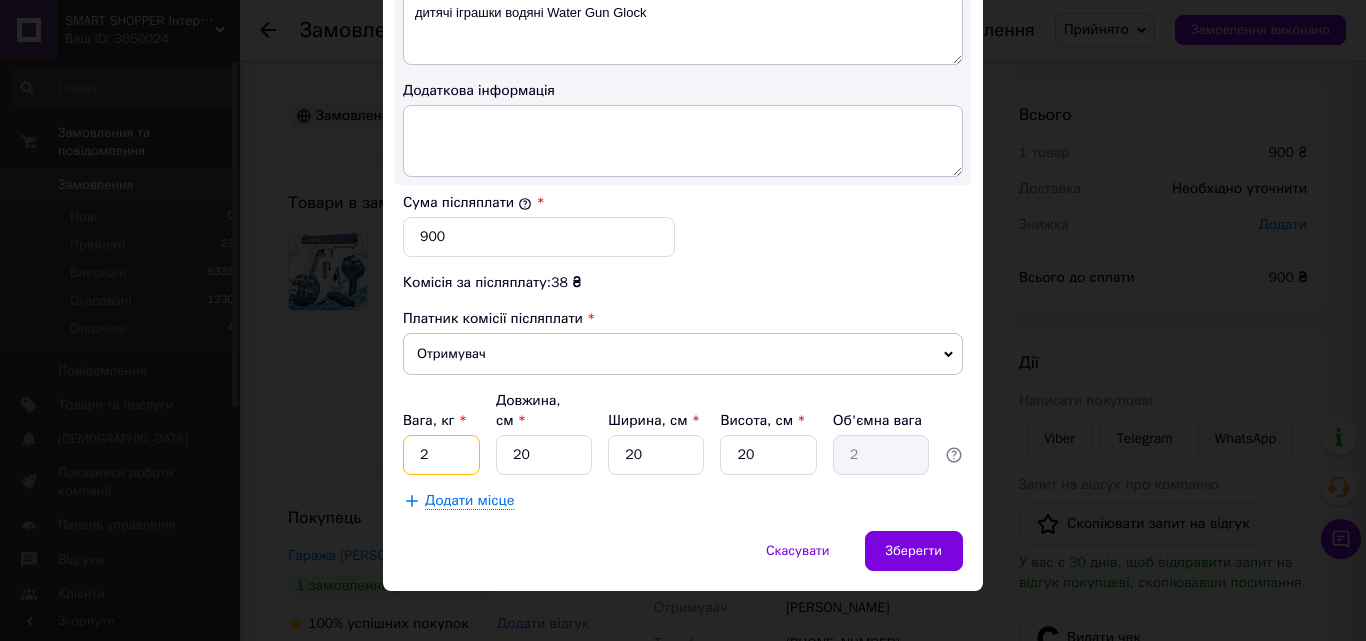 type on "2" 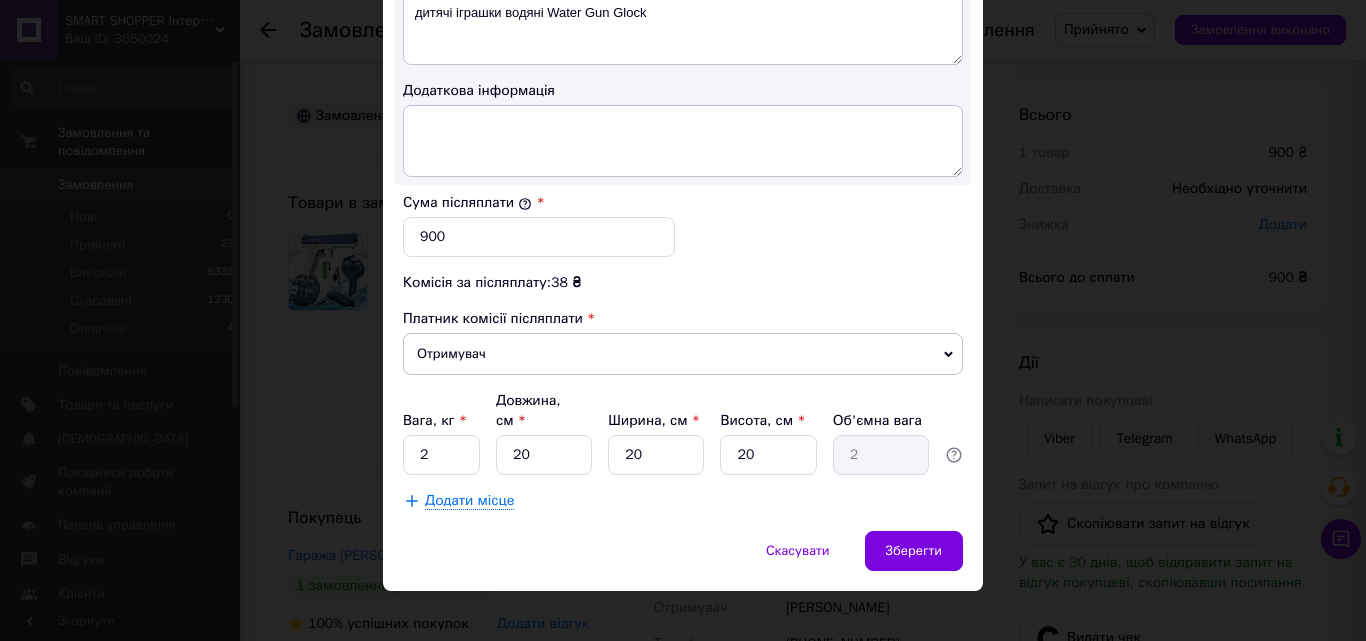 click on "Спосіб доставки Нова Пошта (безкоштовно від 2000 ₴) Платник Отримувач Відправник Прізвище отримувача Гаража Ім'я отримувача [PERSON_NAME] батькові отримувача Телефон отримувача [PHONE_NUMBER] Тип доставки У відділенні Кур'єром В поштоматі Місто м. Кам'янське ([GEOGRAPHIC_DATA], [GEOGRAPHIC_DATA].) Відділення №16 (до 30 кг на одне місце): вул. [STREET_ADDRESS]/3 Місце відправки [GEOGRAPHIC_DATA]: Поштомат №45950: вул. [STREET_ADDRESS] (ОСББ "Лісовий Домобуд") Немає збігів. Спробуйте змінити умови пошуку Додати ще місце відправки Тип посилки Вантаж Документи Номер упаковки (не обов'язково)" at bounding box center [683, -224] 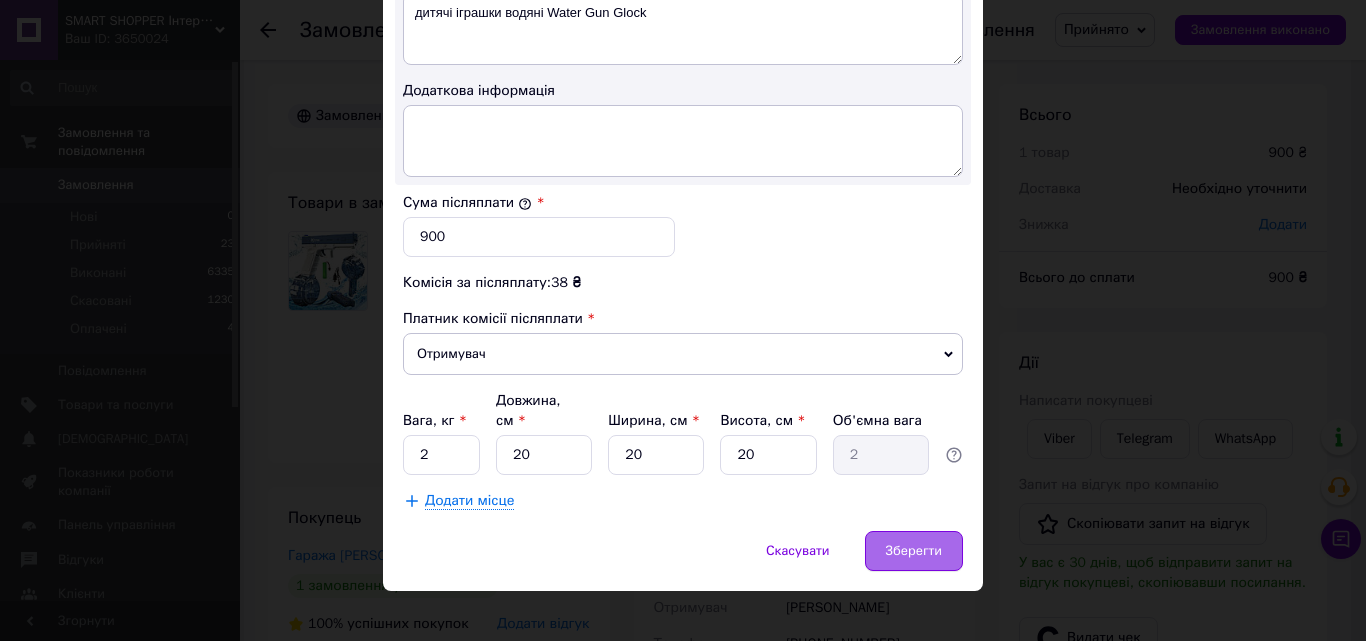 click on "Зберегти" at bounding box center [914, 551] 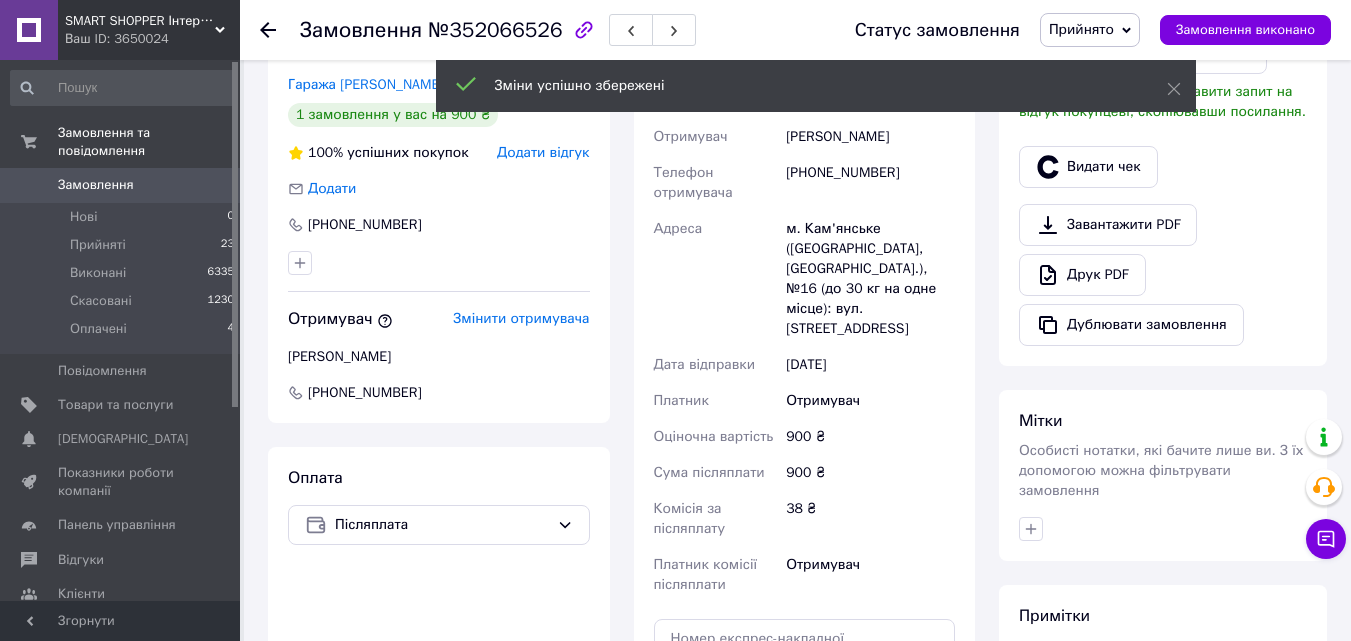 scroll, scrollTop: 600, scrollLeft: 0, axis: vertical 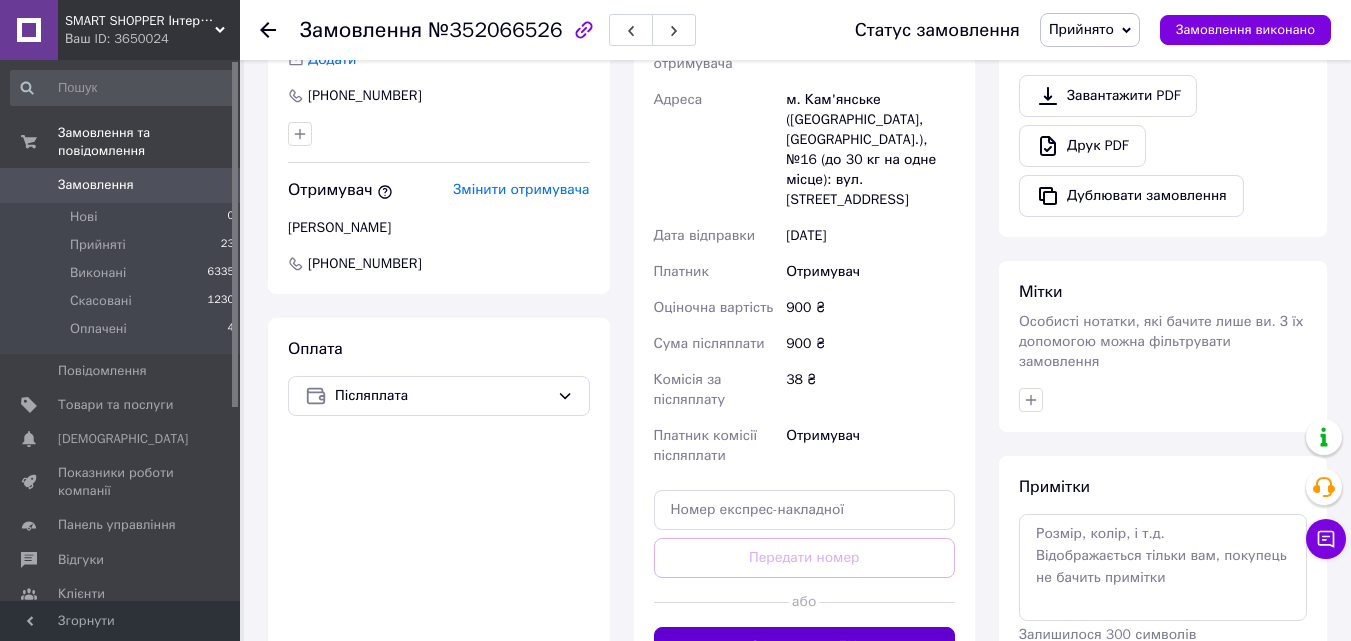 click on "Згенерувати ЕН" at bounding box center (805, 647) 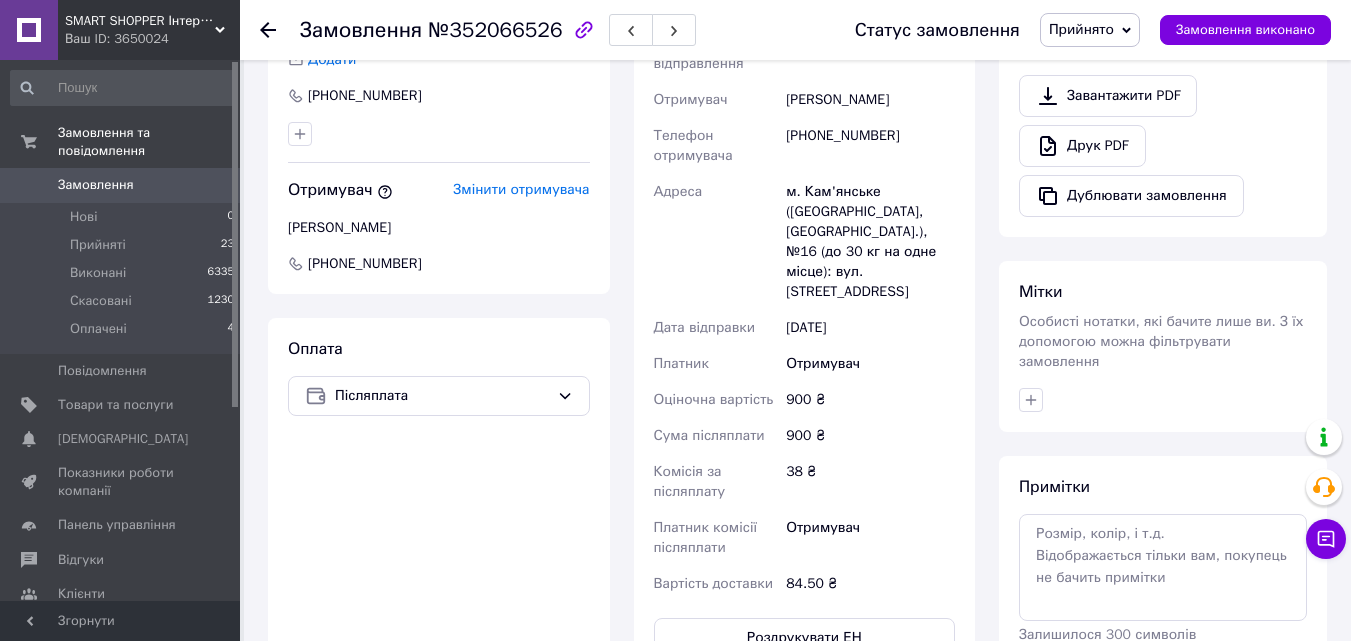click at bounding box center (280, 30) 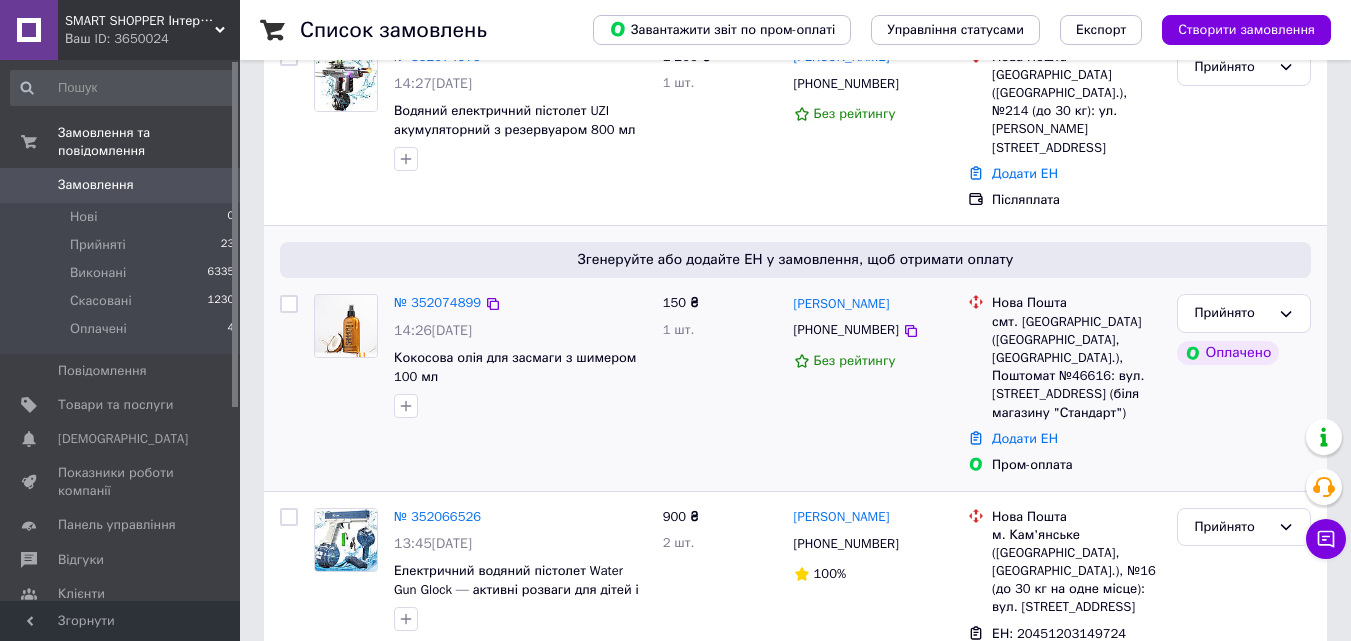 scroll, scrollTop: 100, scrollLeft: 0, axis: vertical 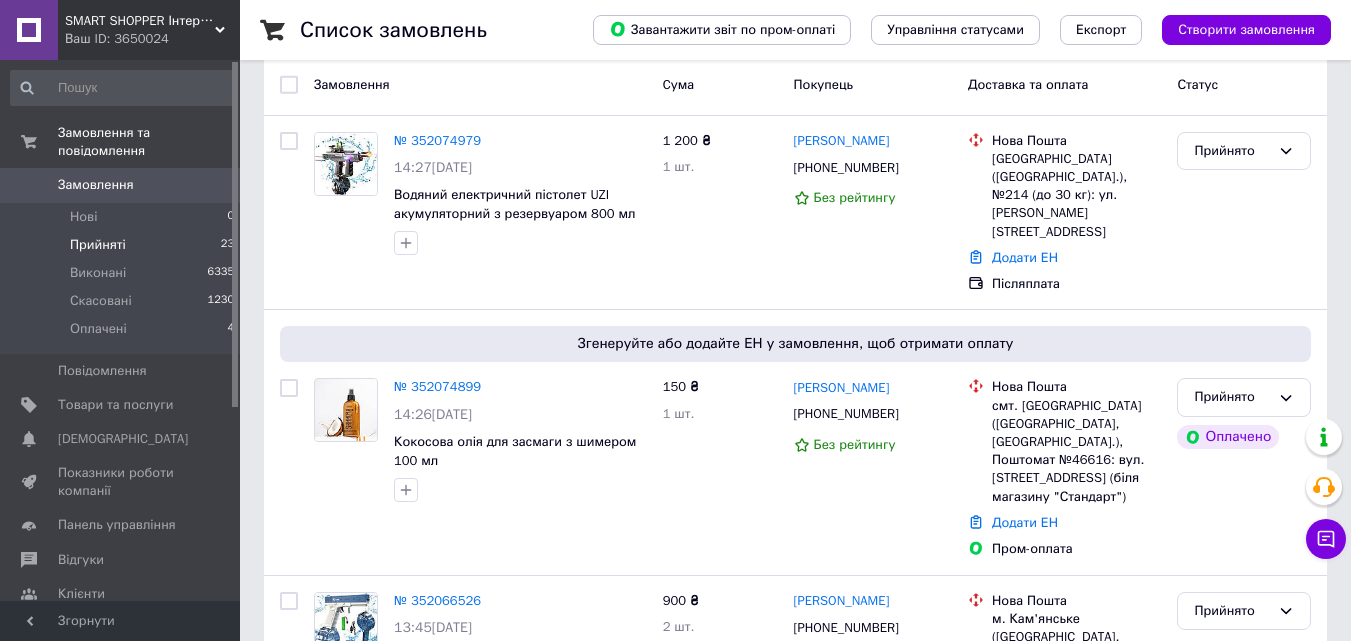 click on "Прийняті" at bounding box center [98, 245] 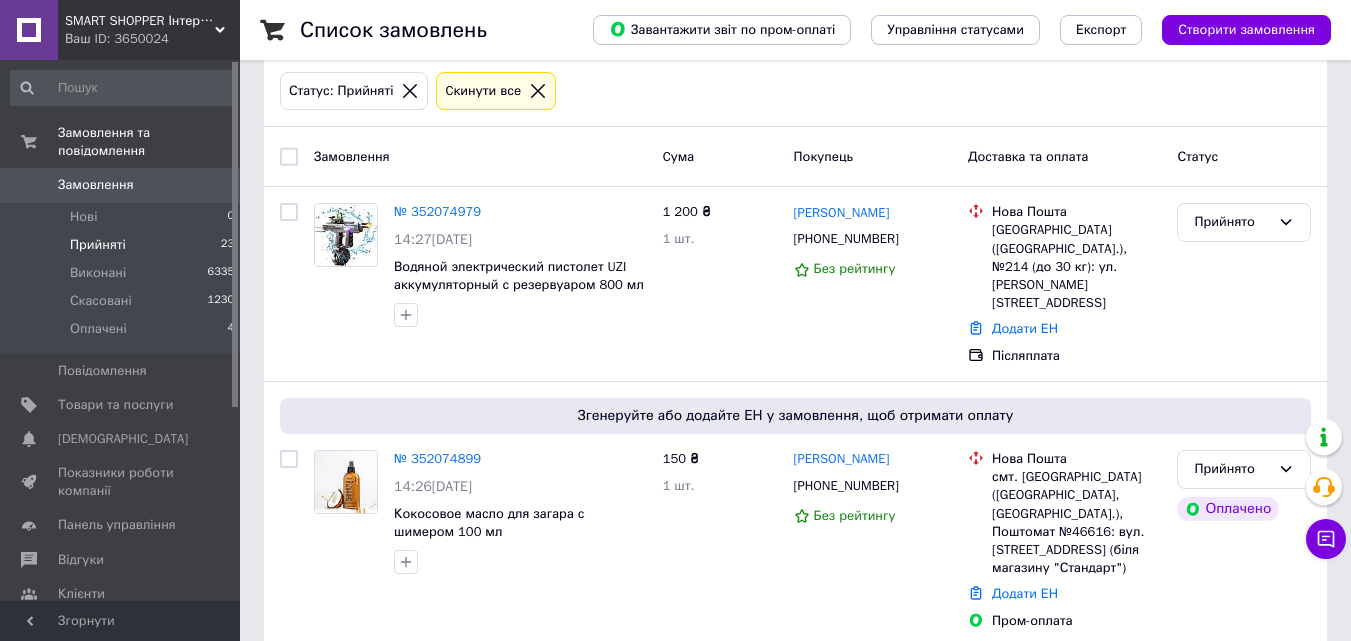 scroll, scrollTop: 0, scrollLeft: 0, axis: both 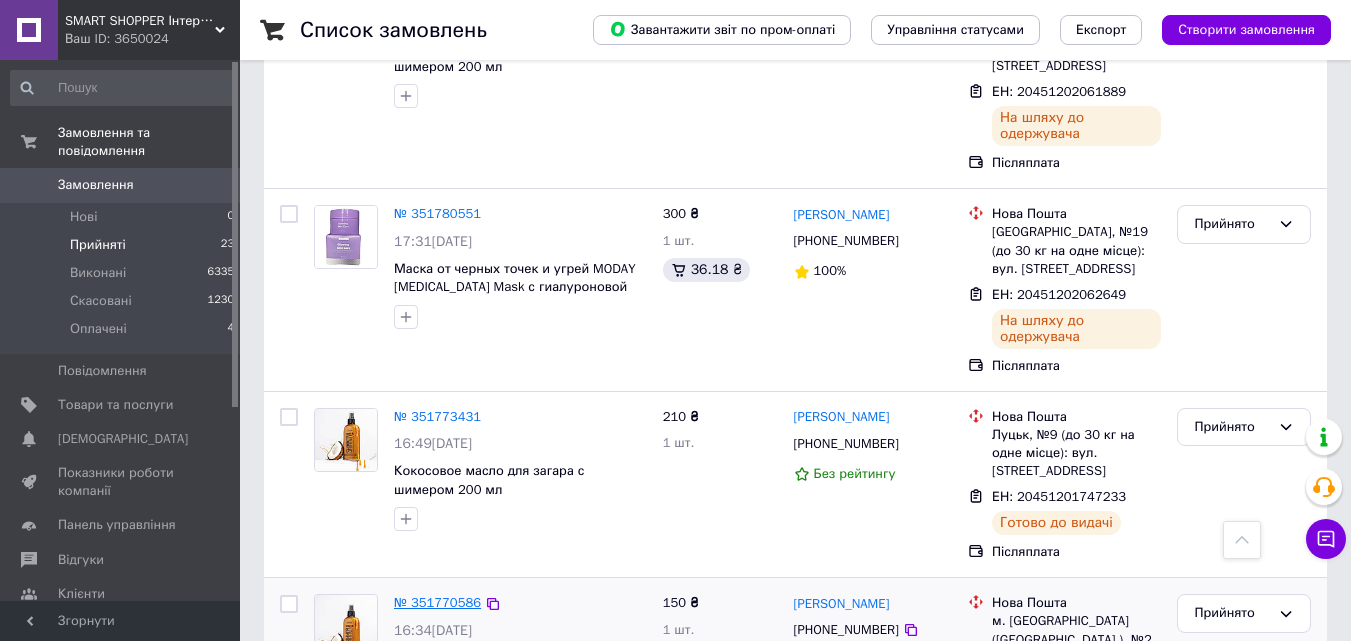 click on "№ 351770586" at bounding box center [437, 602] 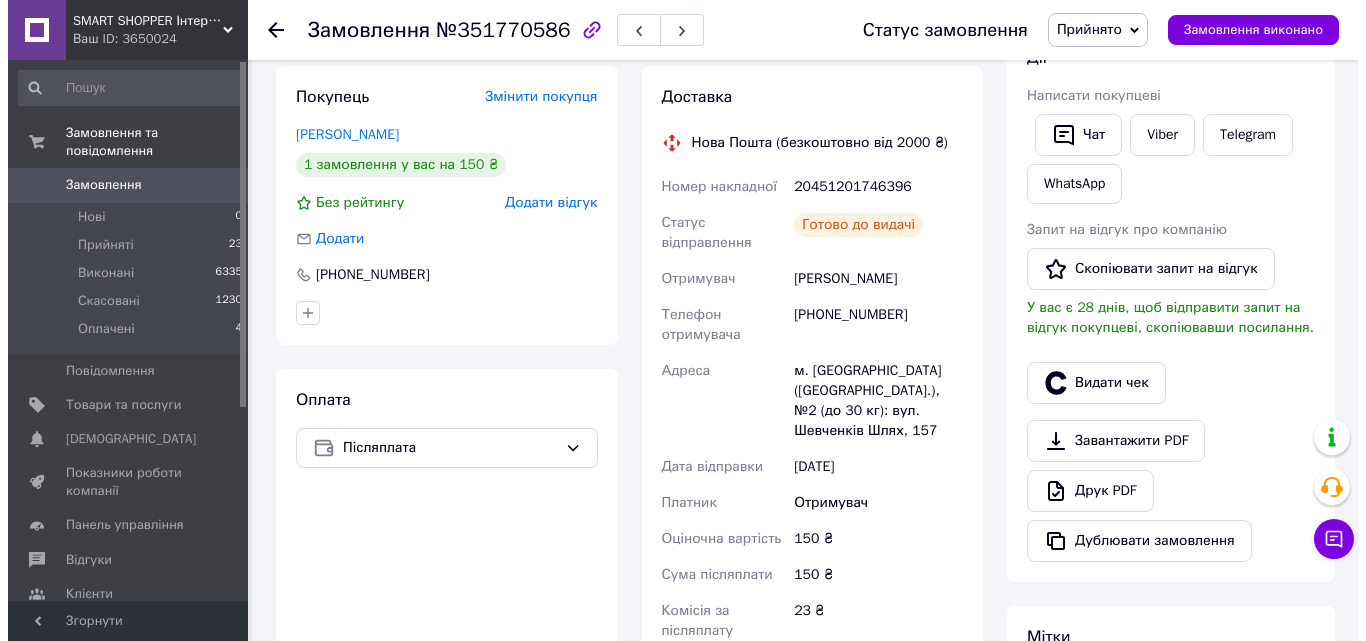 scroll, scrollTop: 376, scrollLeft: 0, axis: vertical 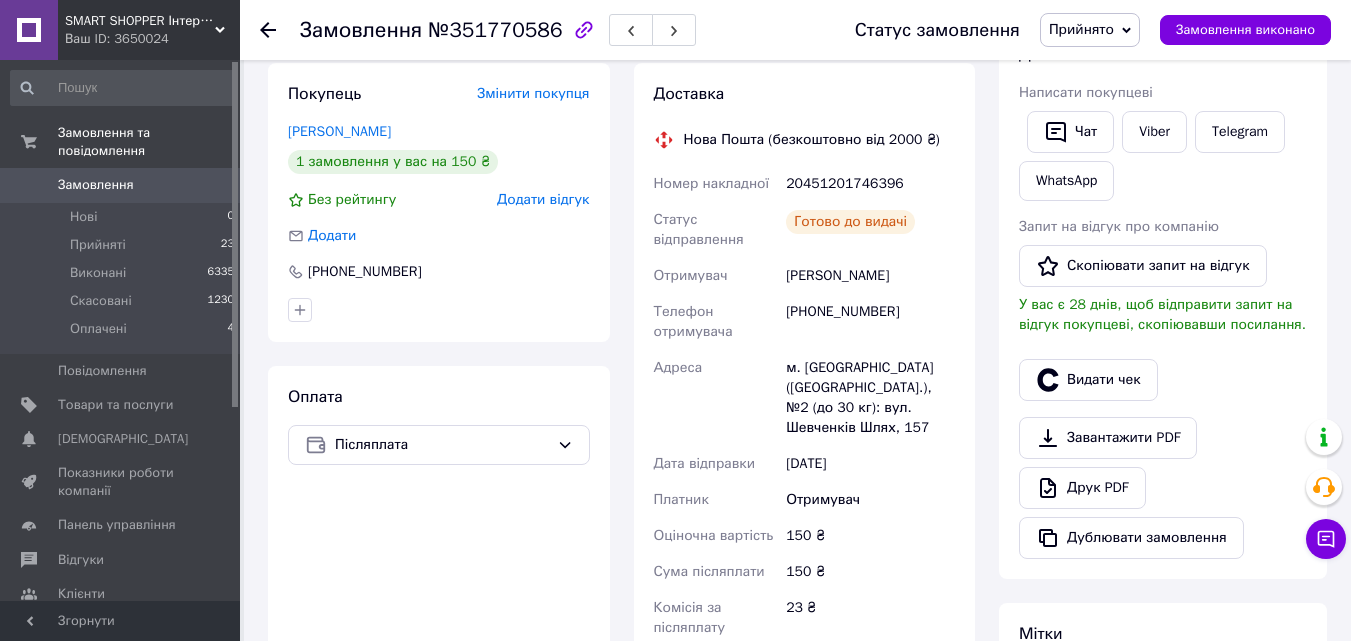 click 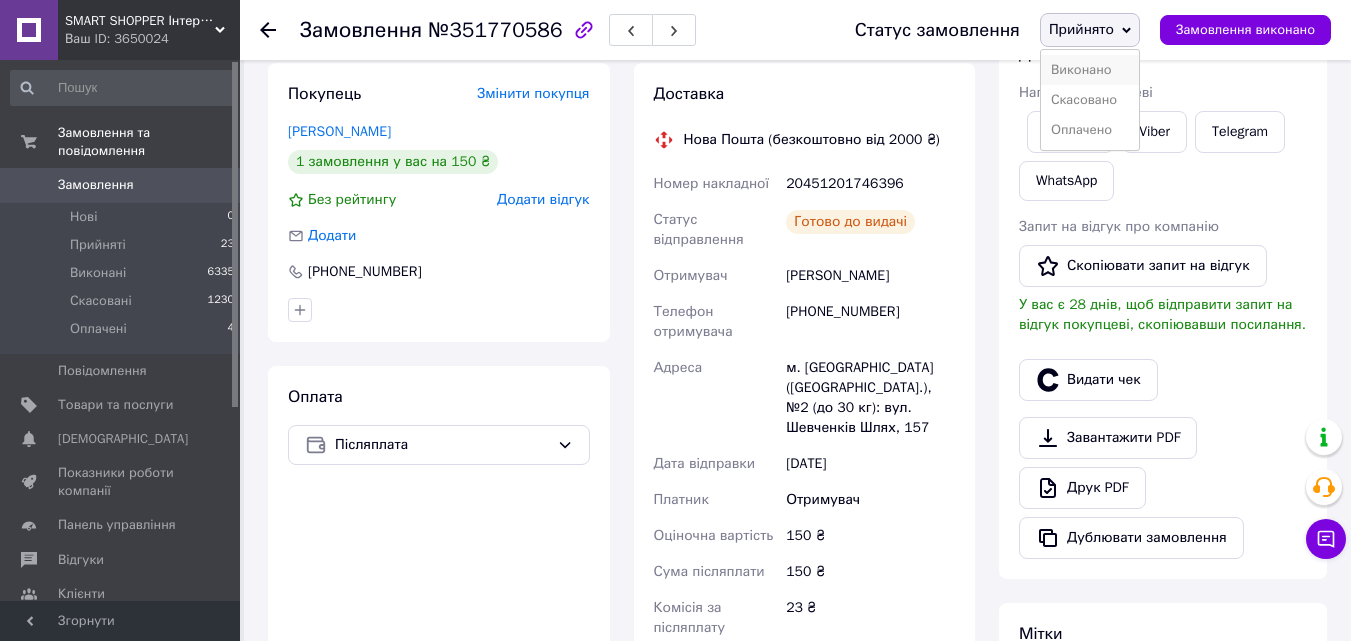 click on "Виконано" at bounding box center (1090, 70) 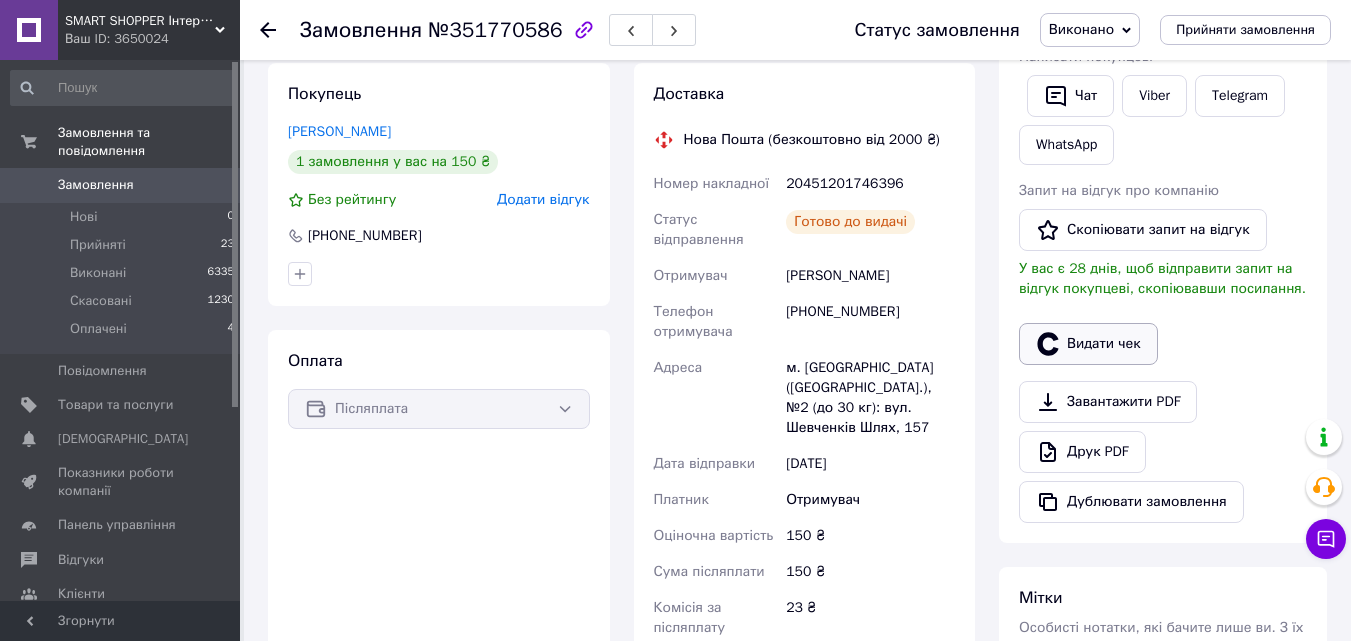 click on "Видати чек" at bounding box center (1088, 344) 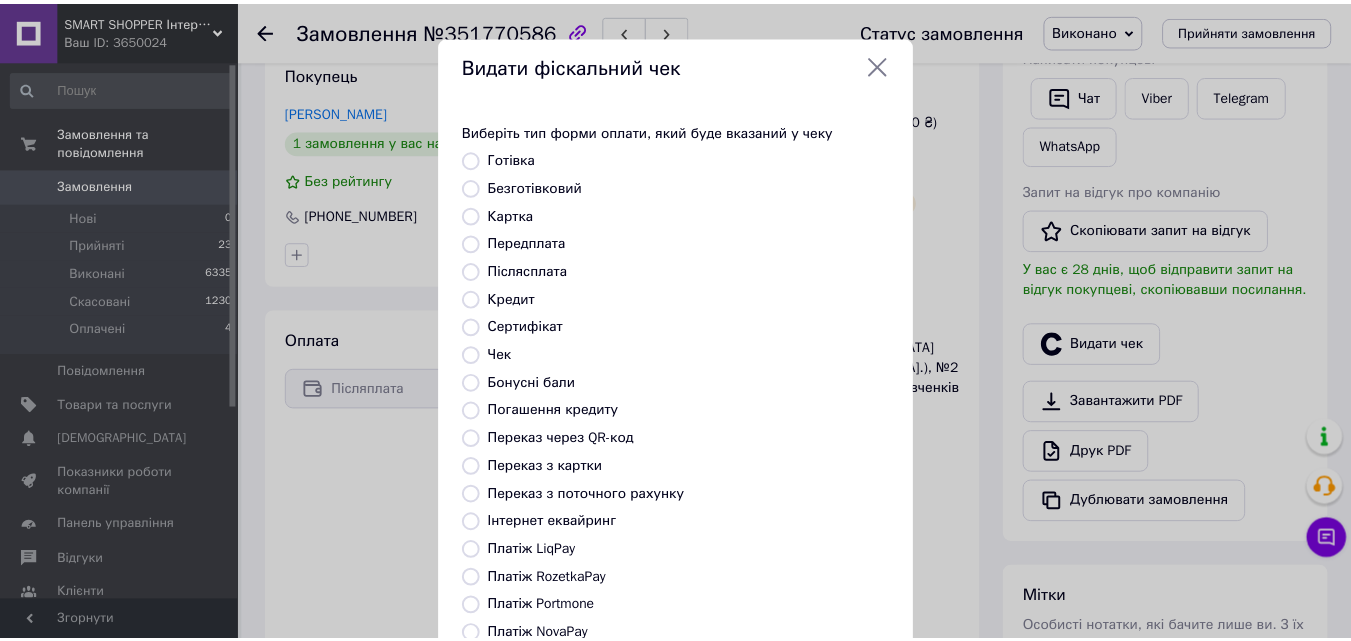 scroll, scrollTop: 218, scrollLeft: 0, axis: vertical 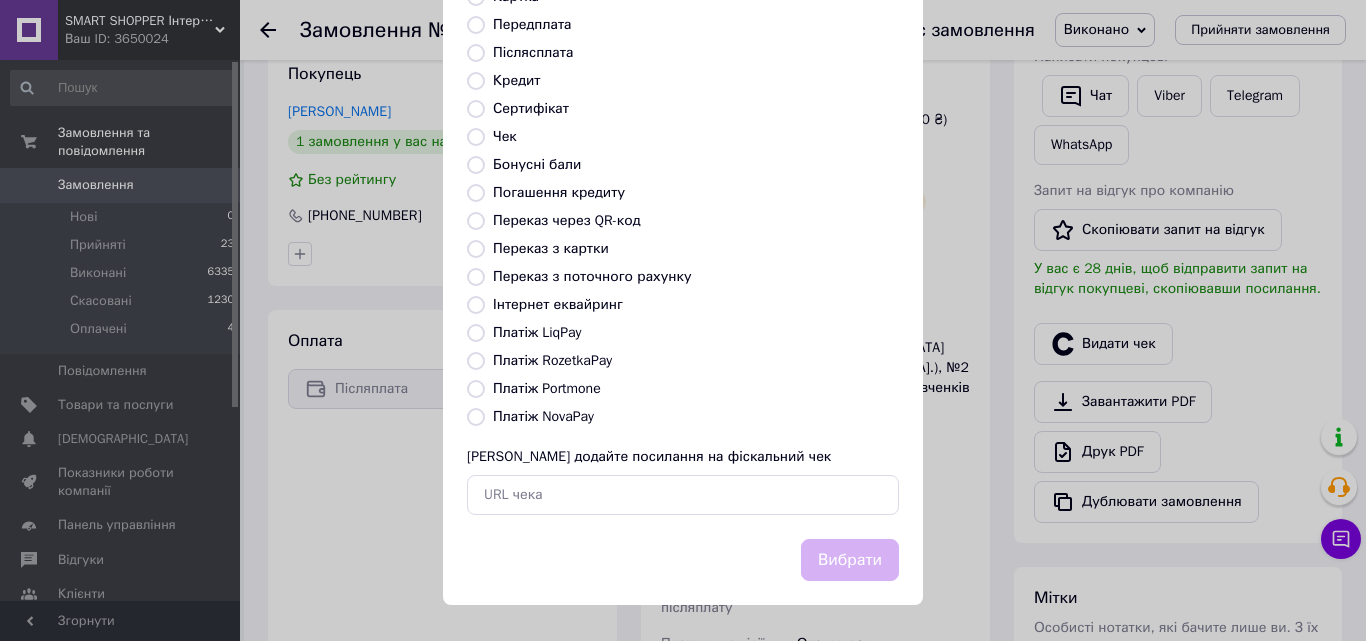 click on "Платіж NovaPay" at bounding box center (476, 417) 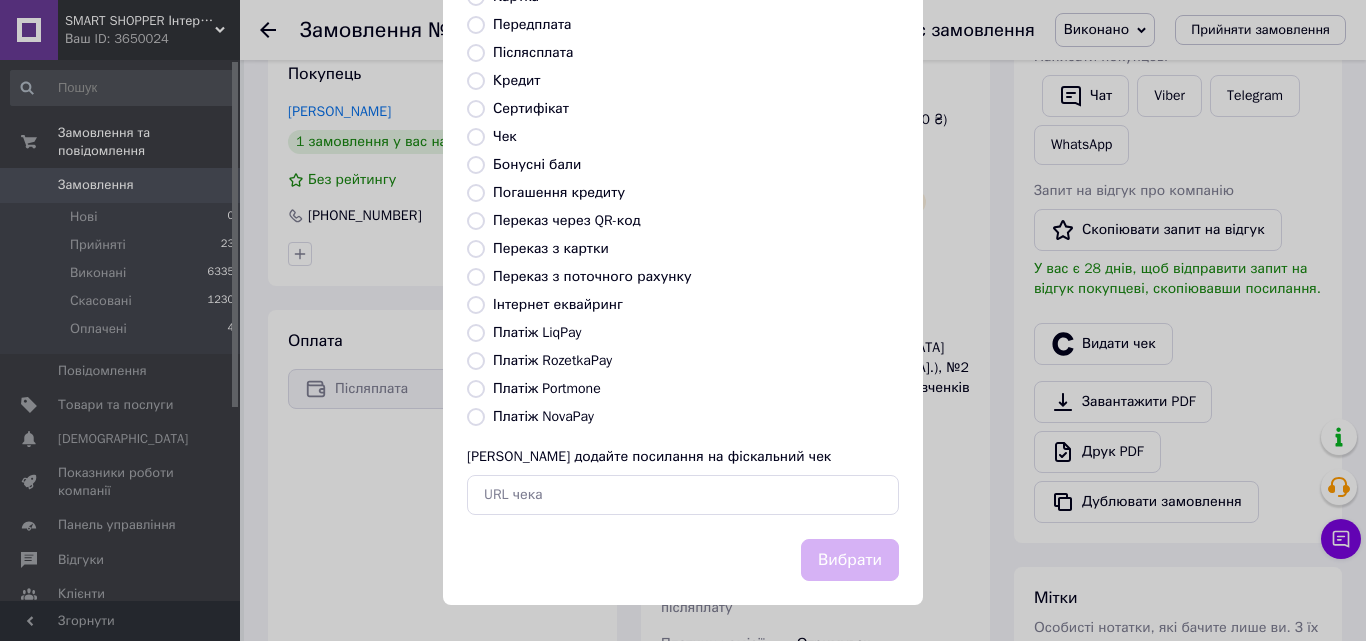 radio on "true" 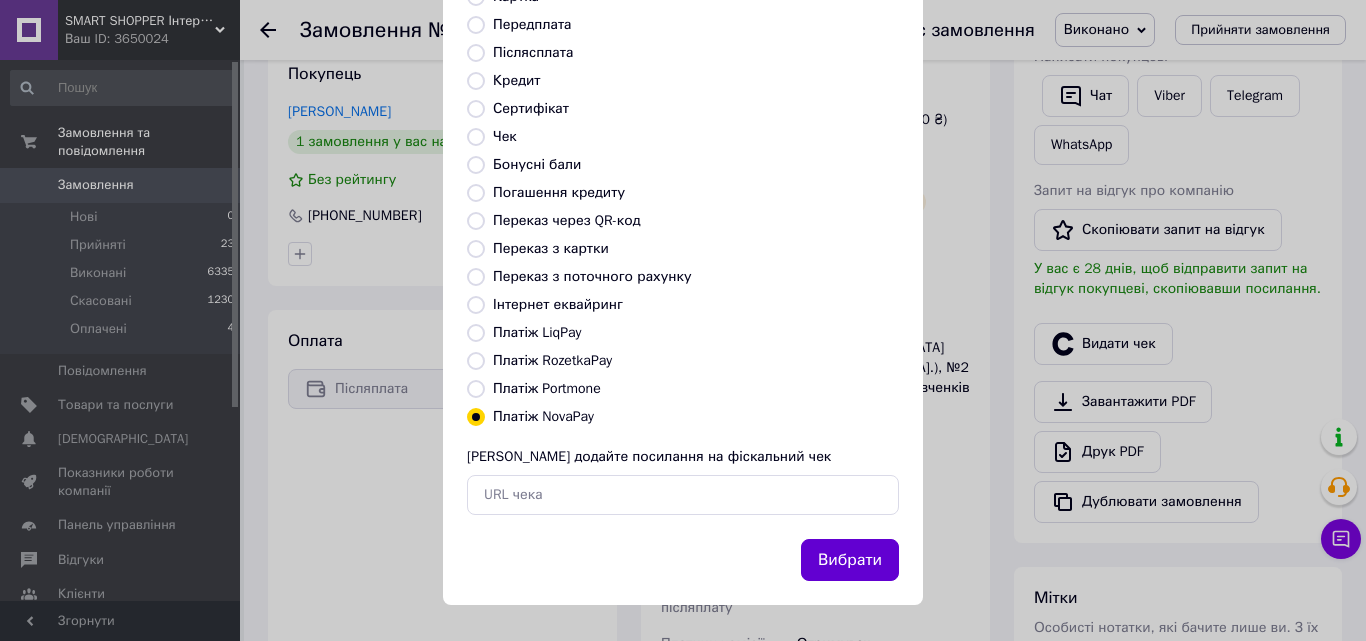 click on "Вибрати" at bounding box center (850, 560) 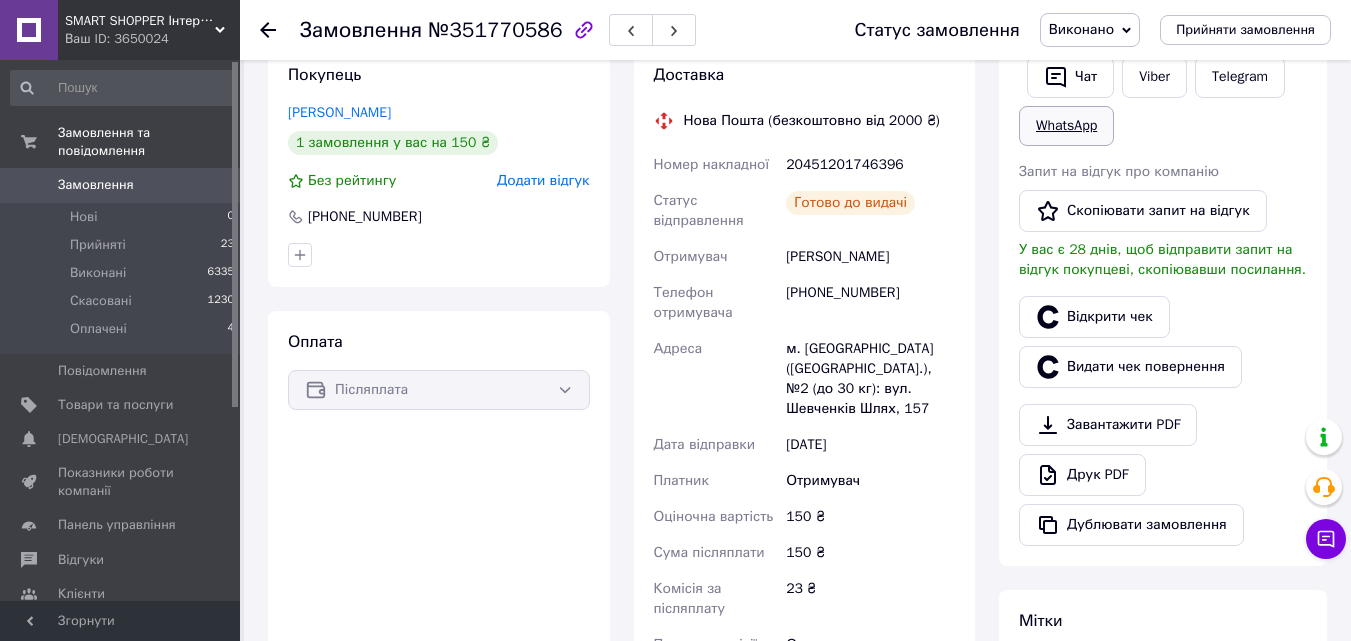 scroll, scrollTop: 400, scrollLeft: 0, axis: vertical 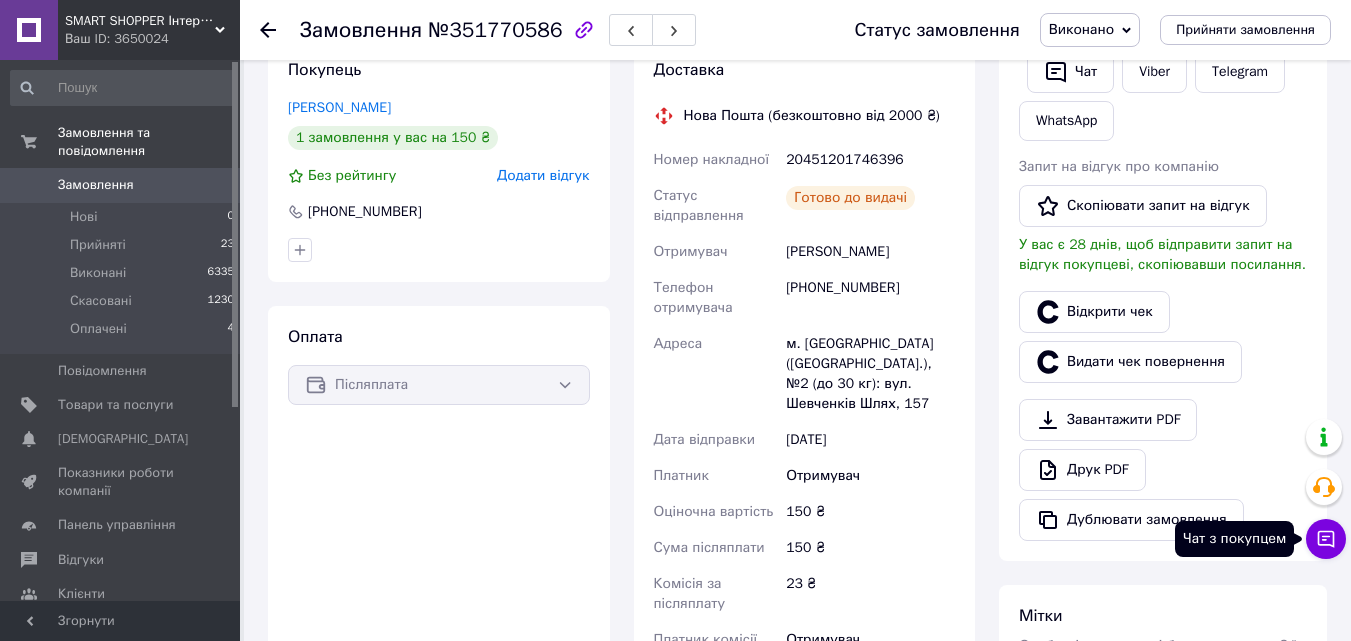 click 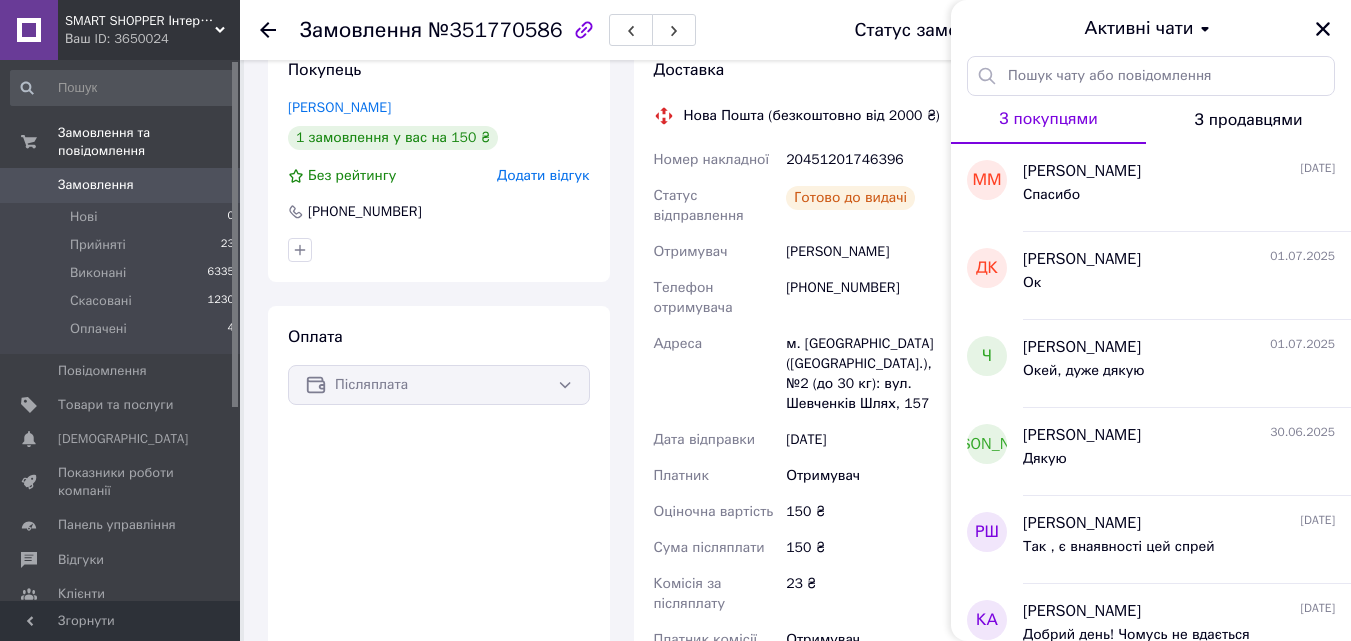 click on "З продавцями" at bounding box center (1249, 120) 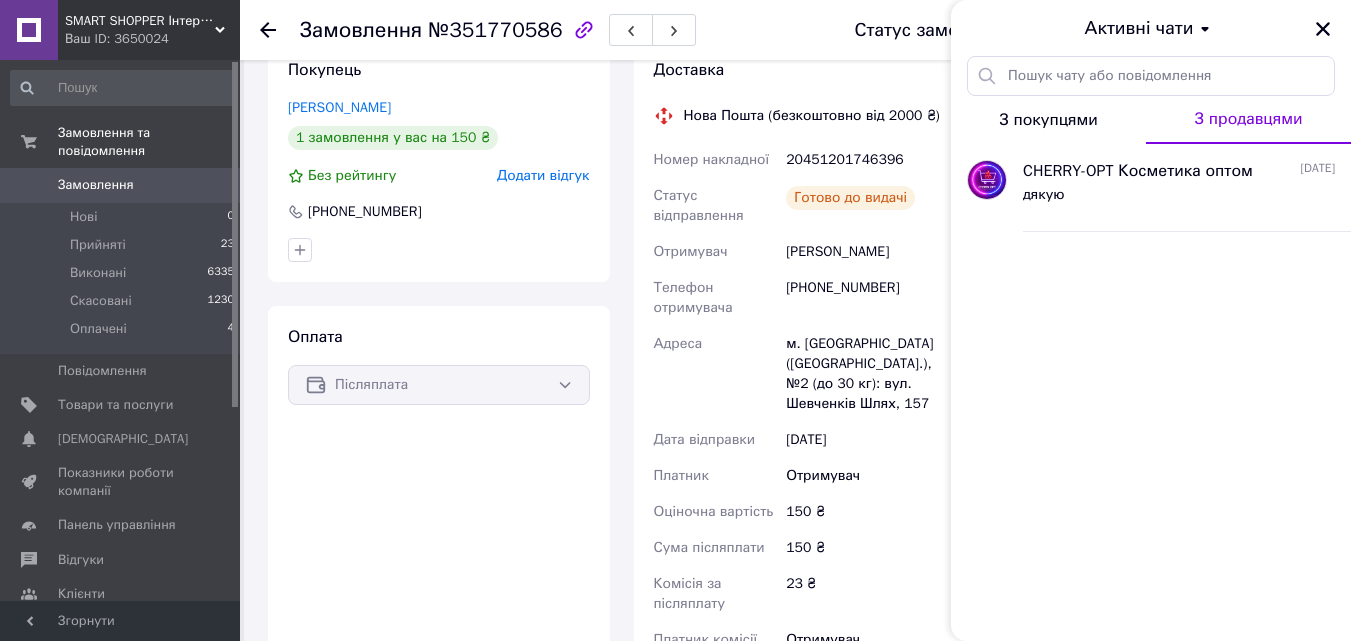 click on "З покупцями" at bounding box center (1048, 120) 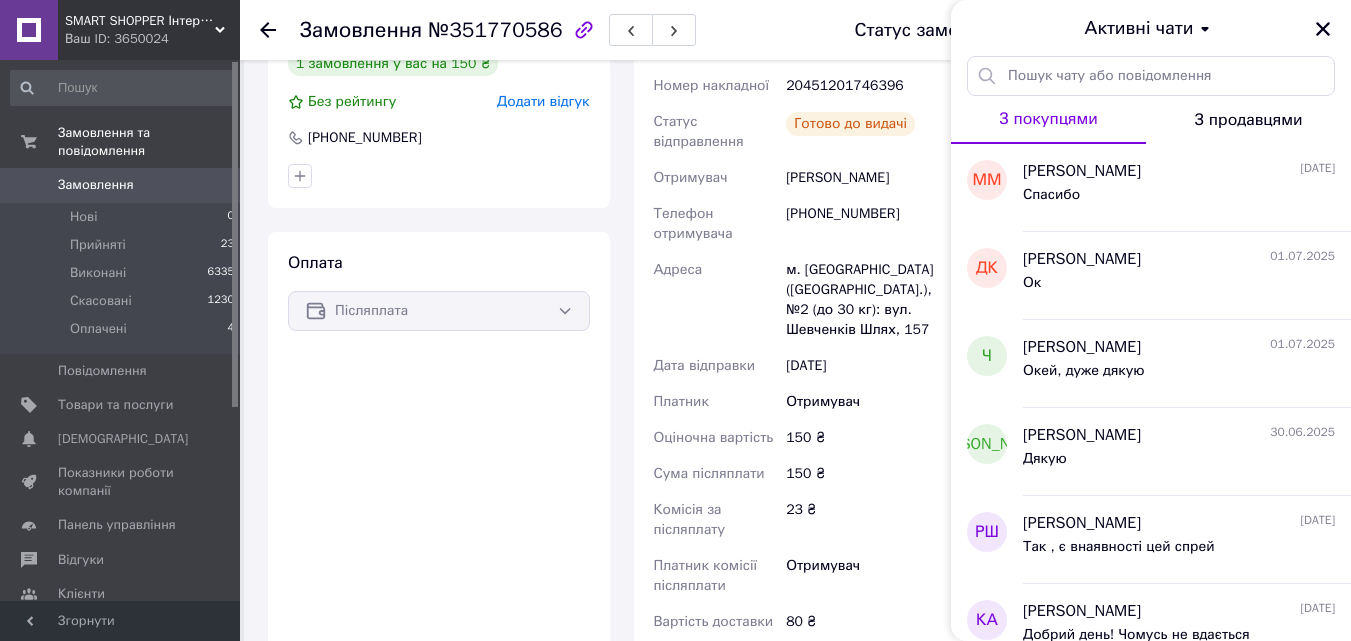 scroll, scrollTop: 494, scrollLeft: 0, axis: vertical 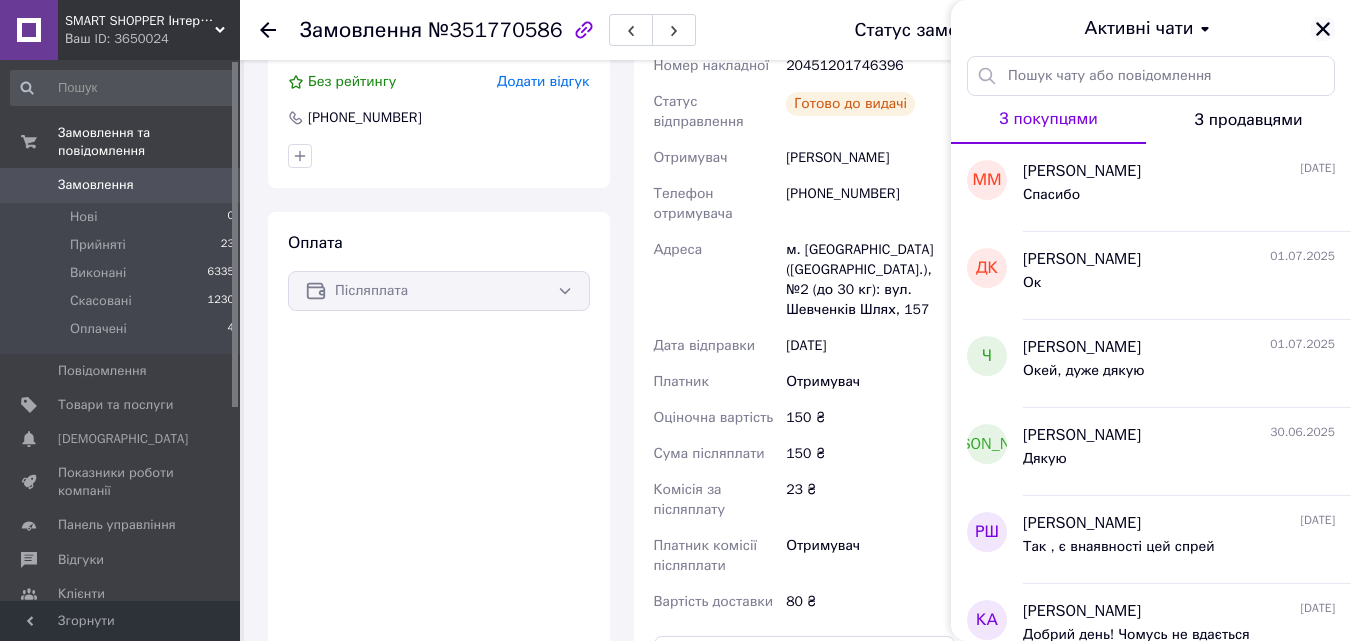 click 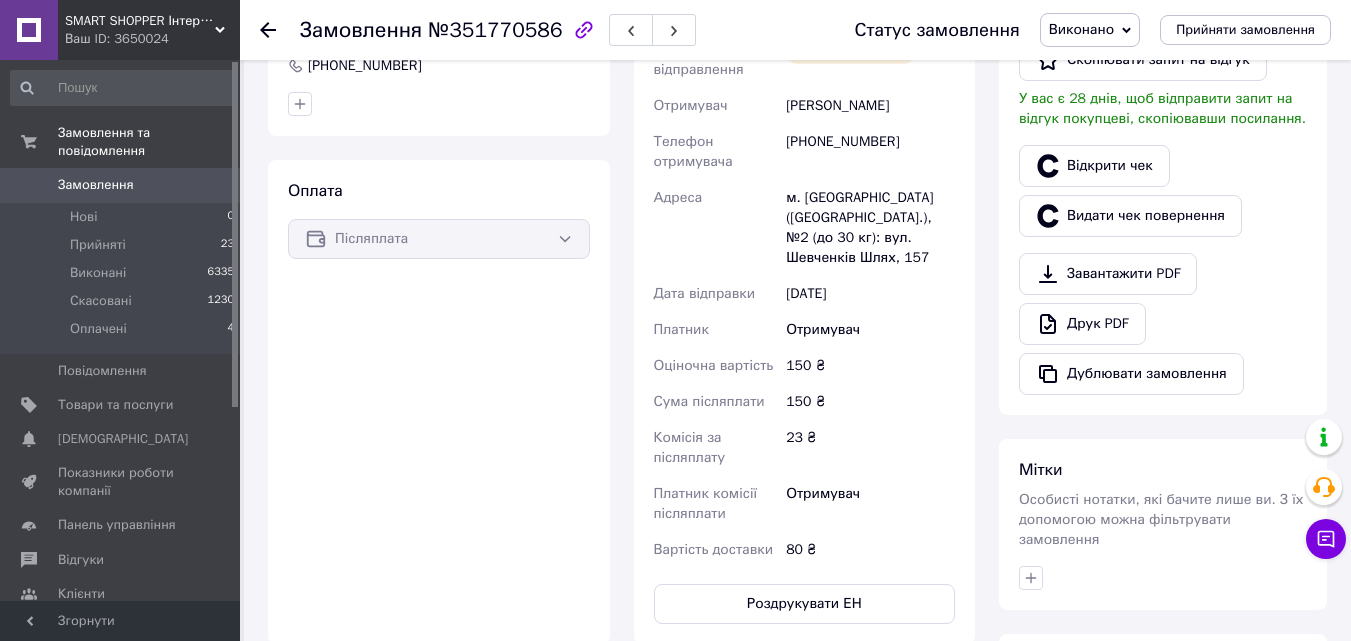 scroll, scrollTop: 500, scrollLeft: 0, axis: vertical 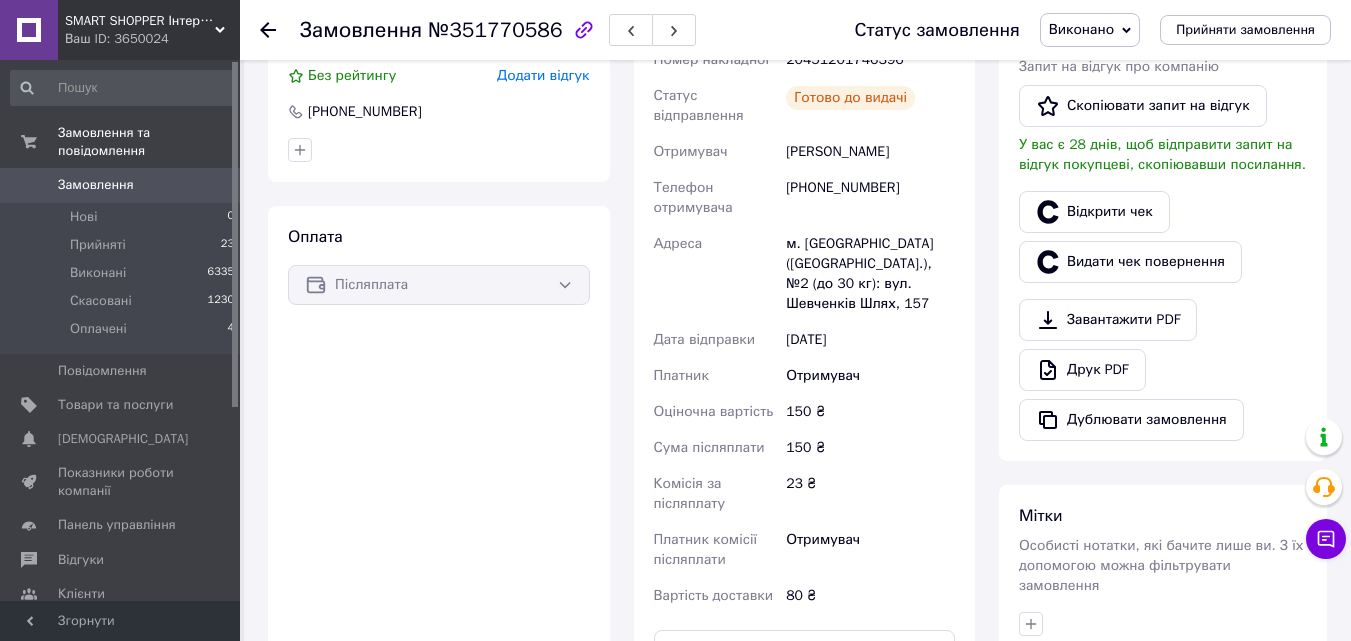 click on "Замовлення" at bounding box center [96, 185] 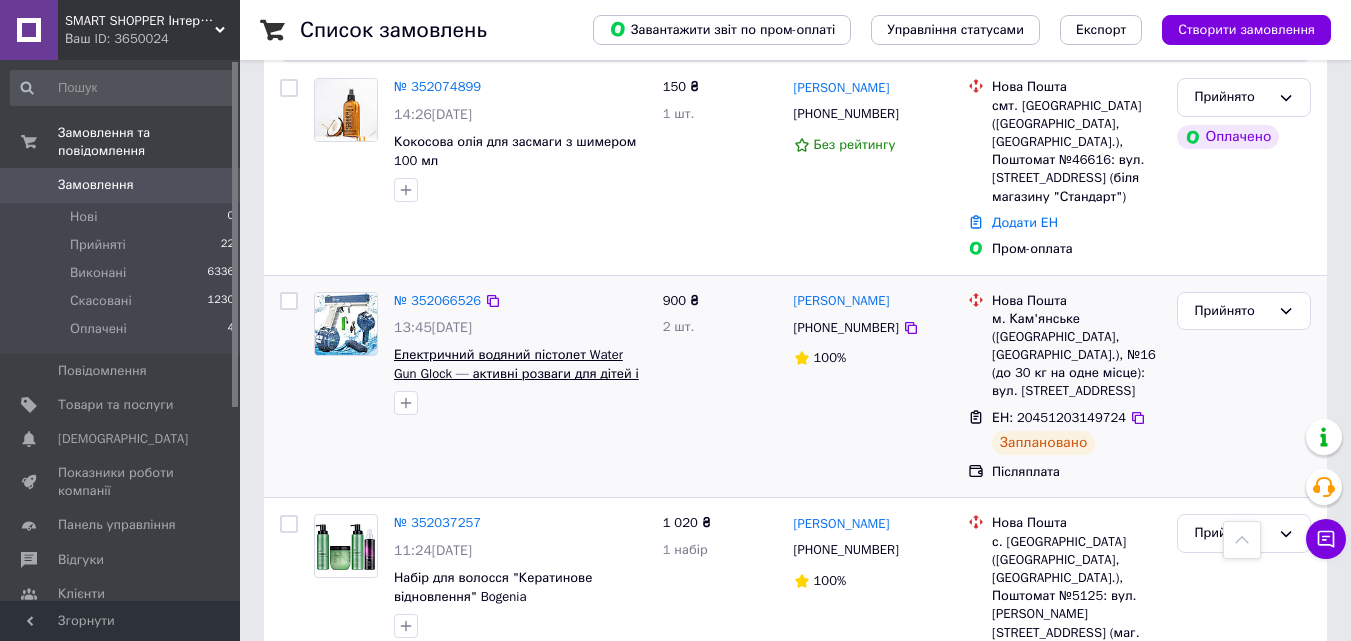 scroll, scrollTop: 200, scrollLeft: 0, axis: vertical 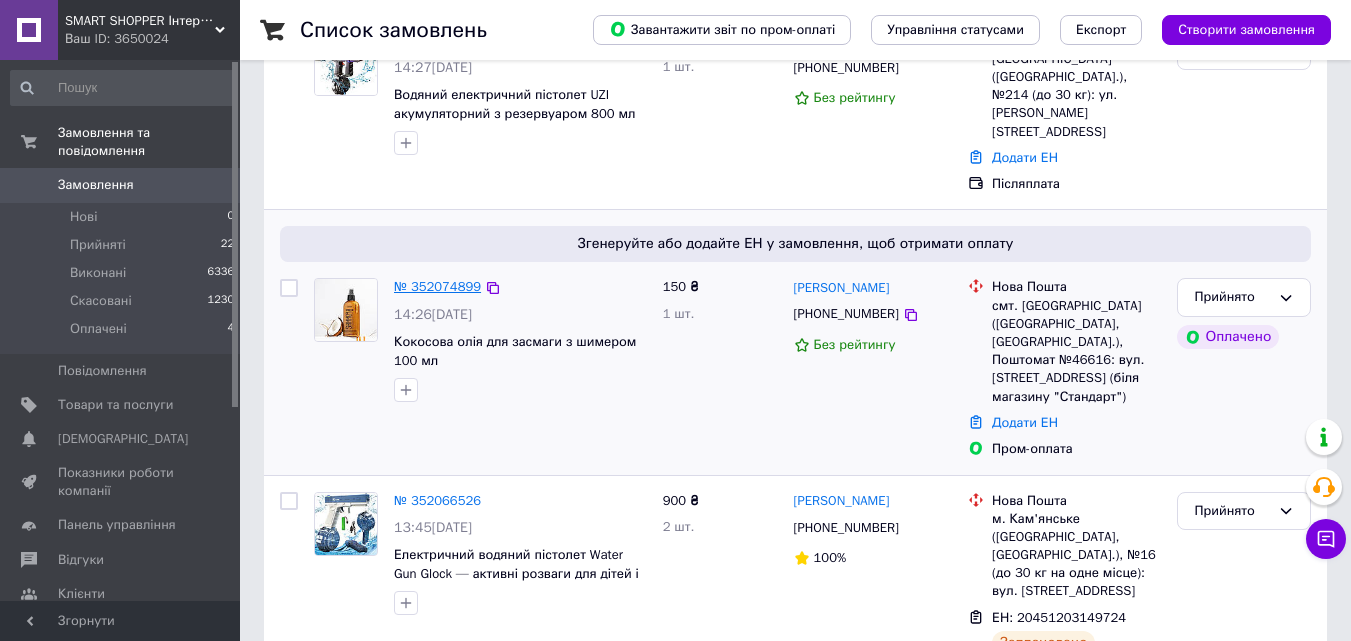 click on "№ 352074899" at bounding box center (437, 286) 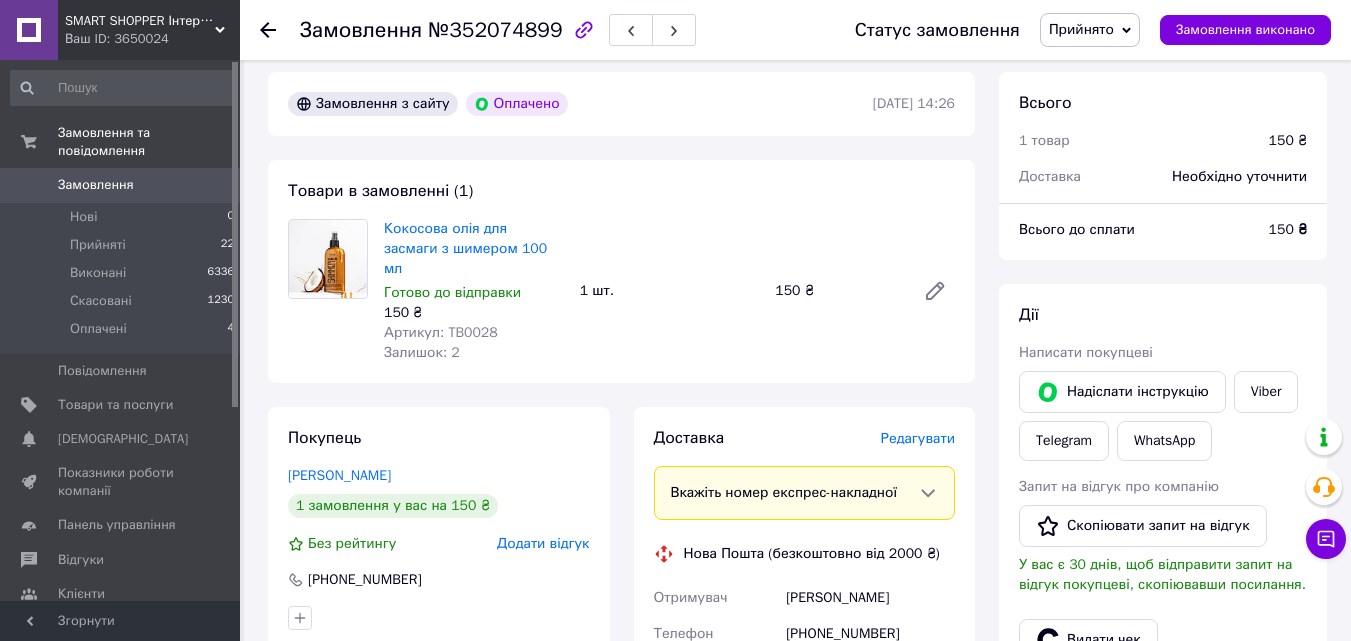 scroll, scrollTop: 0, scrollLeft: 0, axis: both 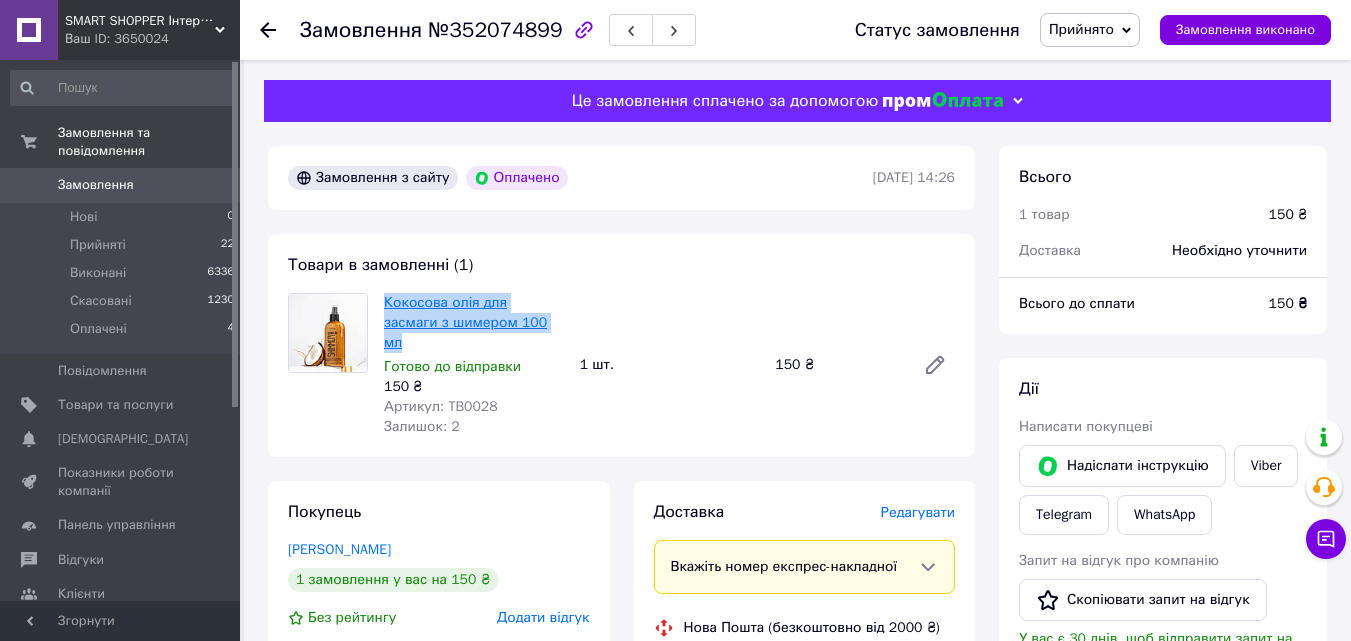 drag, startPoint x: 510, startPoint y: 327, endPoint x: 385, endPoint y: 303, distance: 127.28315 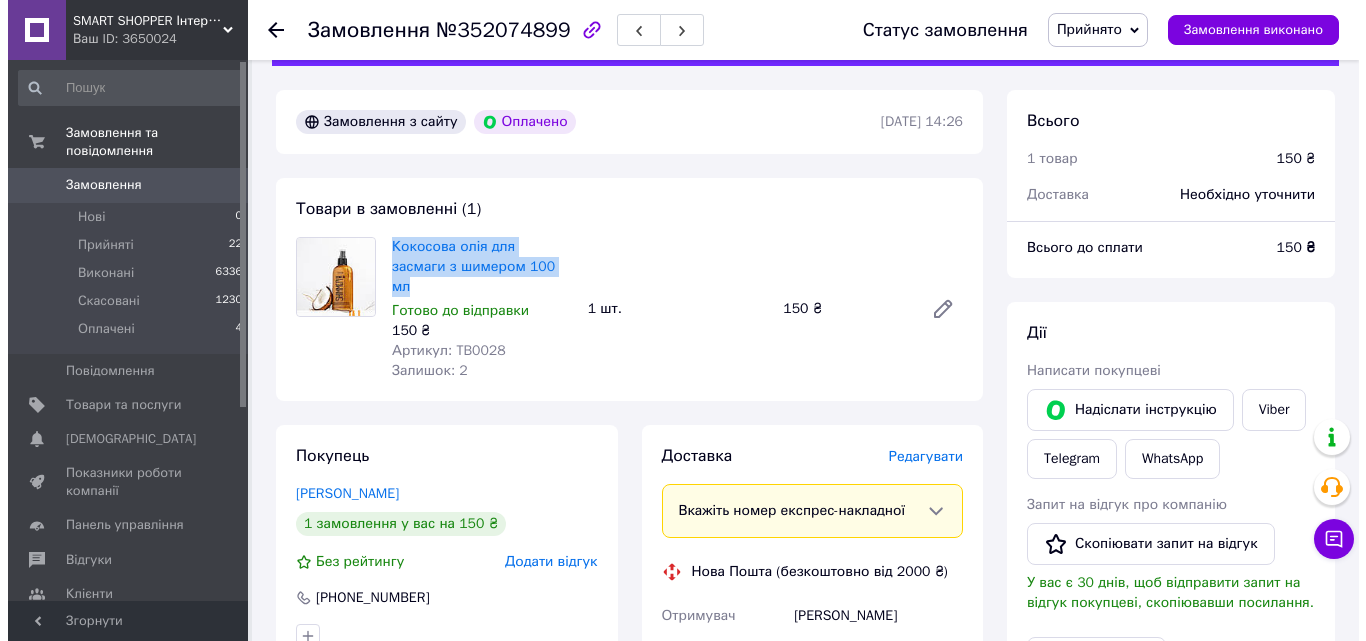 scroll, scrollTop: 200, scrollLeft: 0, axis: vertical 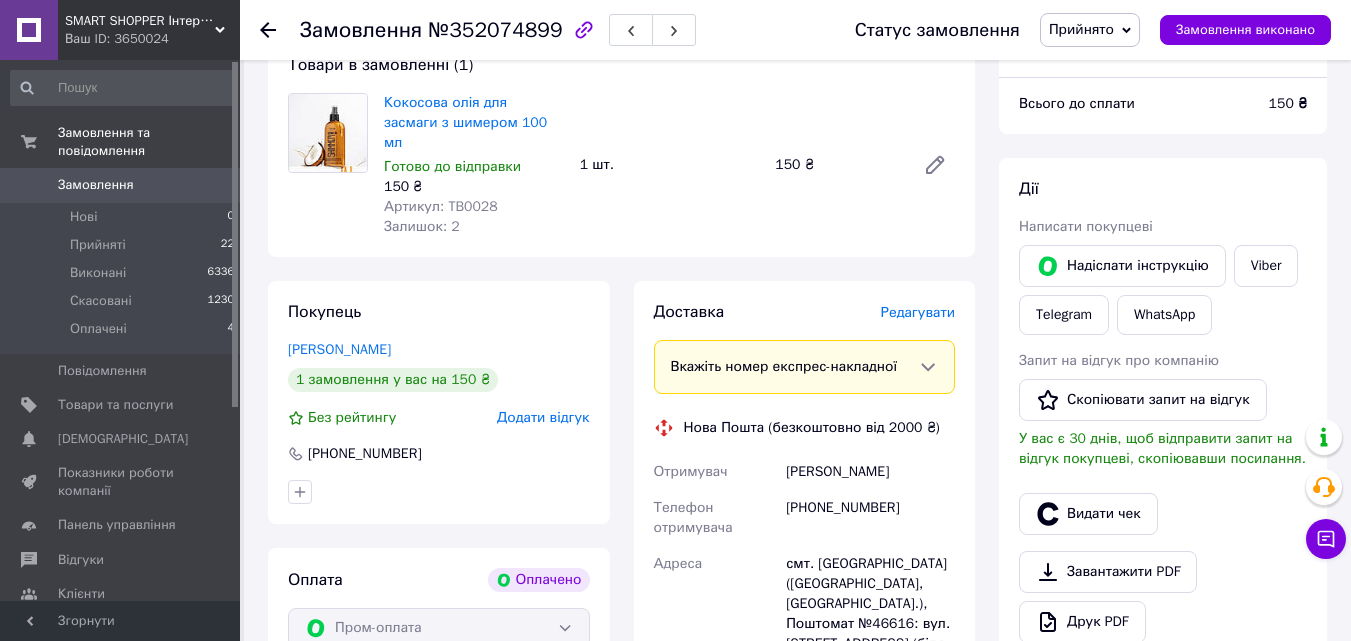 click on "Редагувати" at bounding box center [918, 312] 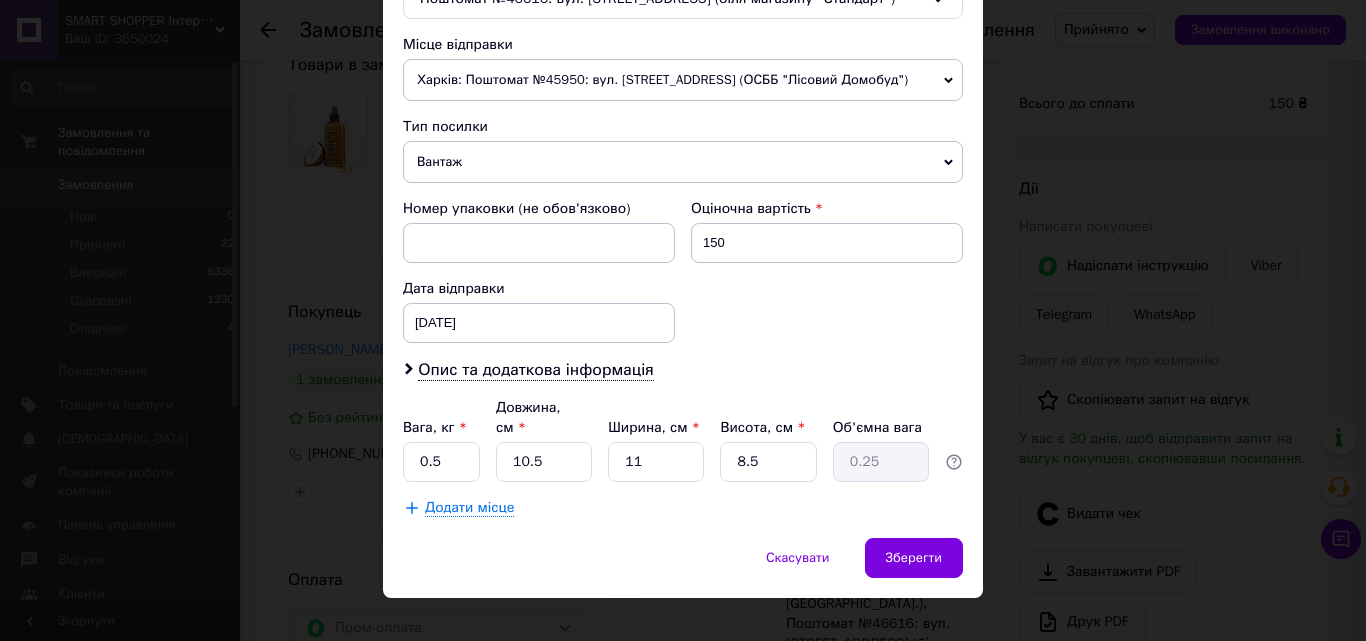 scroll, scrollTop: 687, scrollLeft: 0, axis: vertical 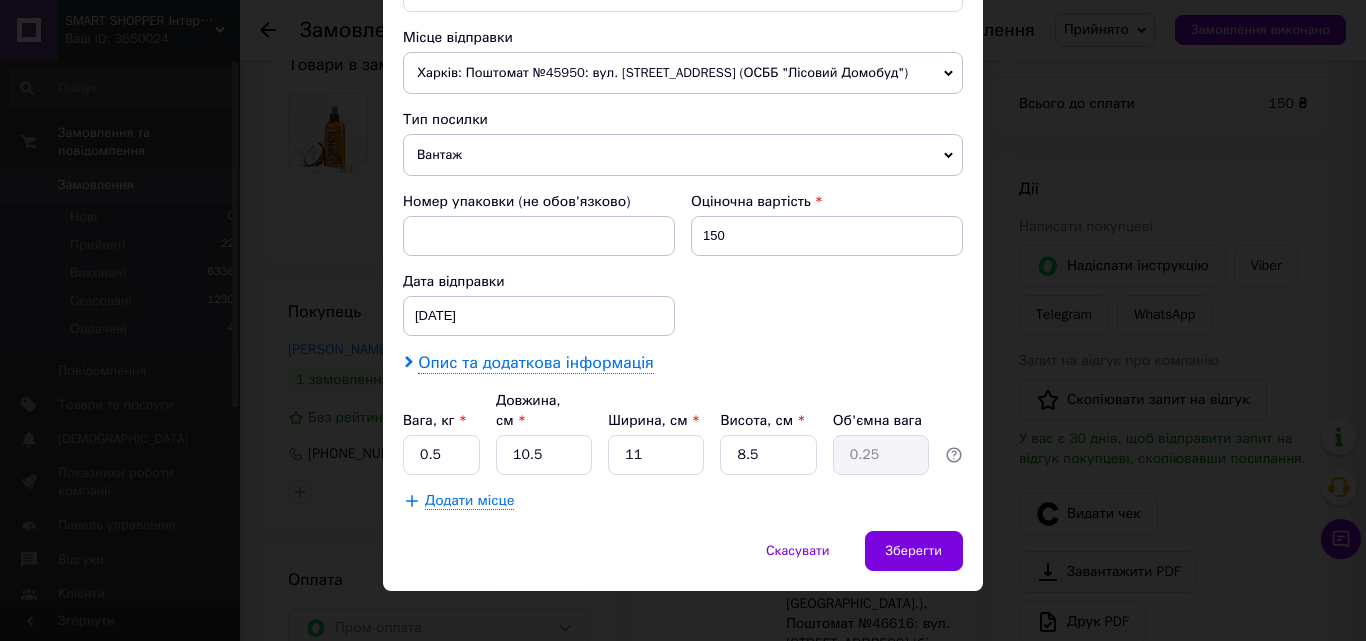 click 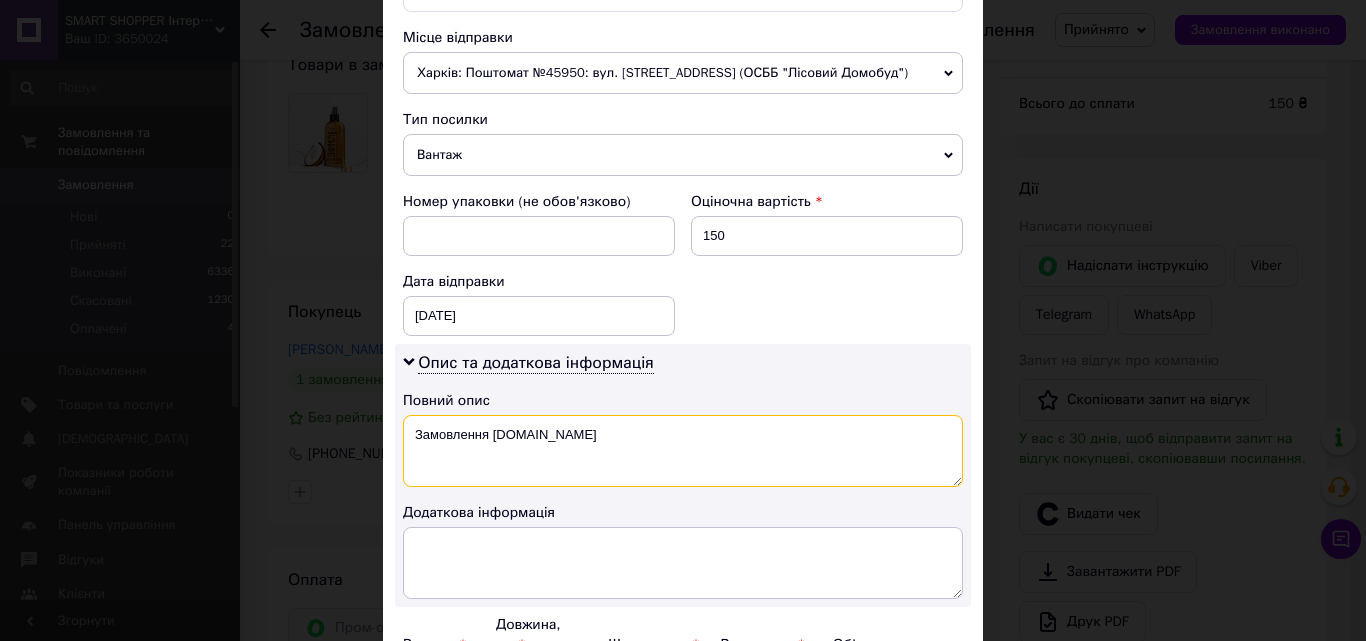 click on "Замовлення [DOMAIN_NAME]" at bounding box center (683, 451) 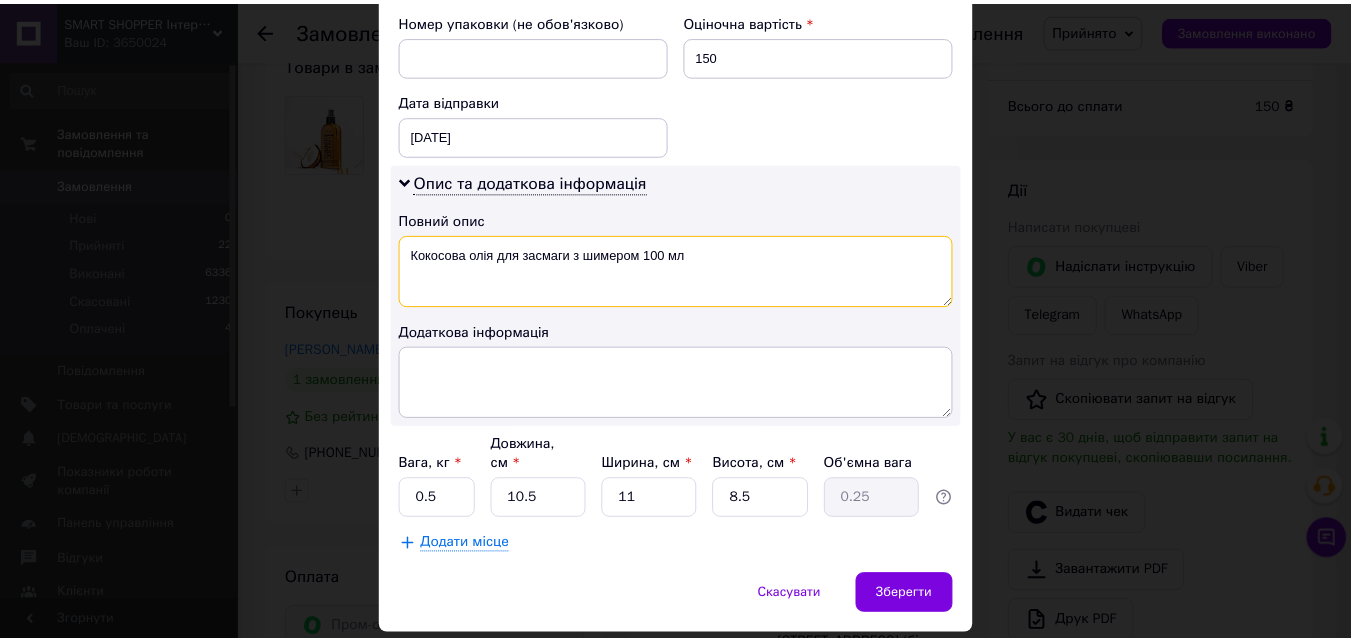 scroll, scrollTop: 911, scrollLeft: 0, axis: vertical 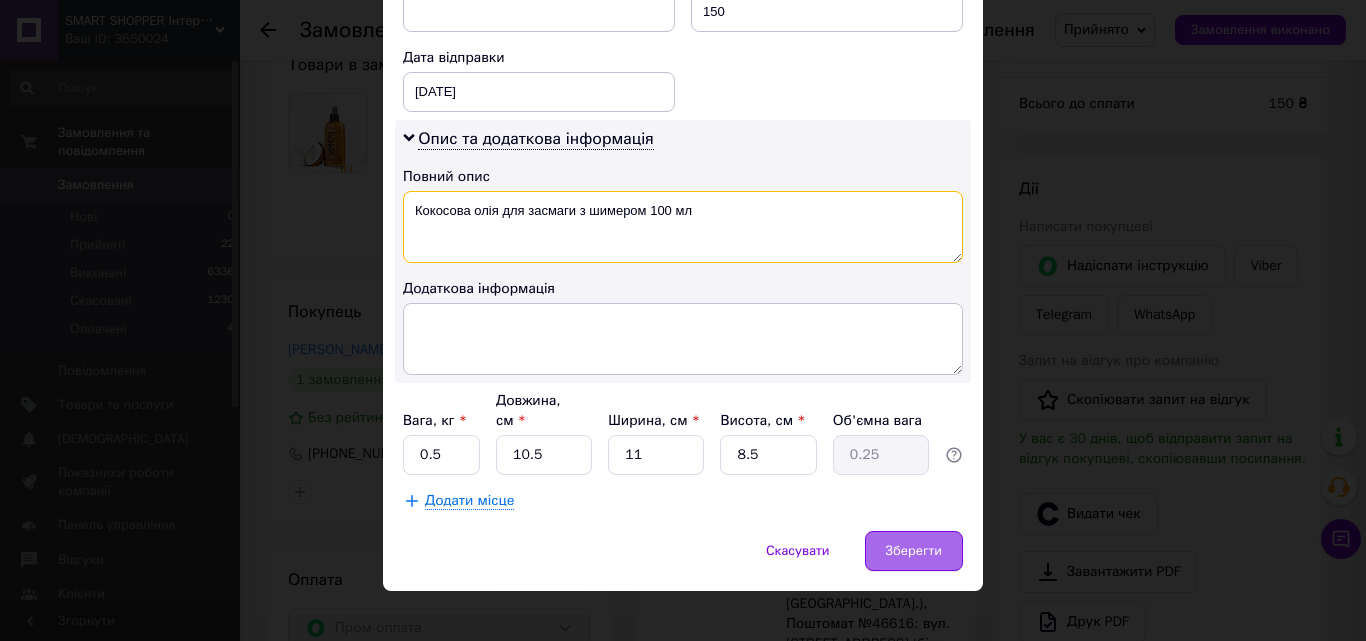 type on "Кокосова олія для засмаги з шимером 100 мл" 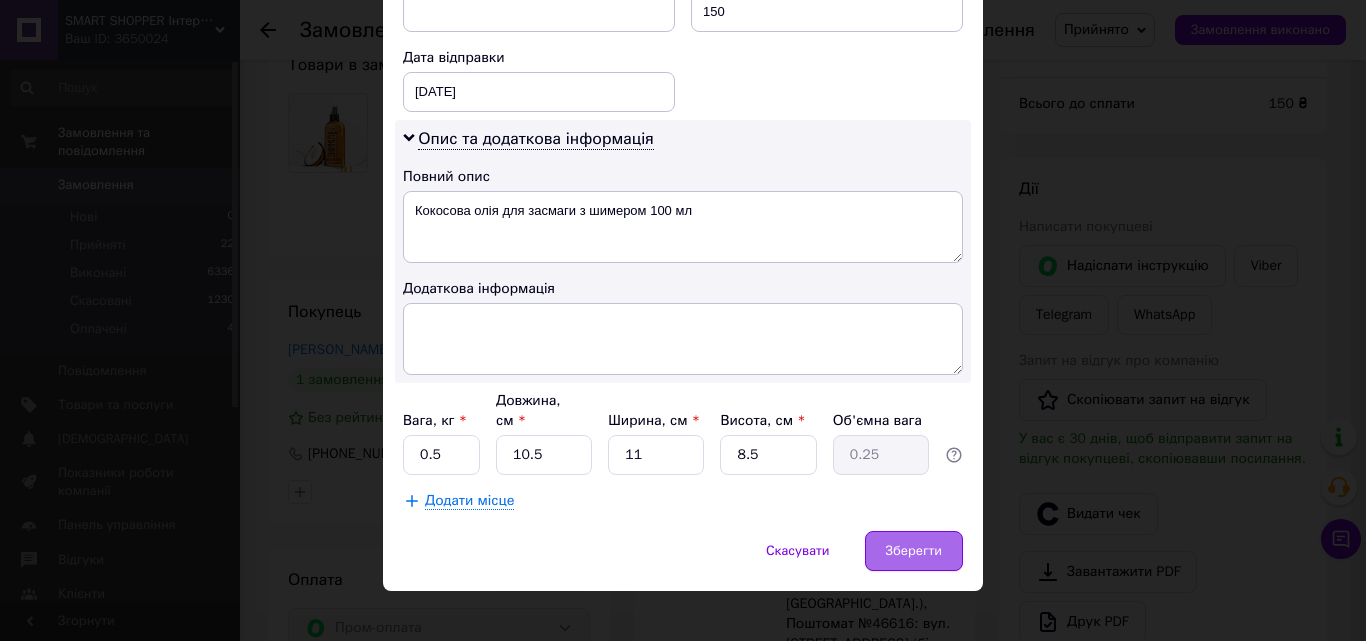 click on "Зберегти" at bounding box center [914, 551] 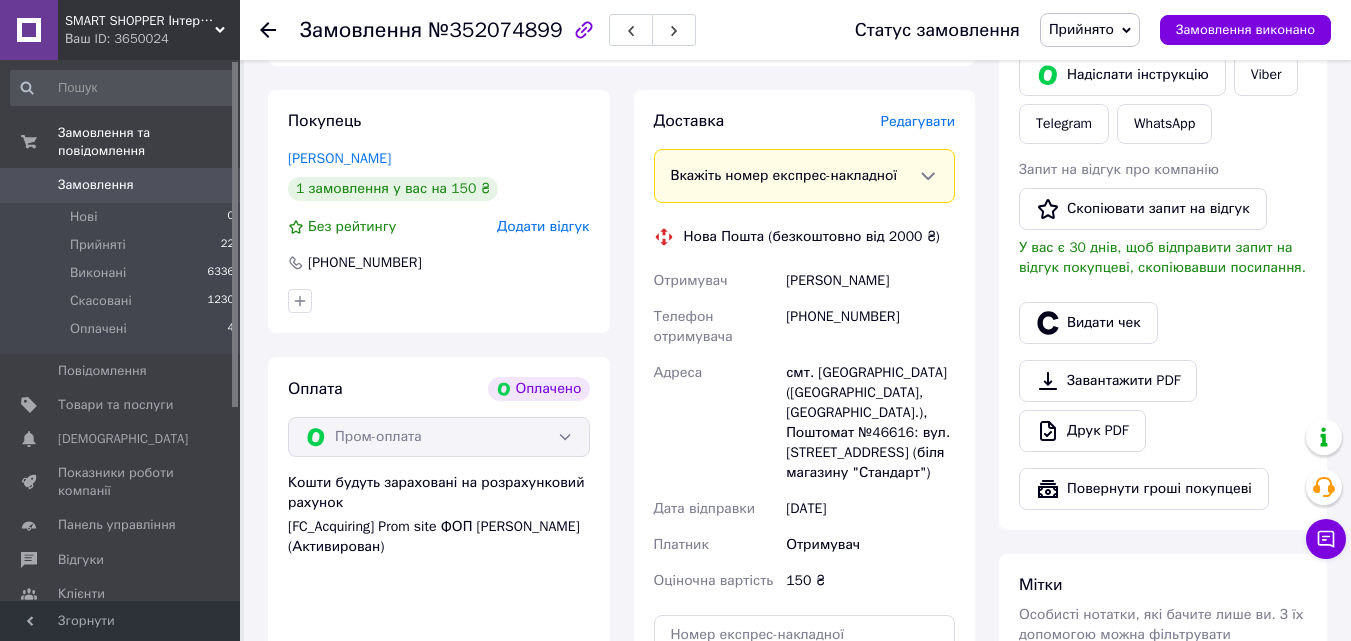 scroll, scrollTop: 800, scrollLeft: 0, axis: vertical 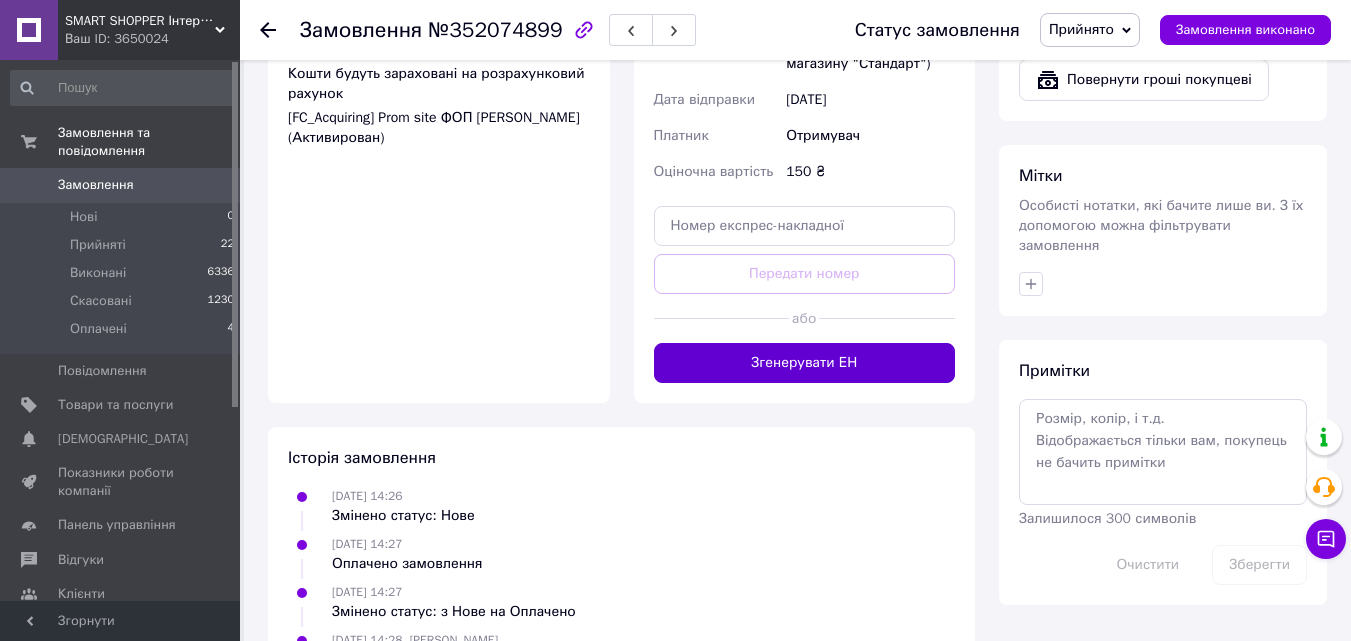 click on "Згенерувати ЕН" at bounding box center (805, 363) 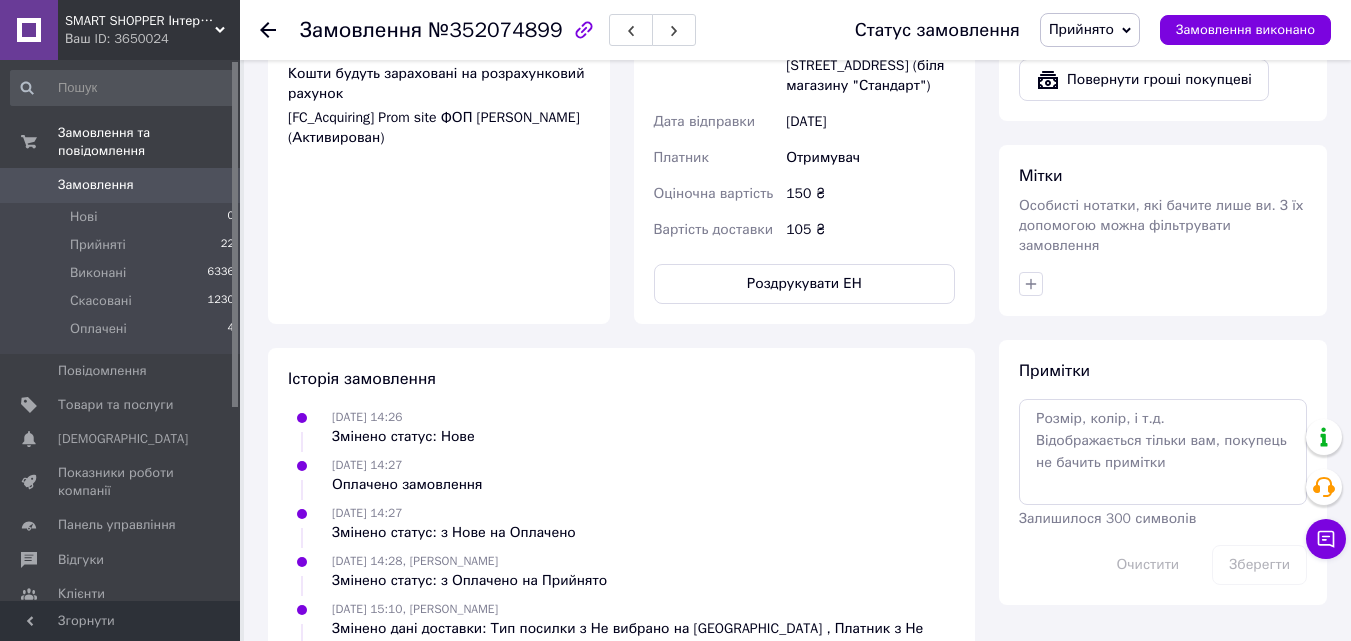 click 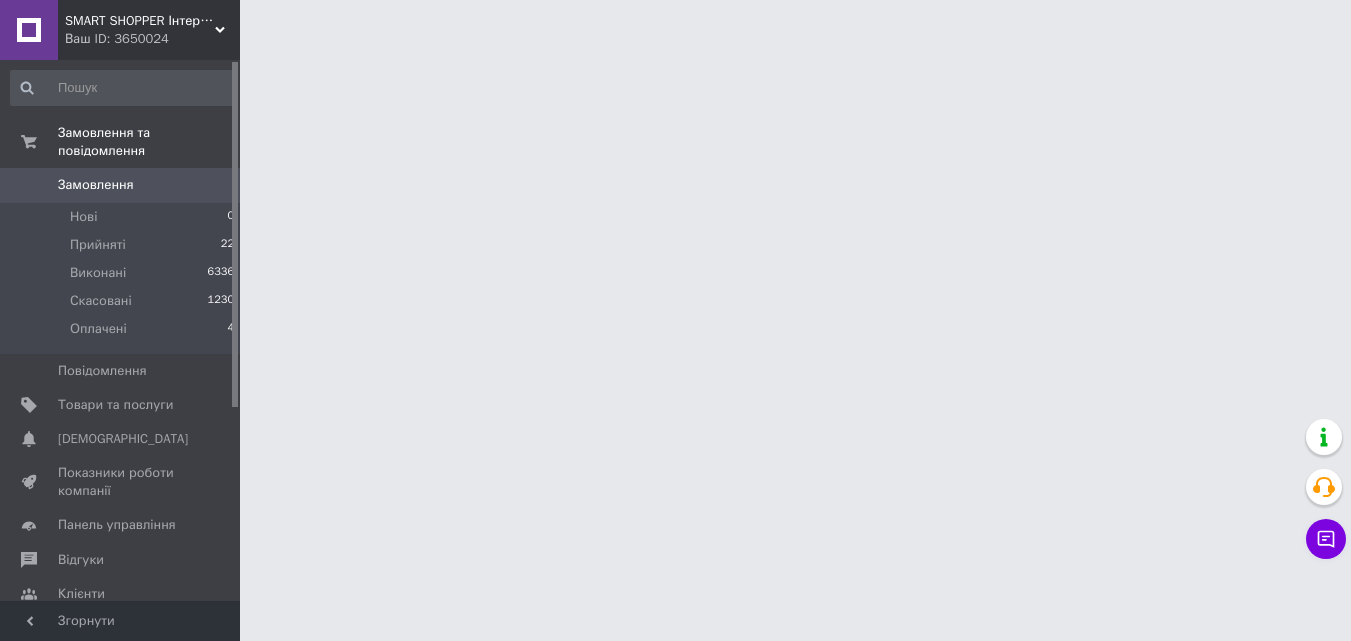 scroll, scrollTop: 0, scrollLeft: 0, axis: both 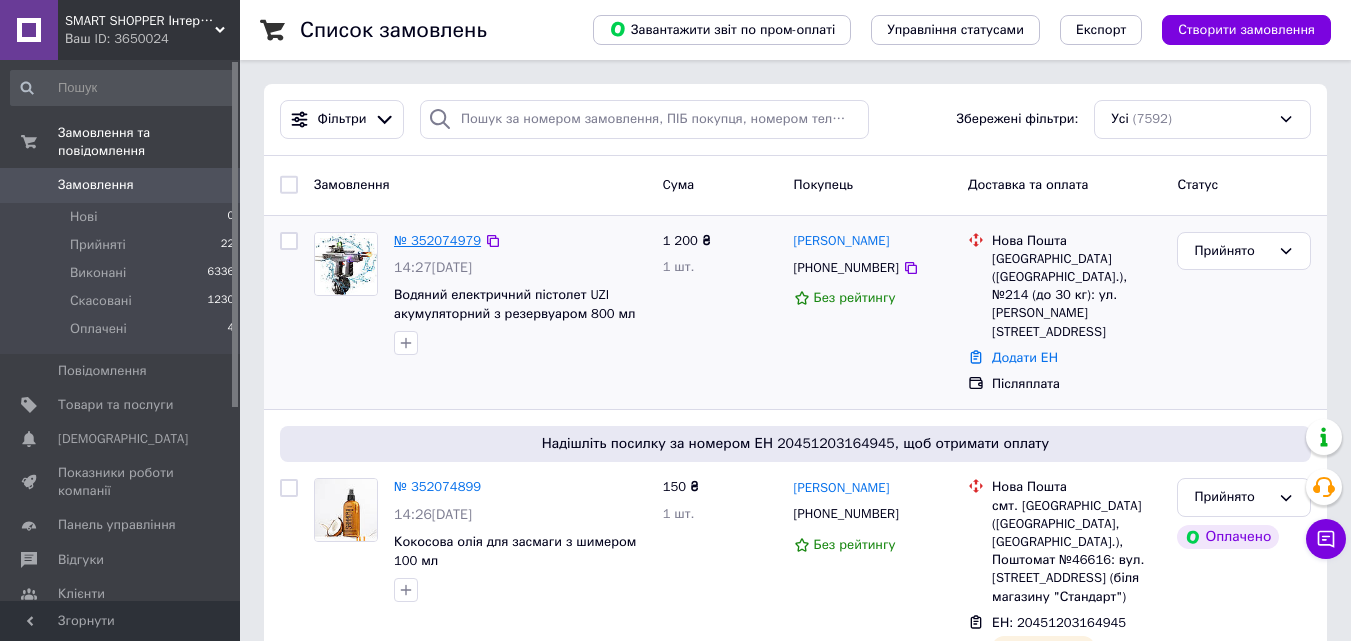 click on "№ 352074979" at bounding box center (437, 240) 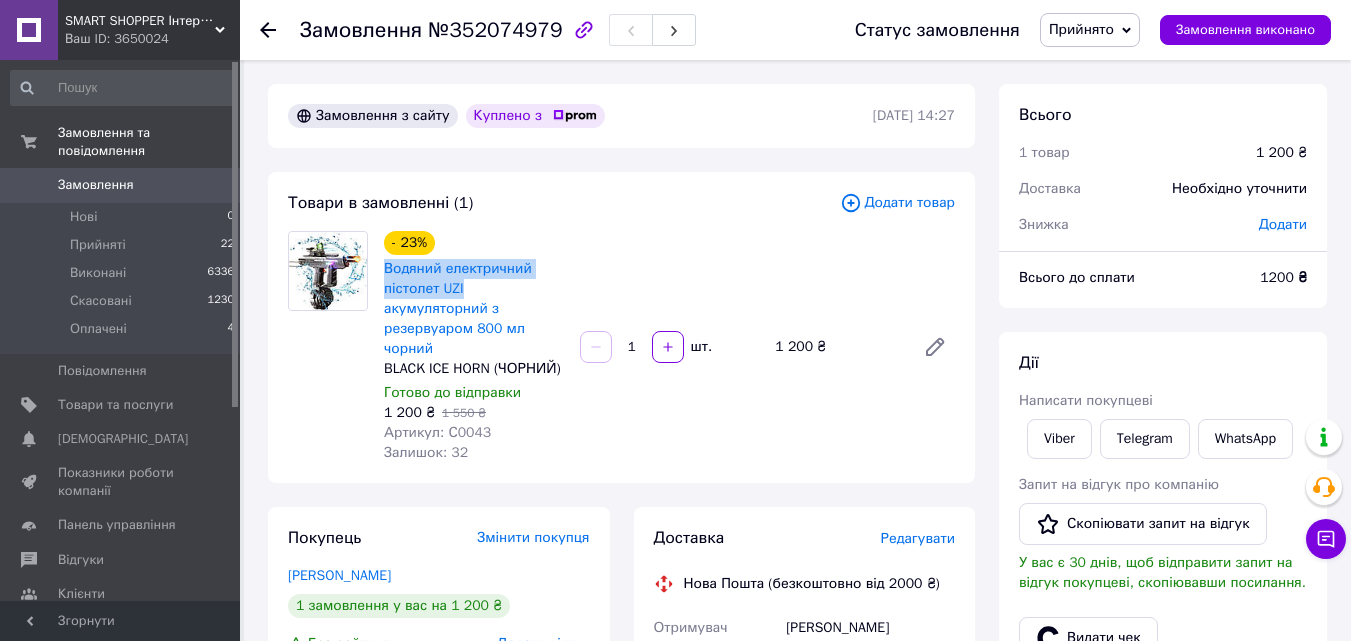 drag, startPoint x: 472, startPoint y: 291, endPoint x: 382, endPoint y: 268, distance: 92.89241 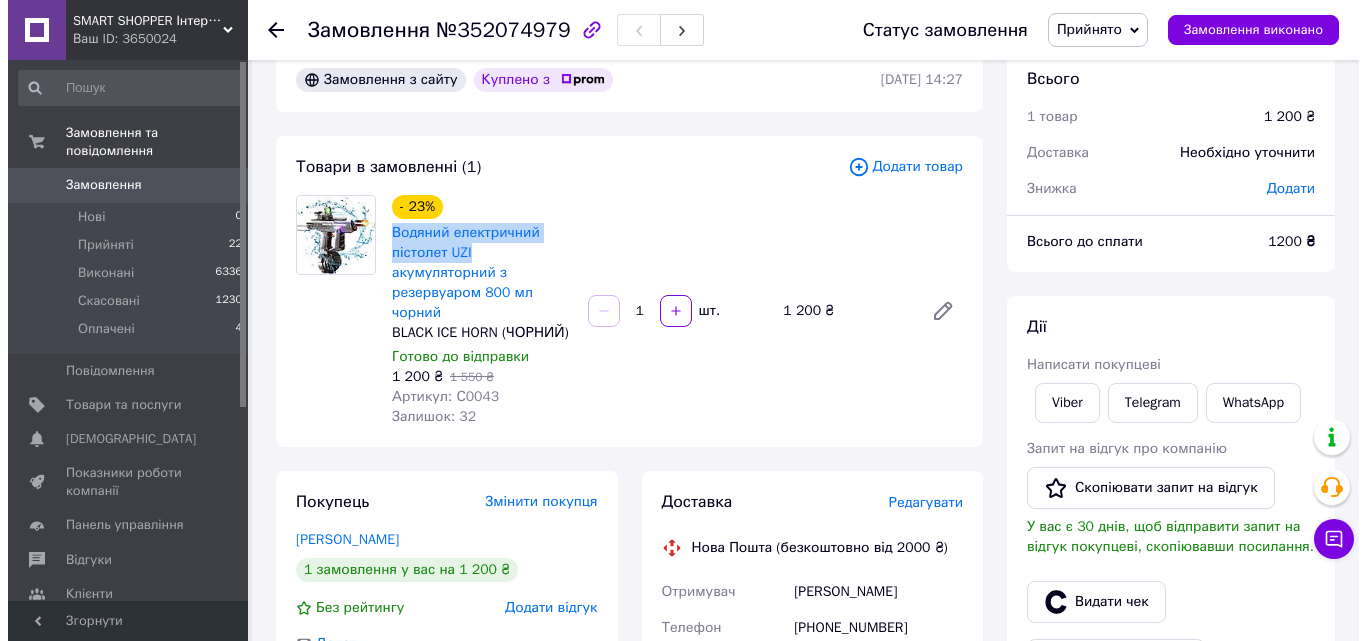 scroll, scrollTop: 100, scrollLeft: 0, axis: vertical 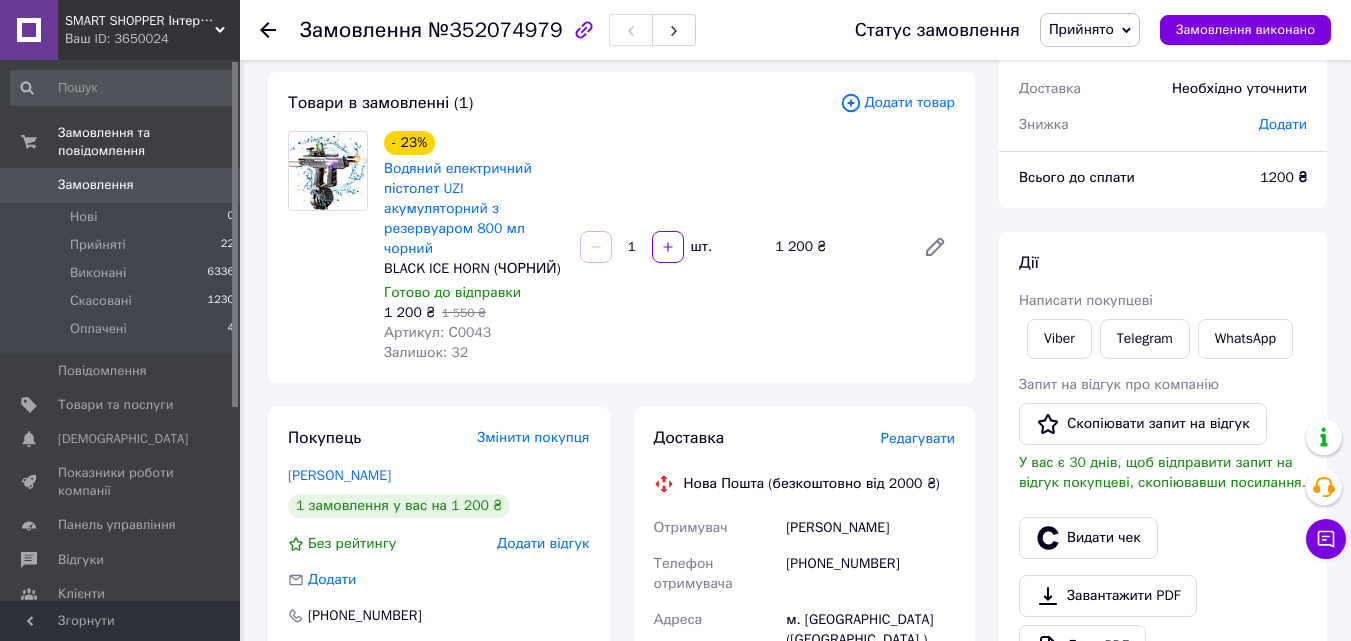 click on "Редагувати" at bounding box center [918, 438] 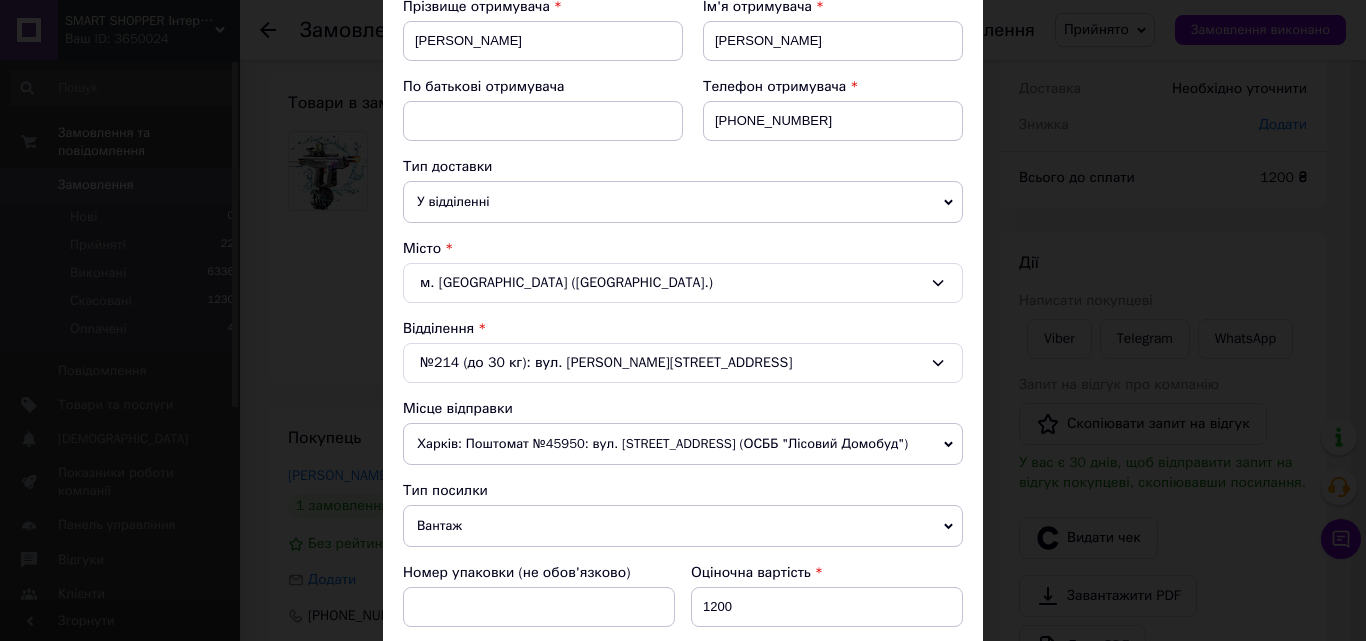 scroll, scrollTop: 700, scrollLeft: 0, axis: vertical 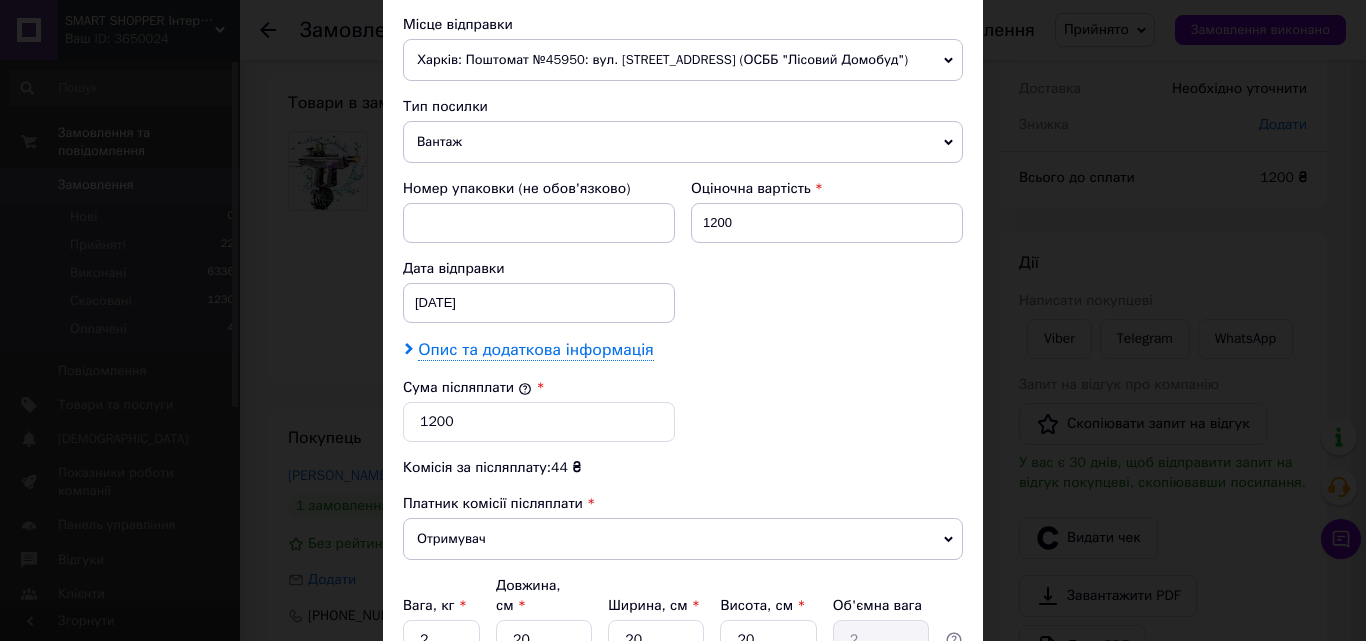 click 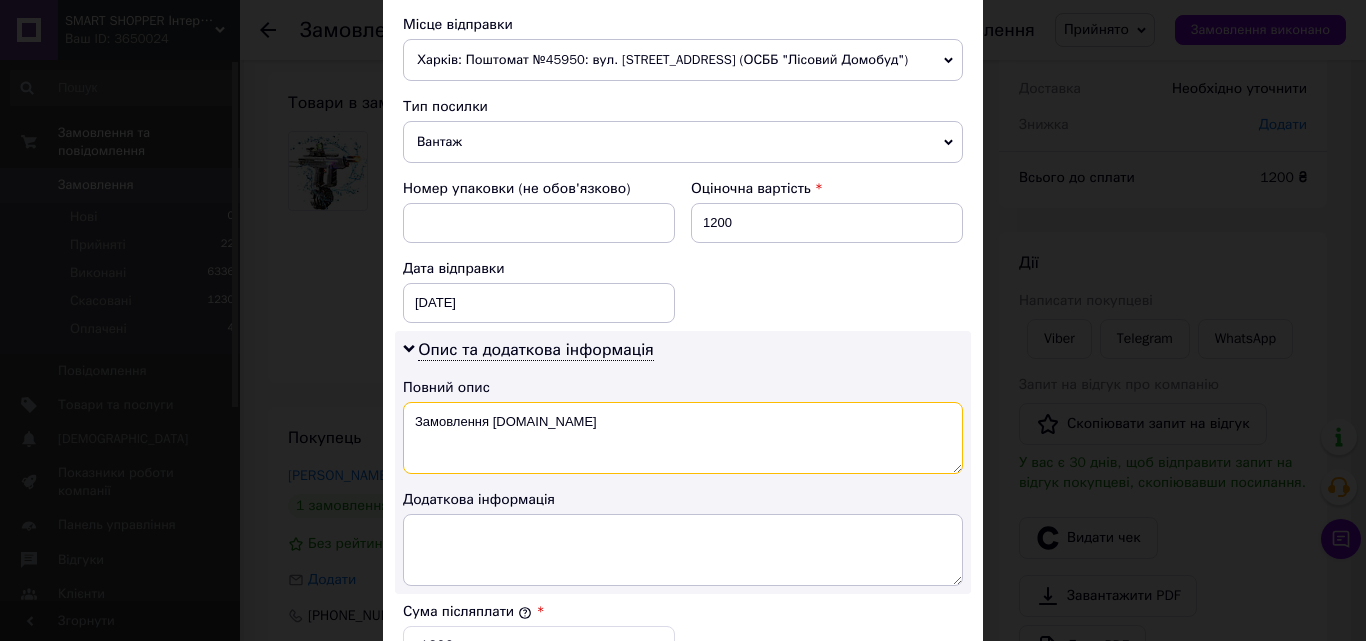 click on "Замовлення [DOMAIN_NAME]" at bounding box center [683, 438] 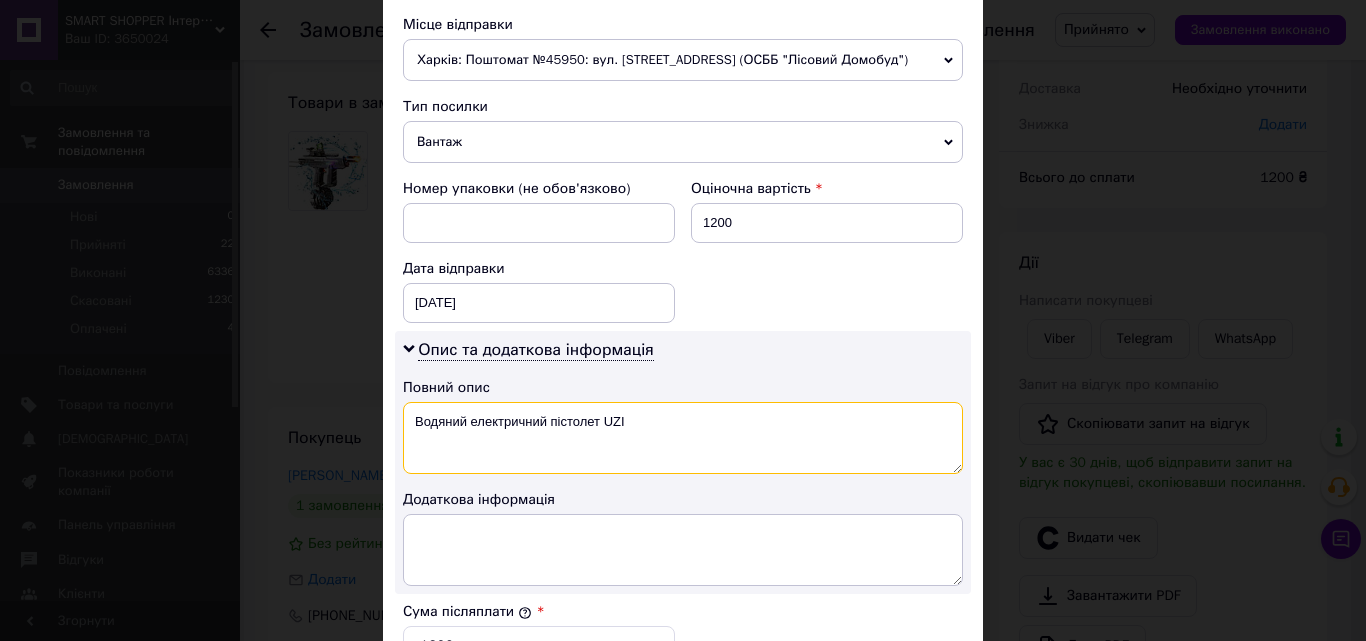 drag, startPoint x: 599, startPoint y: 423, endPoint x: 468, endPoint y: 431, distance: 131.24405 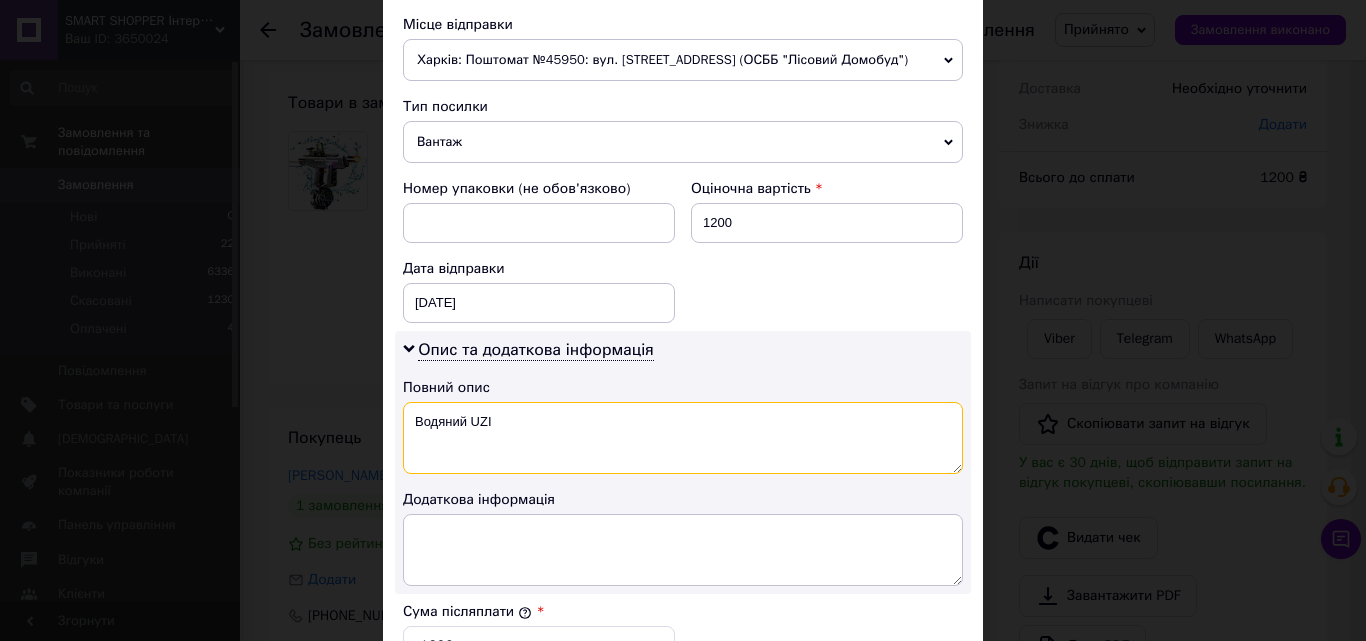 click on "Водяний UZI" at bounding box center [683, 438] 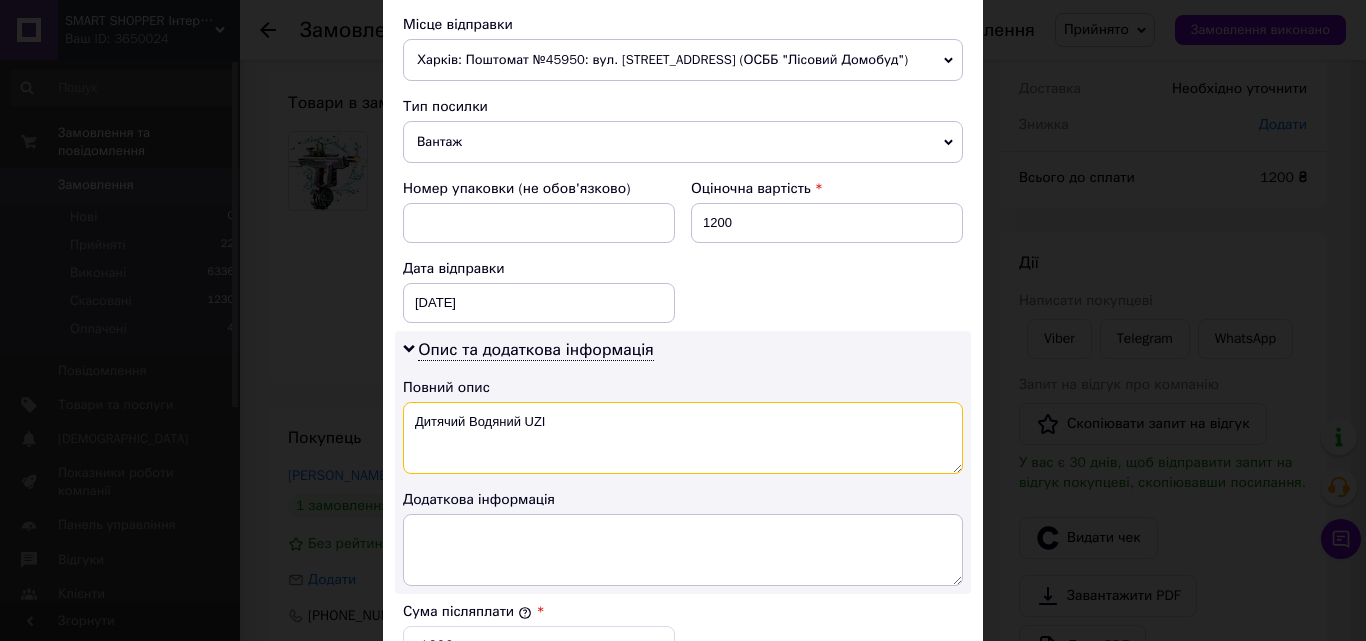 click on "Дитячий Водяний UZI" at bounding box center (683, 438) 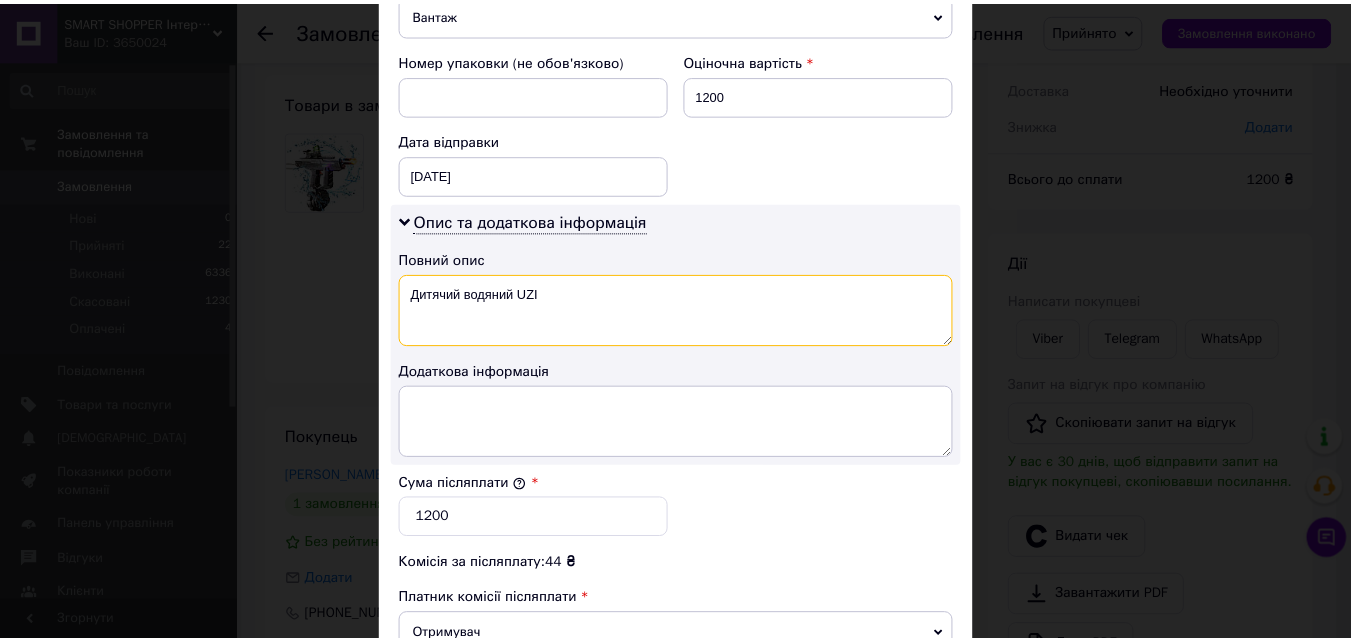 scroll, scrollTop: 1109, scrollLeft: 0, axis: vertical 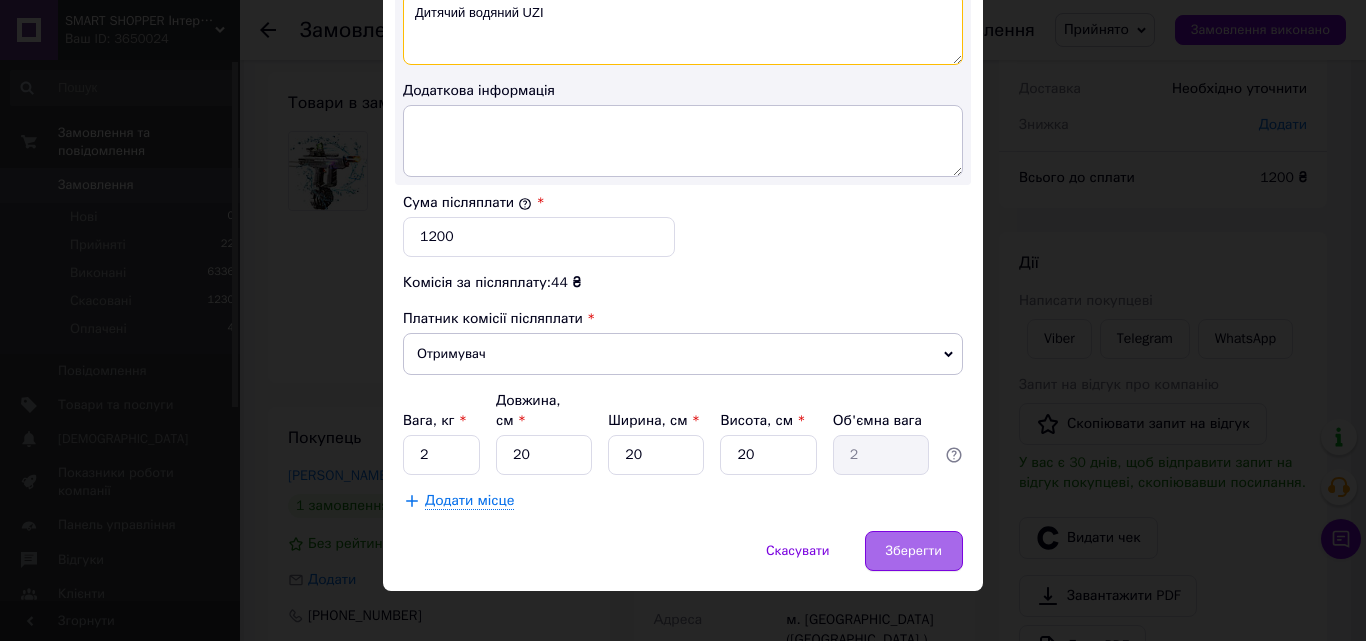 type on "Дитячий водяний UZI" 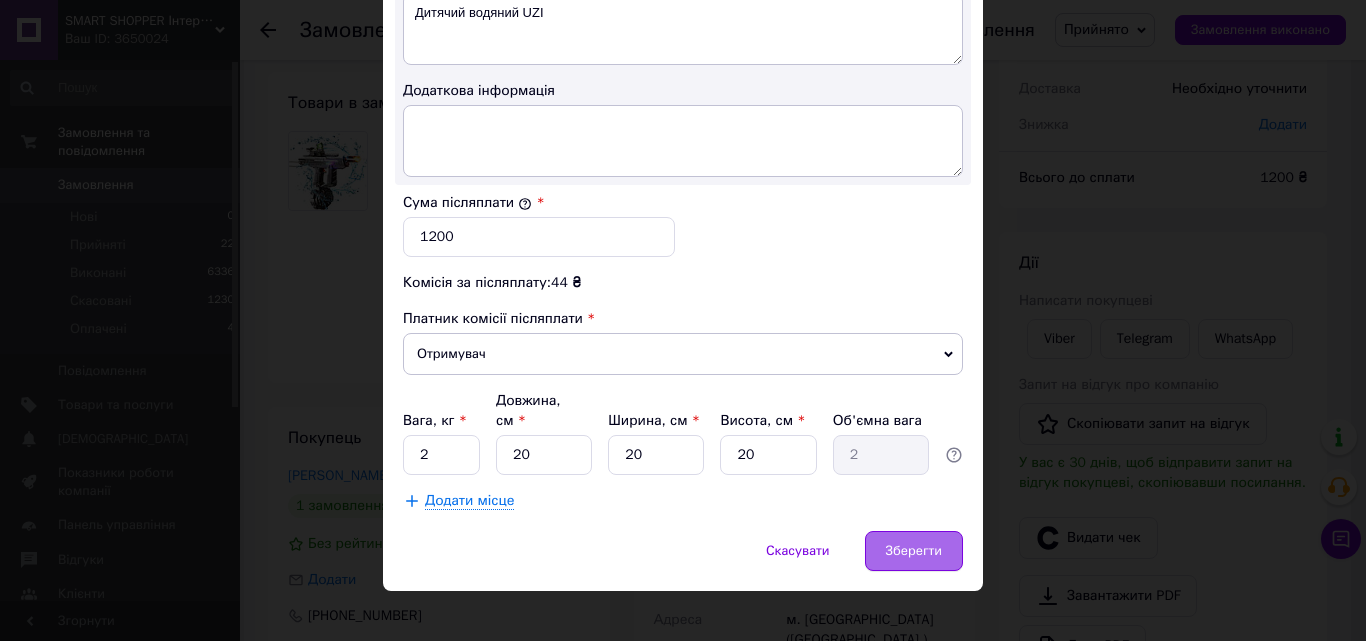 click on "Зберегти" at bounding box center [914, 551] 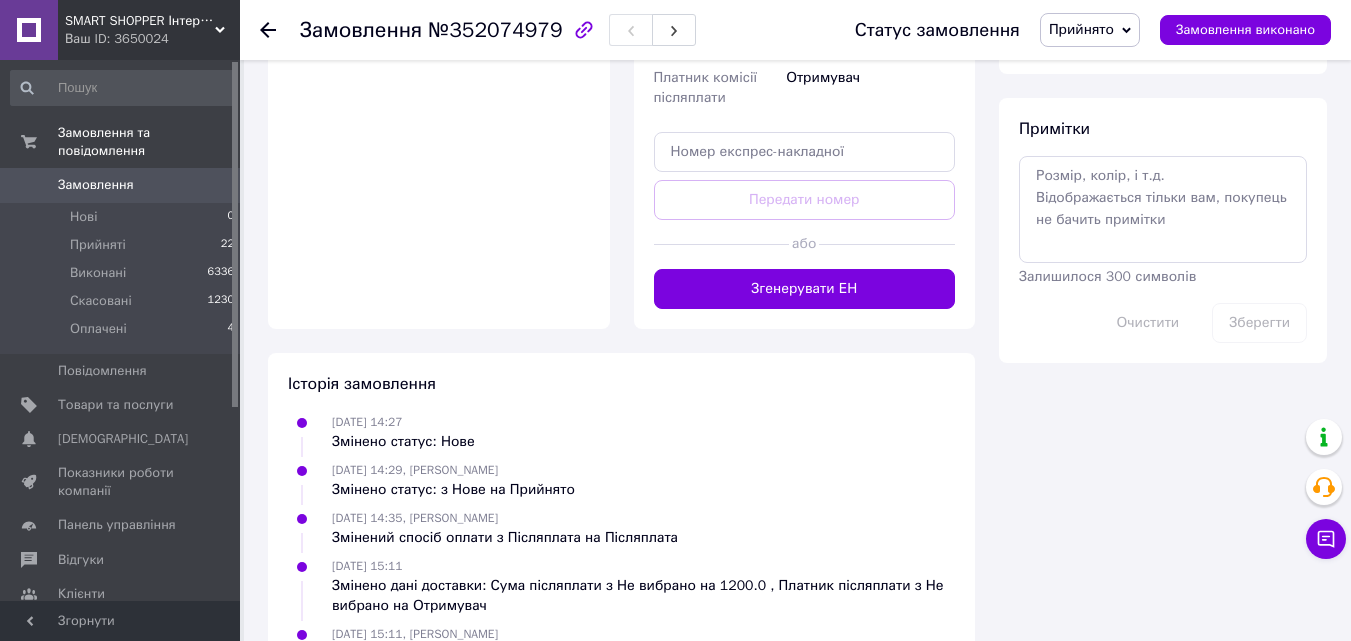 scroll, scrollTop: 1000, scrollLeft: 0, axis: vertical 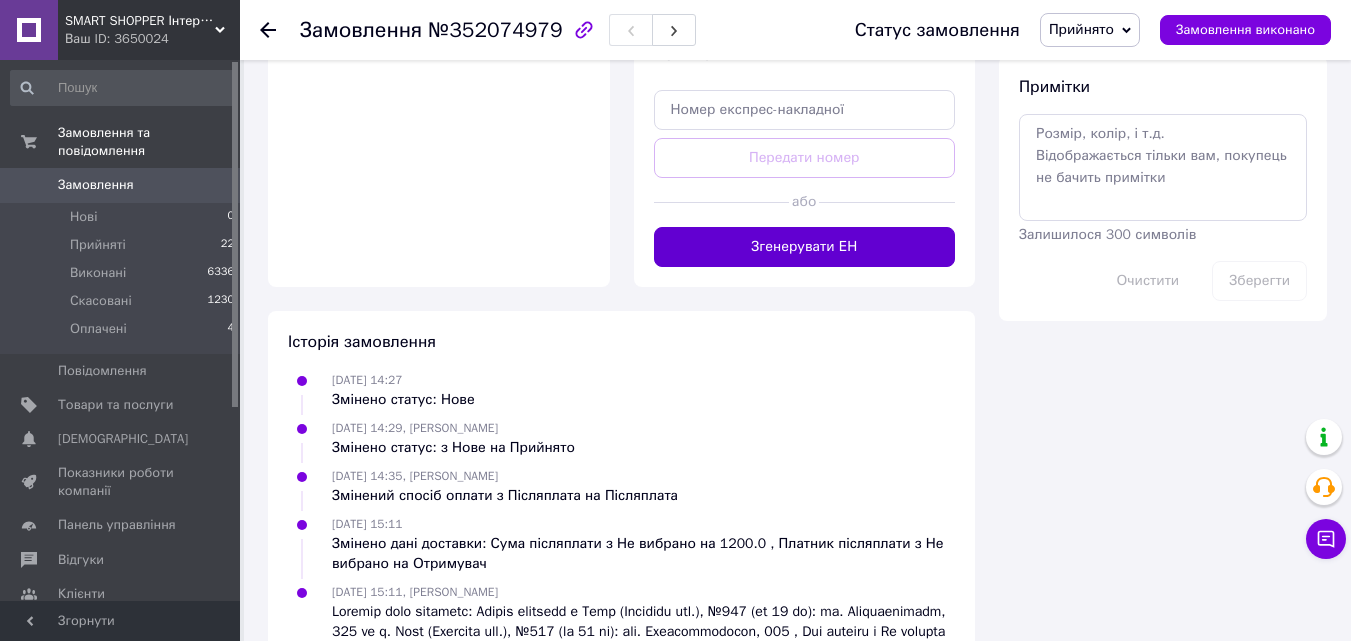 click on "Згенерувати ЕН" at bounding box center [805, 247] 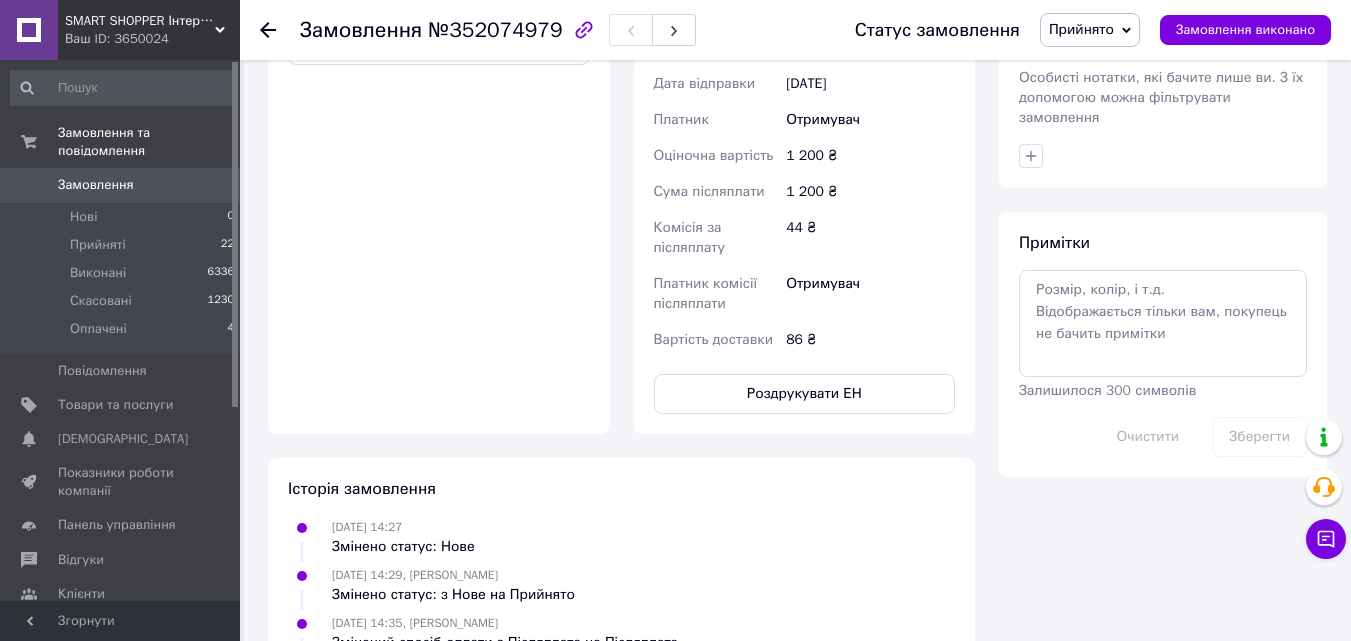 scroll, scrollTop: 700, scrollLeft: 0, axis: vertical 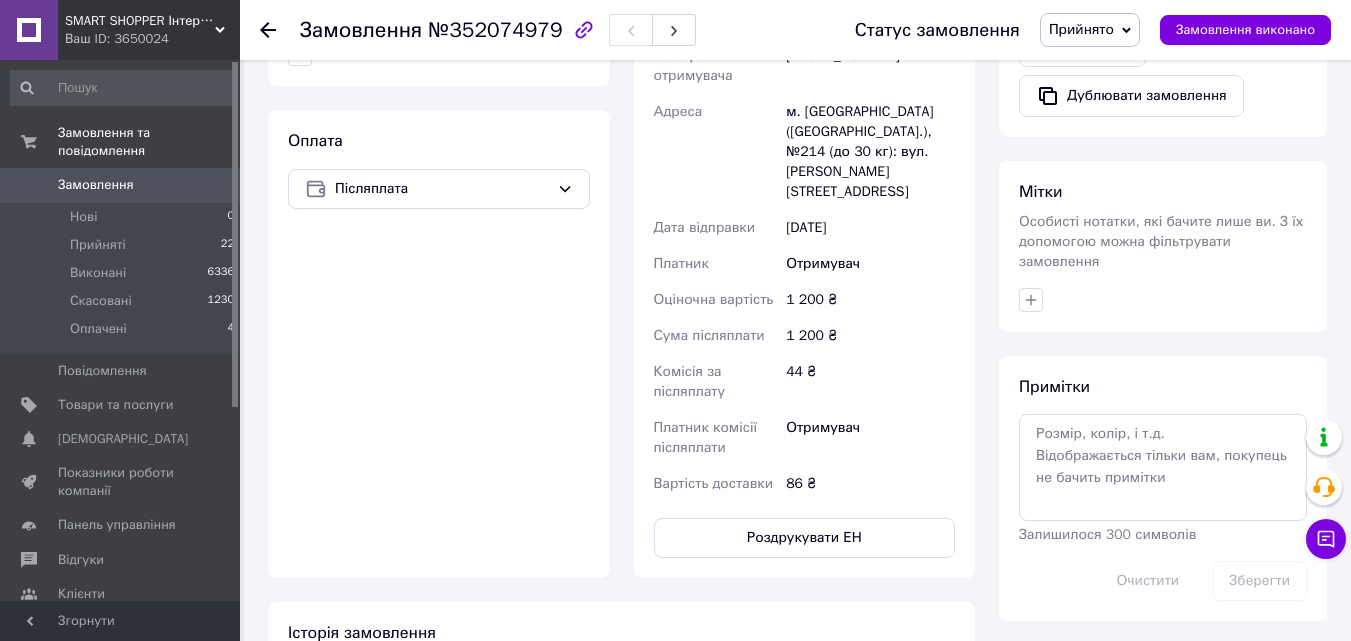click 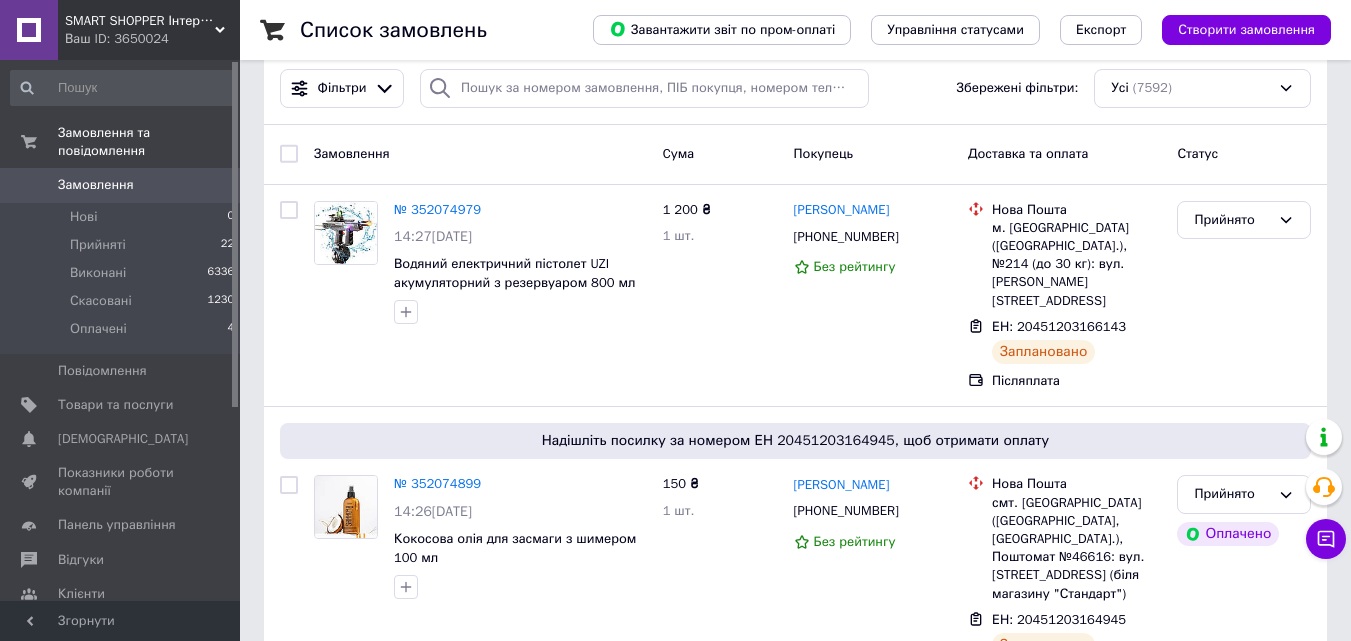 scroll, scrollTop: 0, scrollLeft: 0, axis: both 